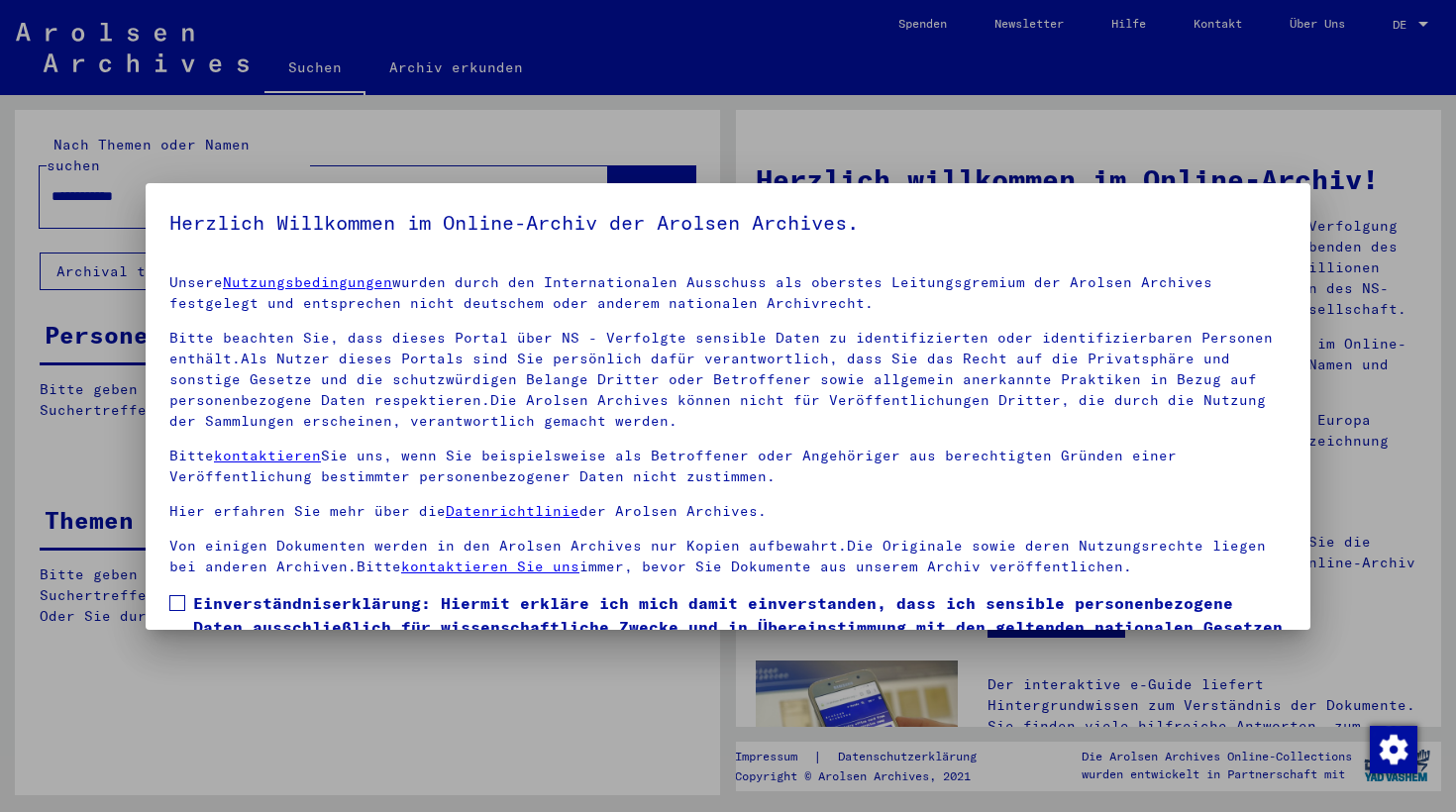 scroll, scrollTop: 0, scrollLeft: 0, axis: both 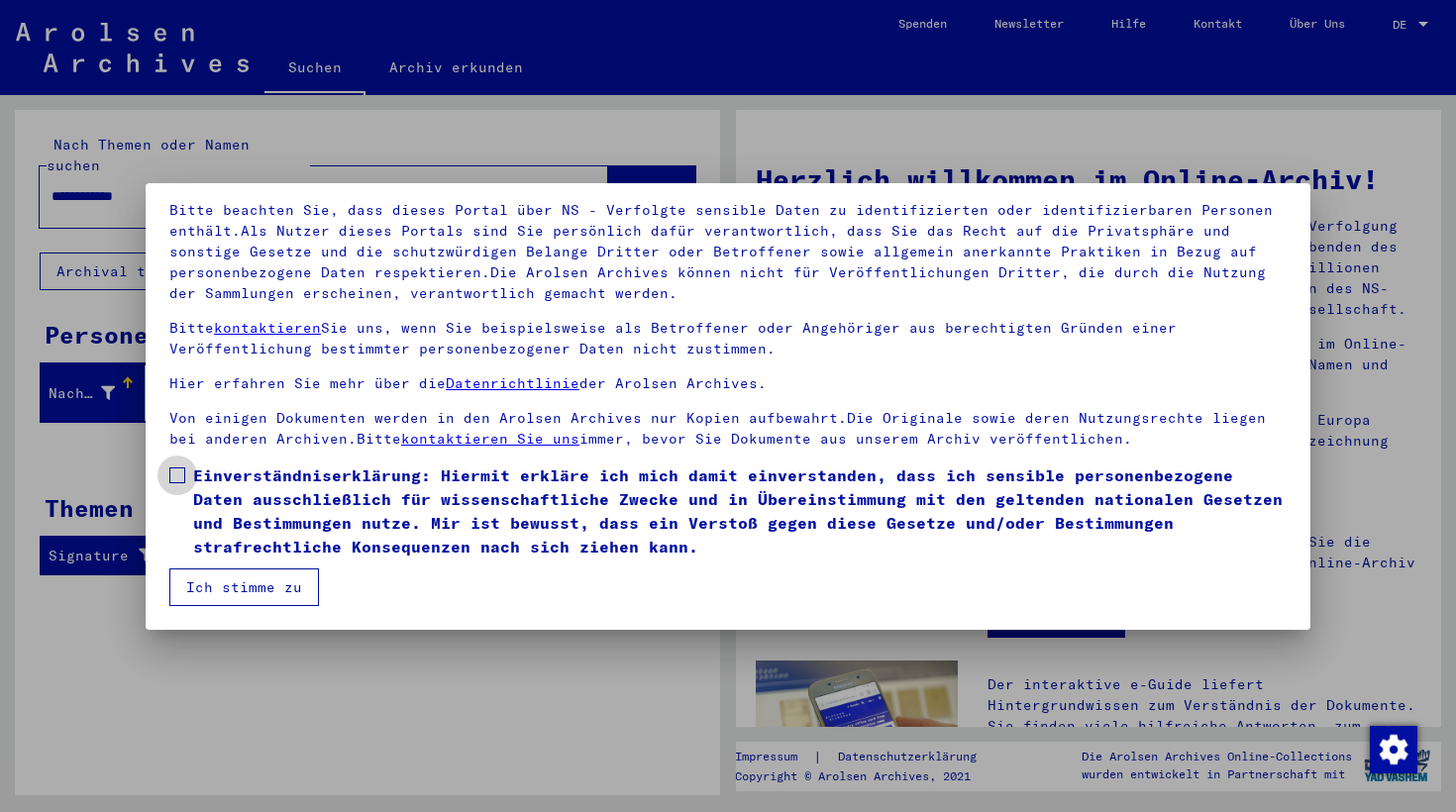 click at bounding box center [177, 475] 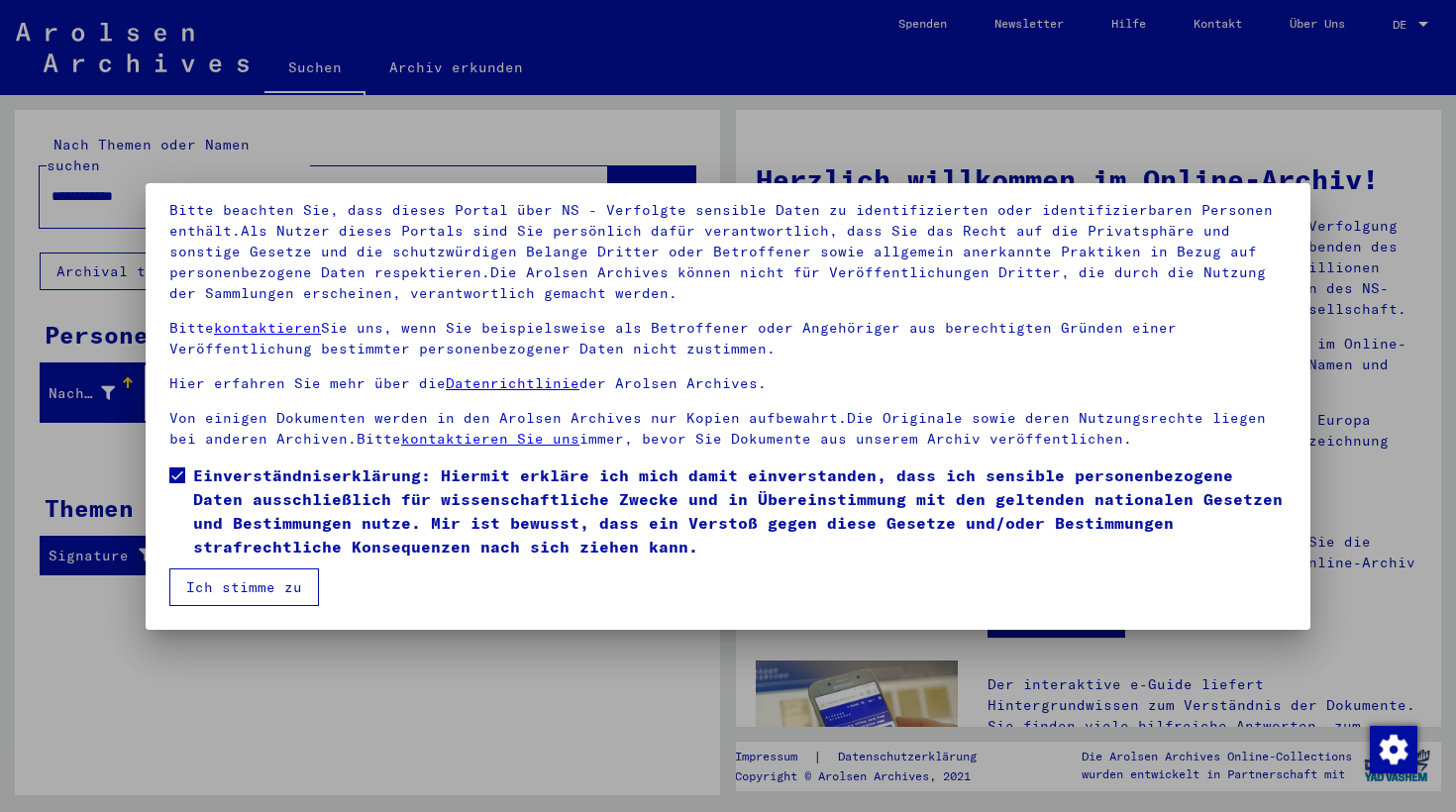click on "Ich stimme zu" at bounding box center [244, 587] 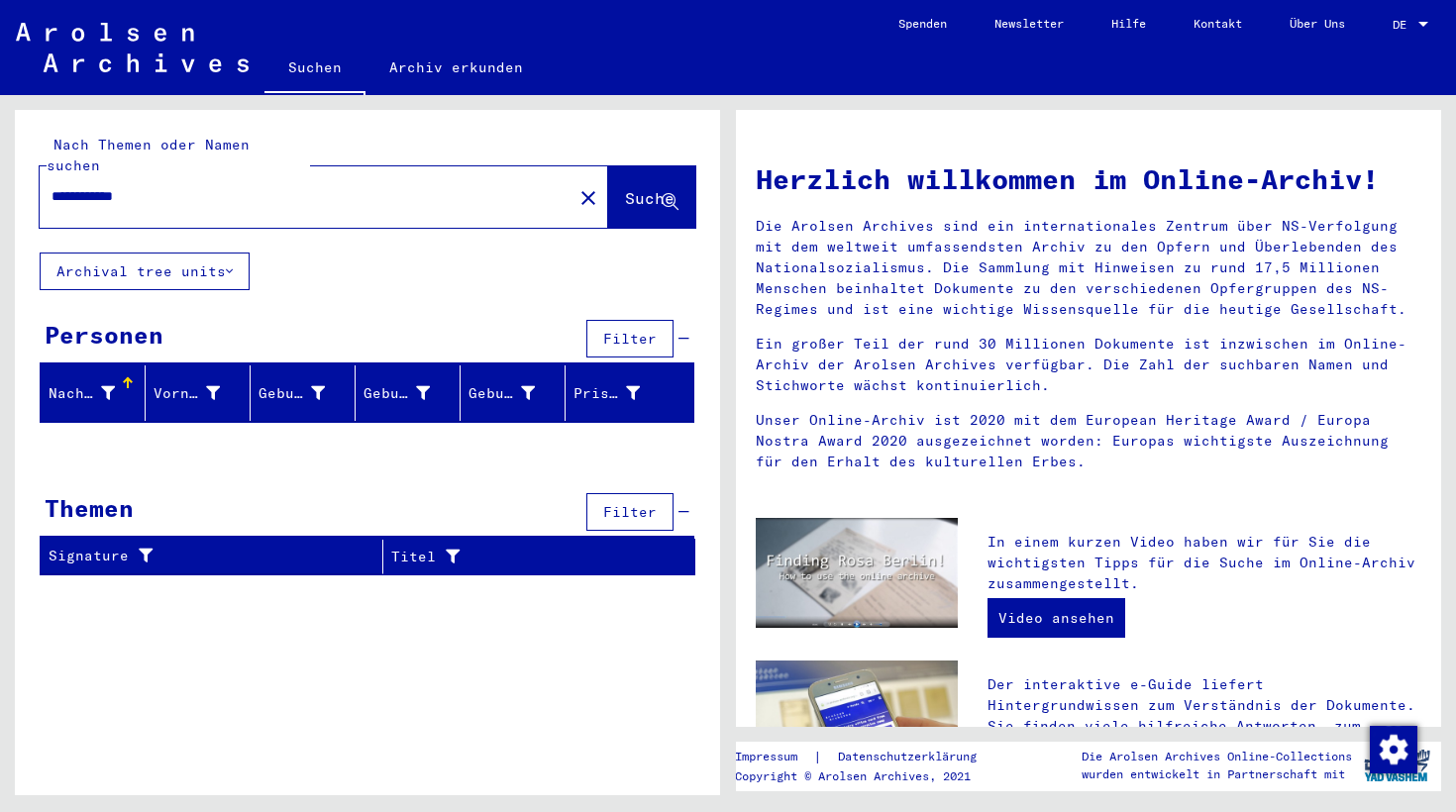 click on "Suche" 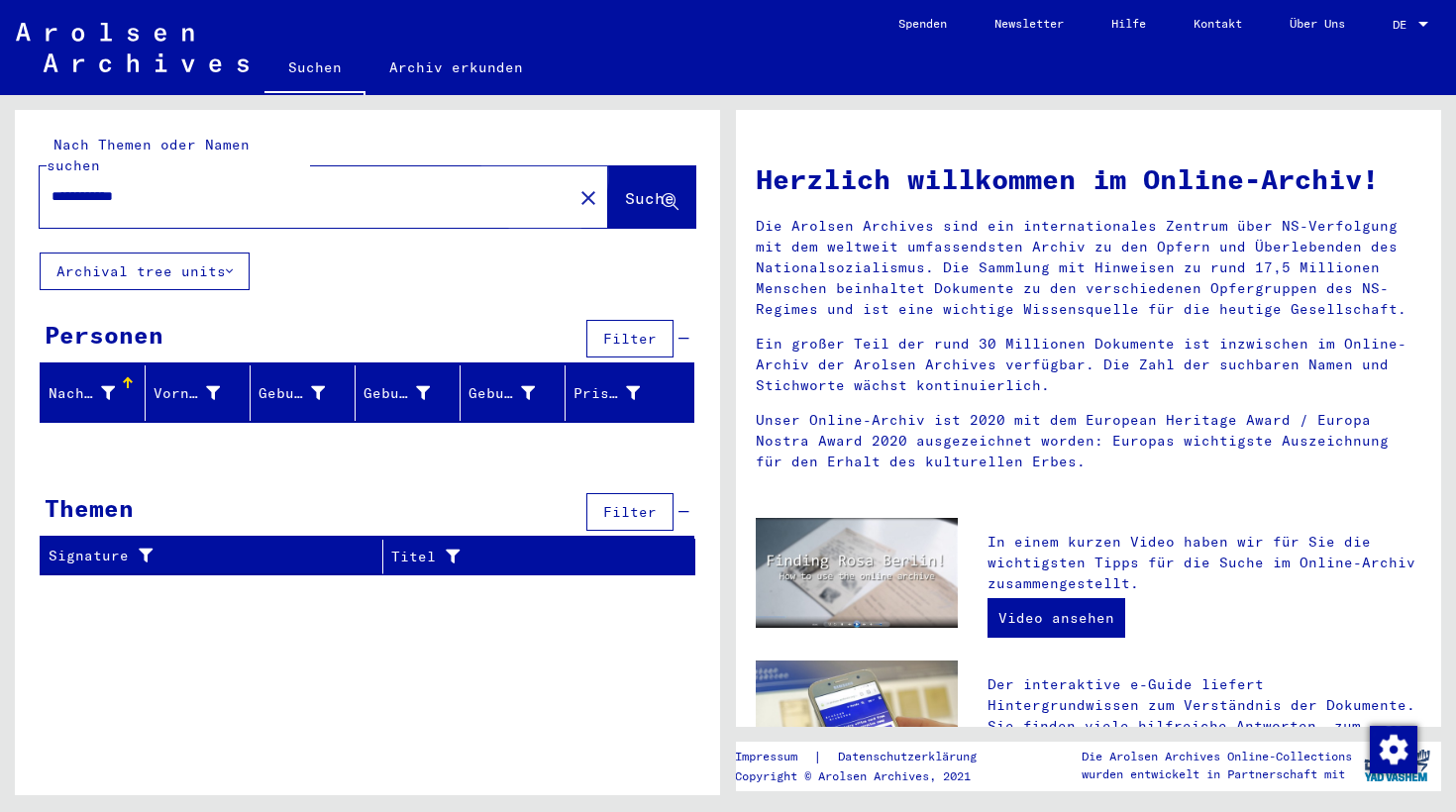 click on "Suche" 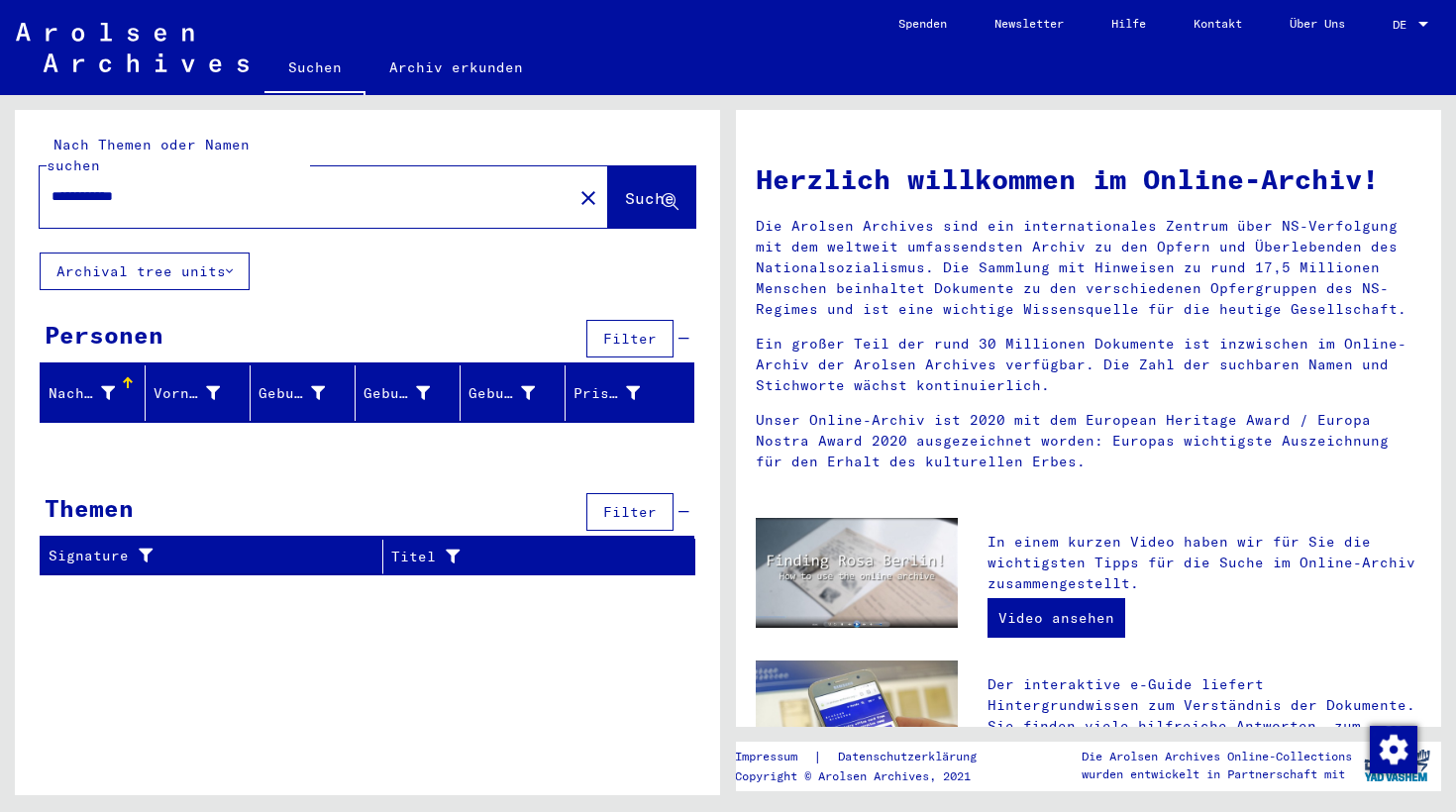 click on "close" 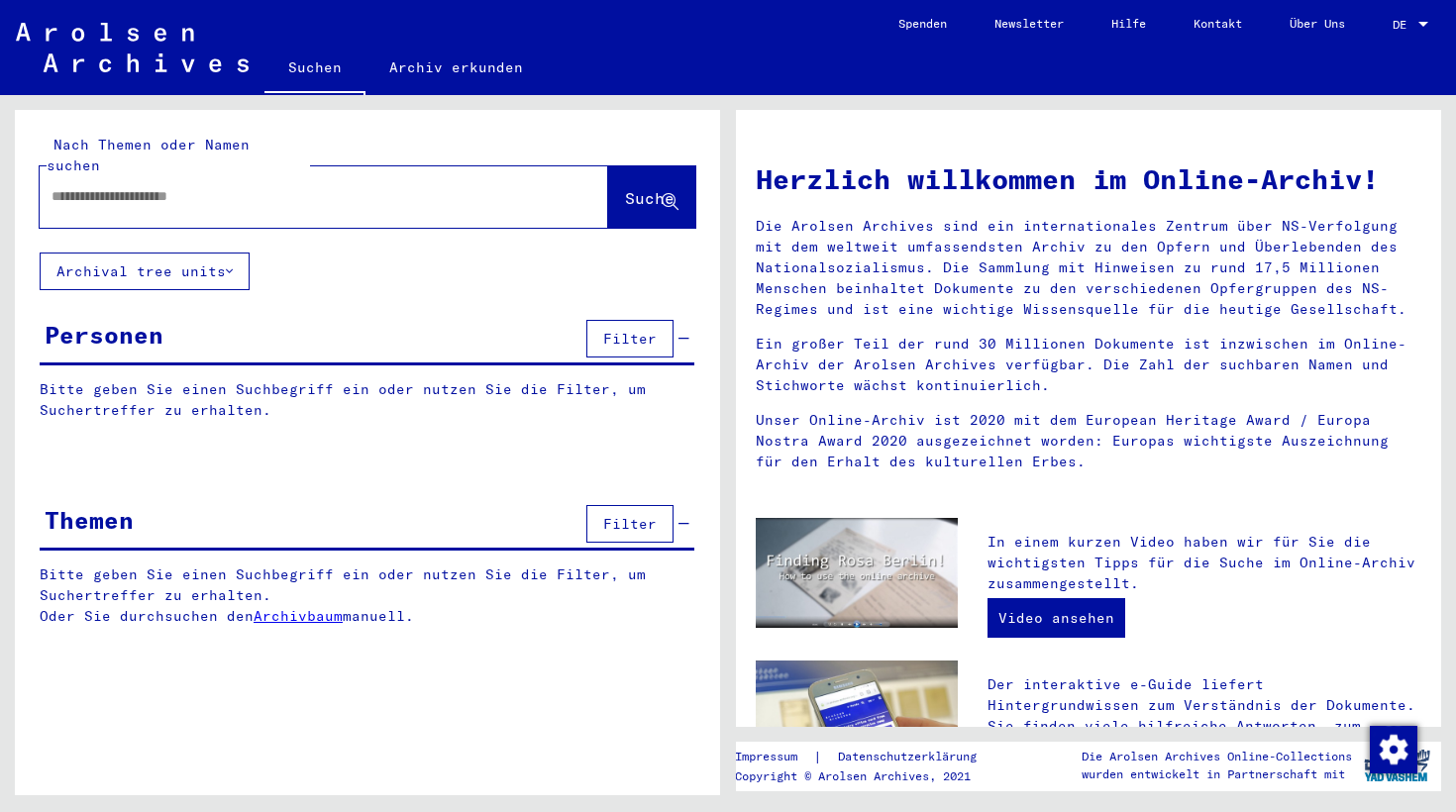 click at bounding box center [300, 196] 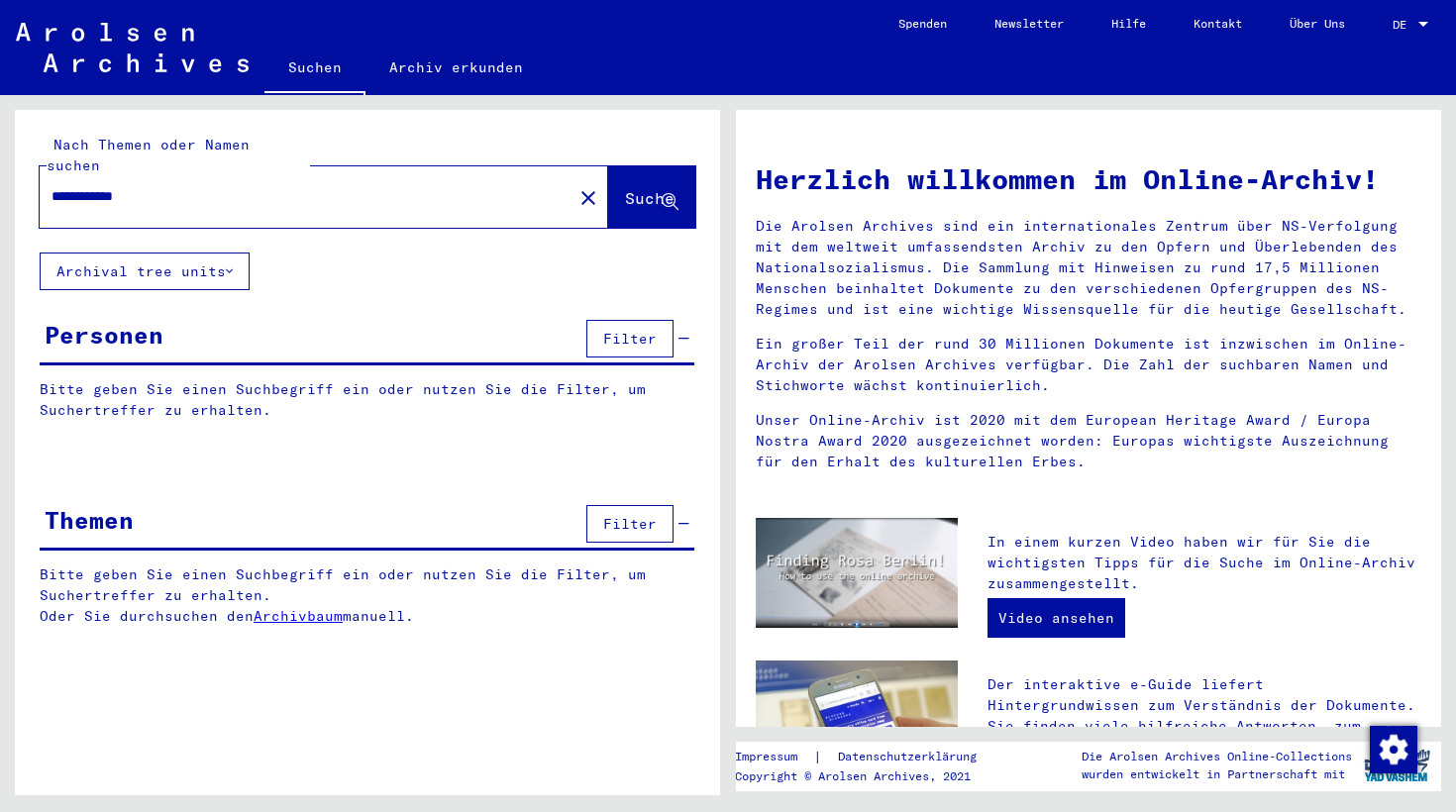type on "**********" 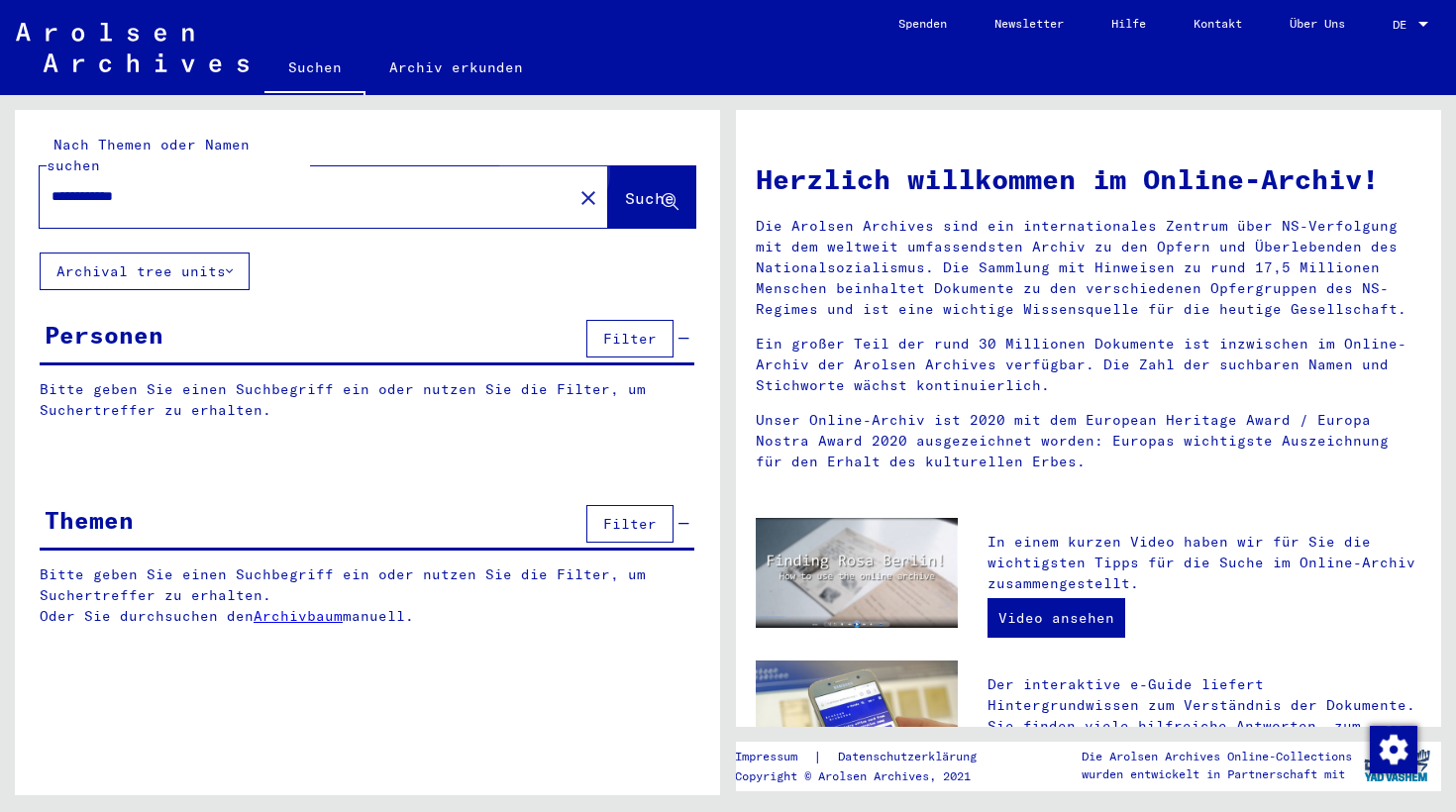 click on "Suche" 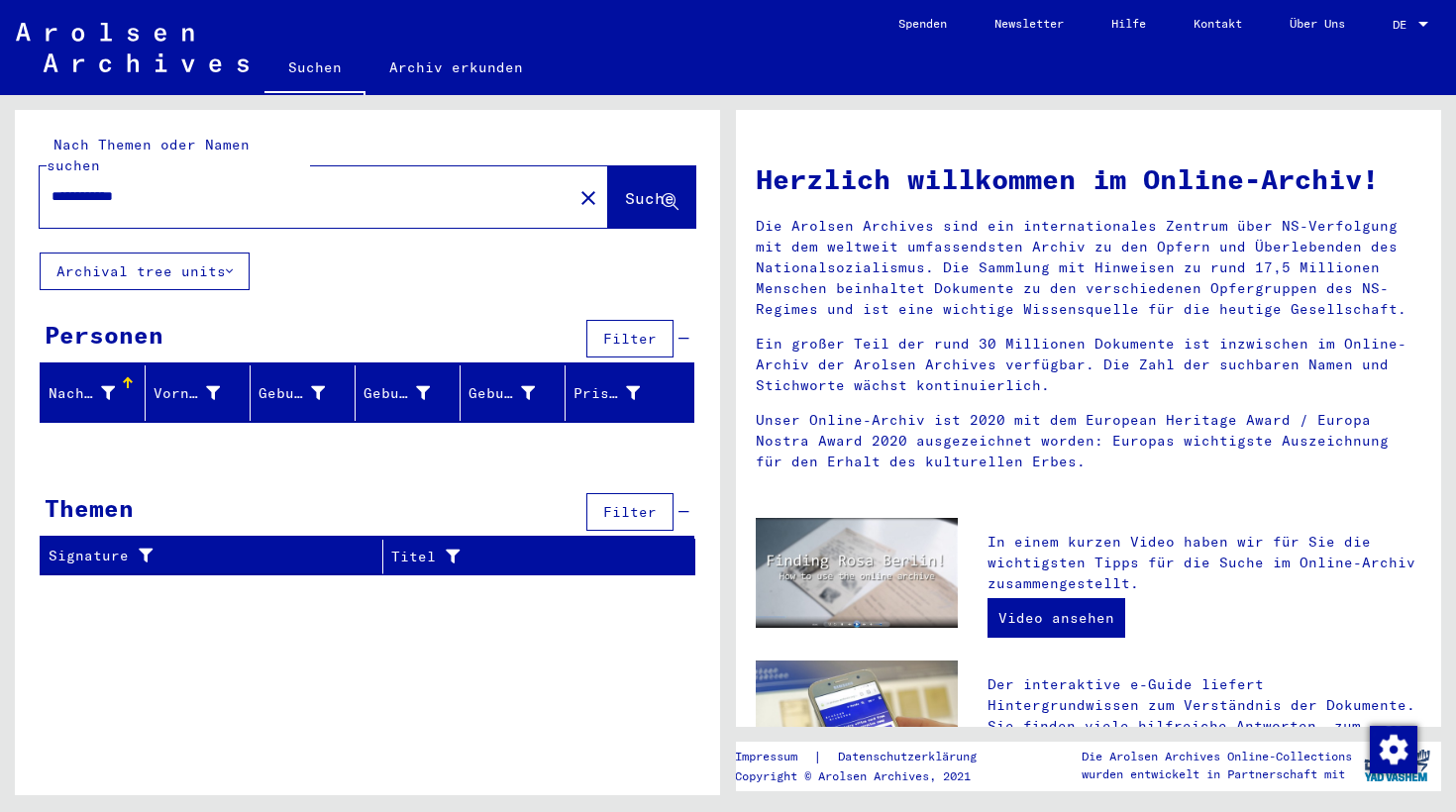 click on "close" 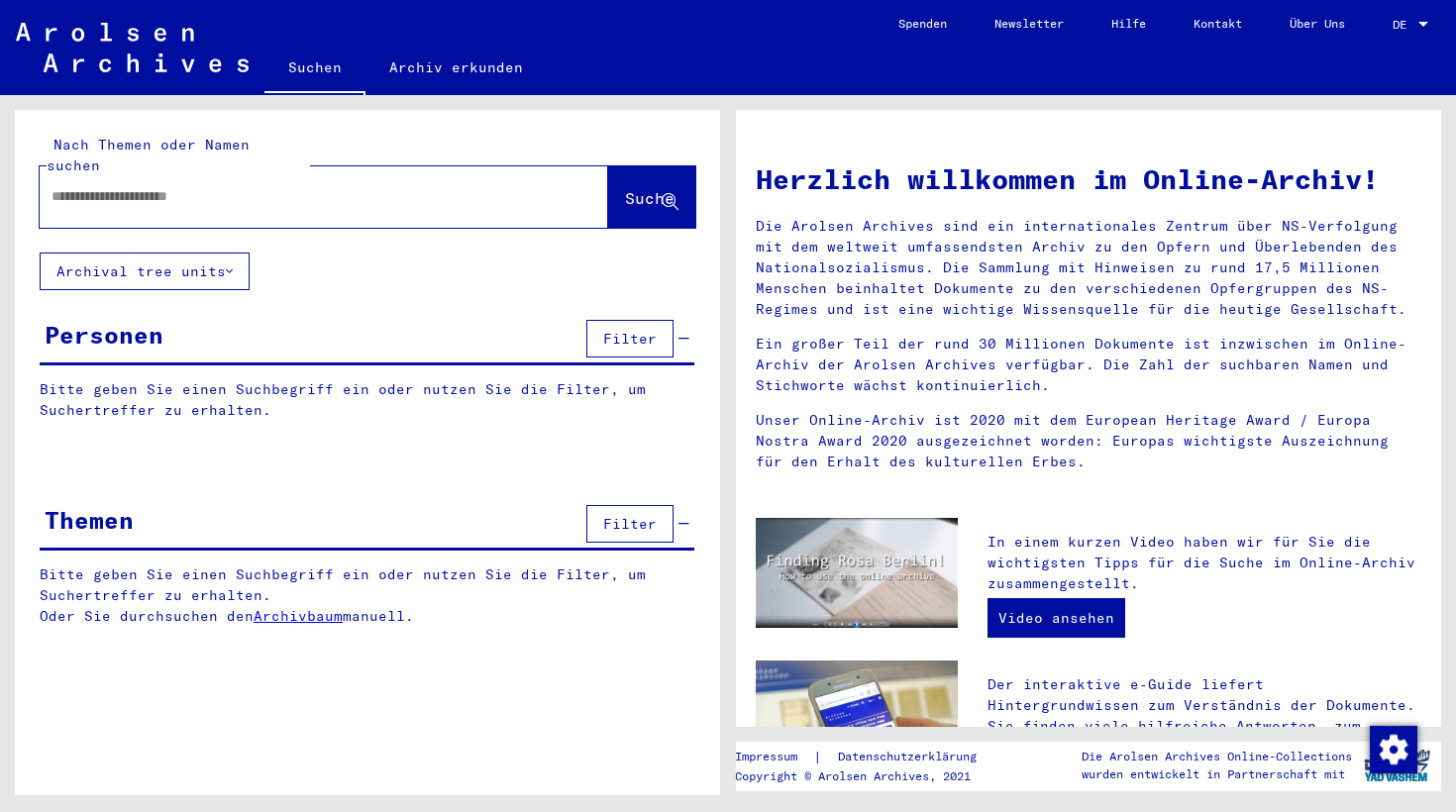 click at bounding box center [300, 196] 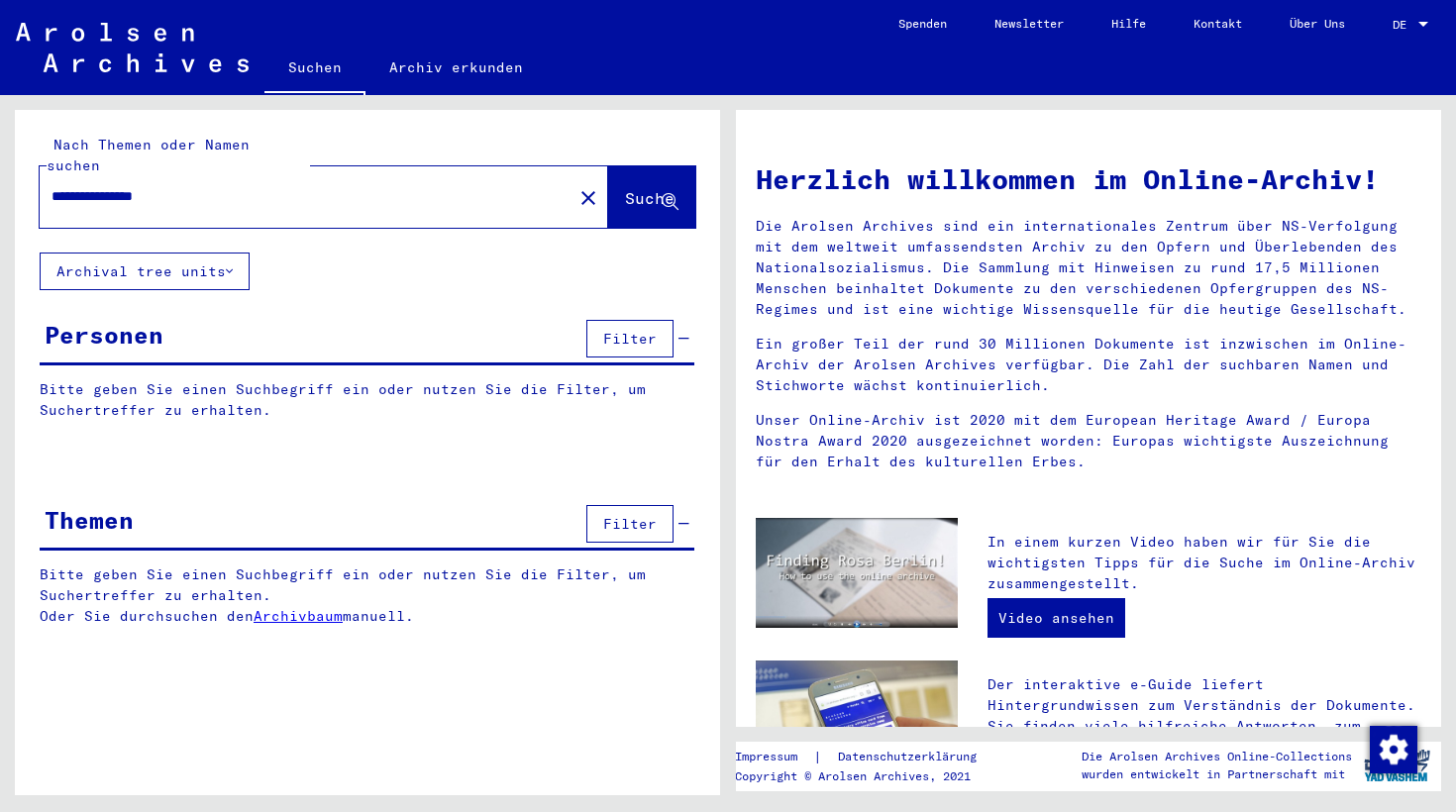 type on "**********" 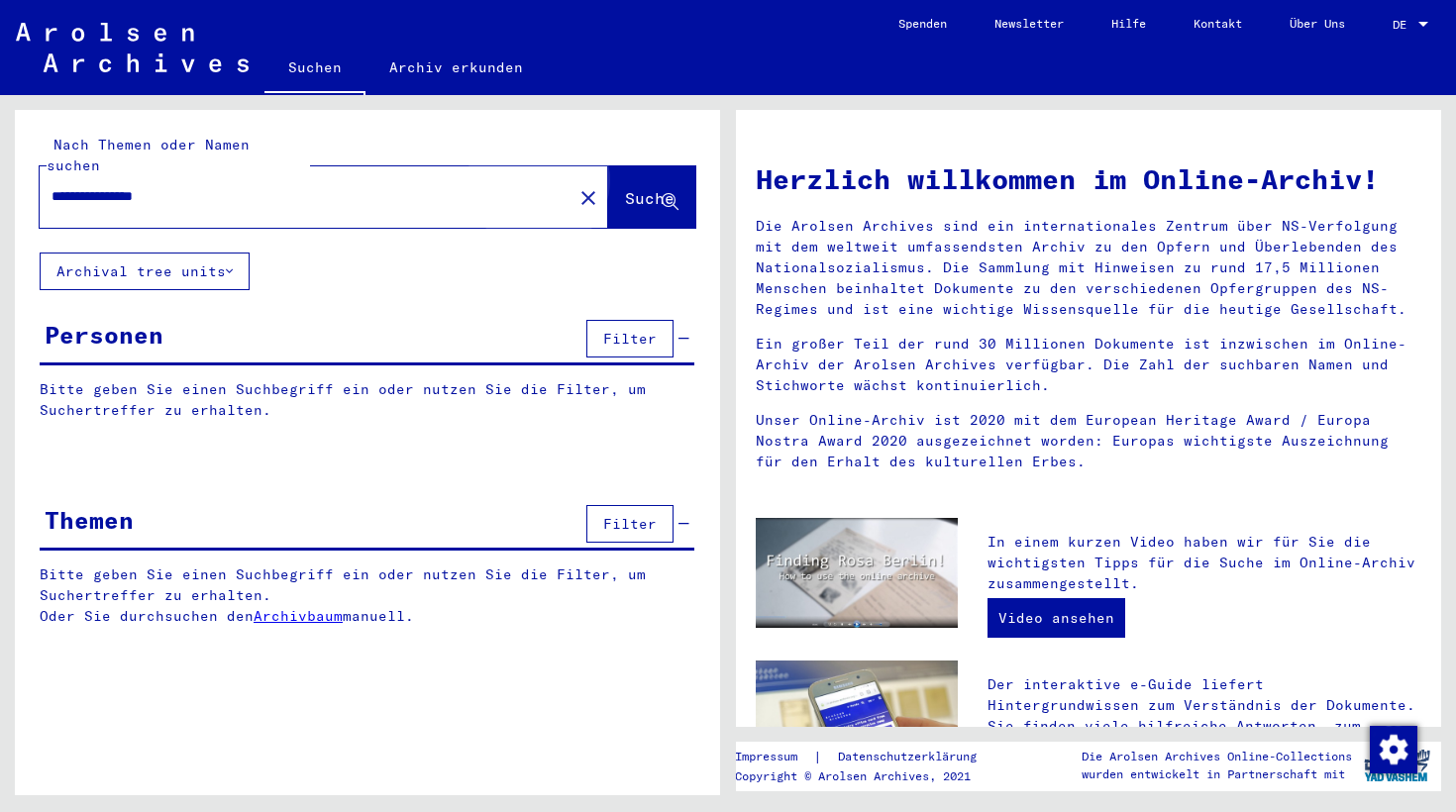 click on "Suche" 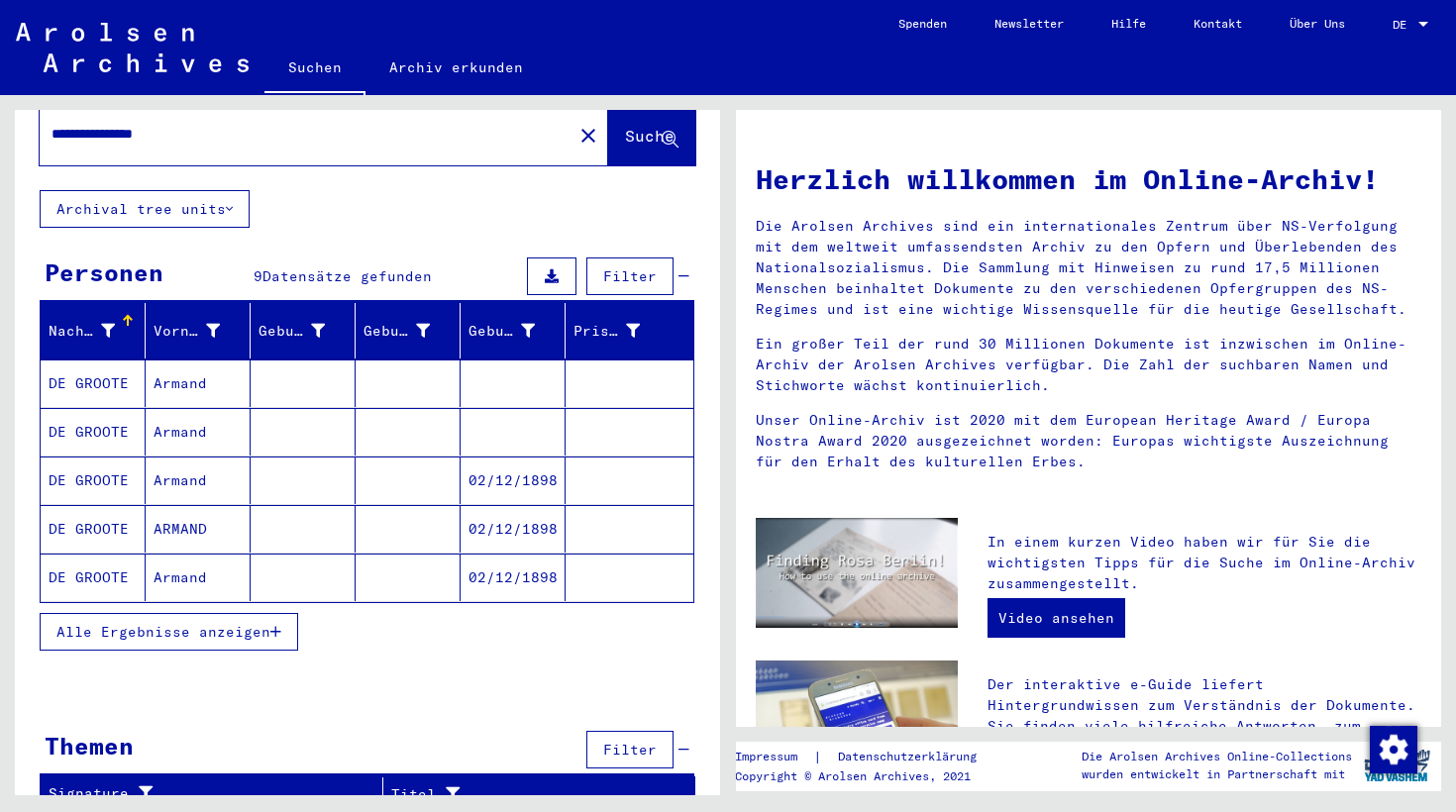 scroll, scrollTop: 60, scrollLeft: 0, axis: vertical 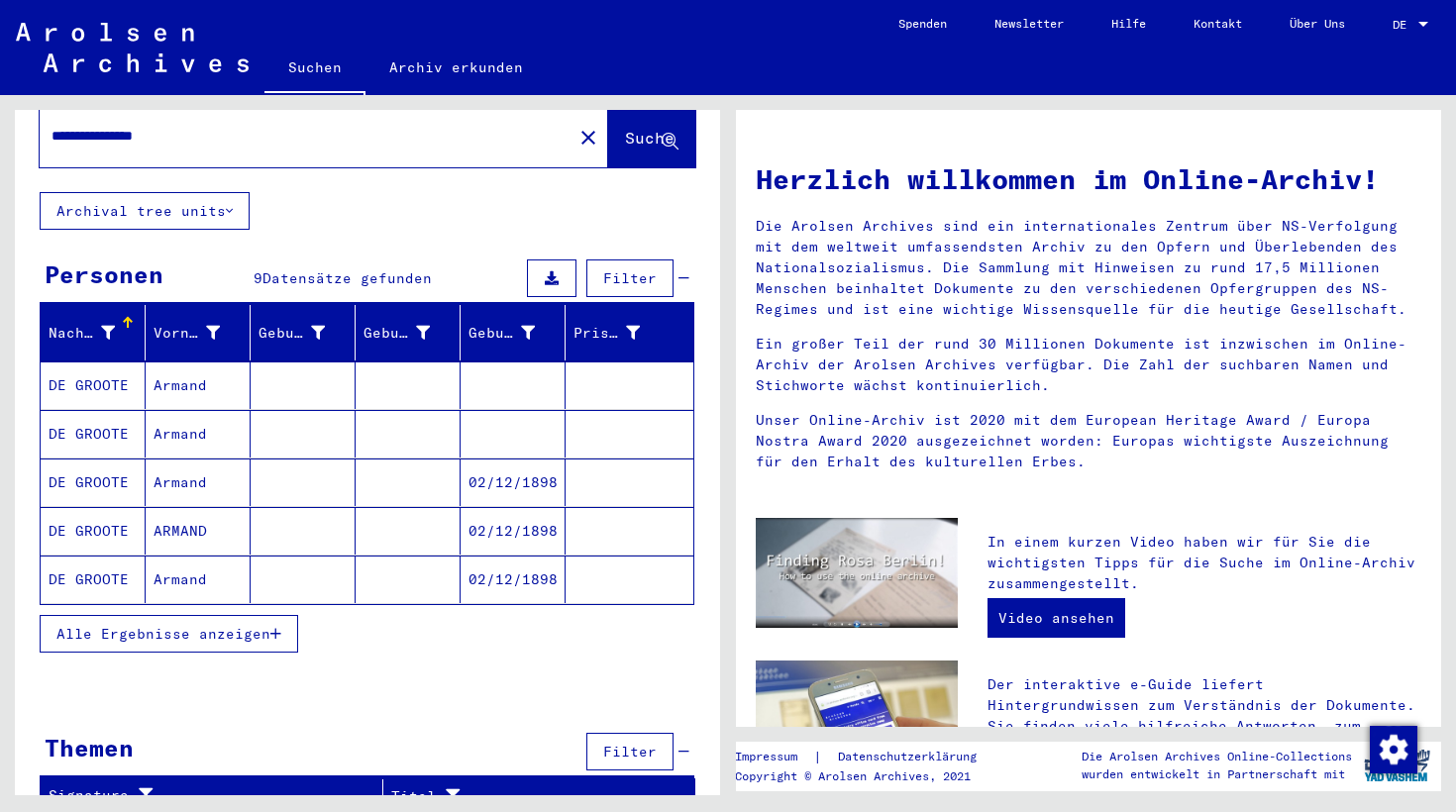 click on "Alle Ergebnisse anzeigen" at bounding box center [163, 634] 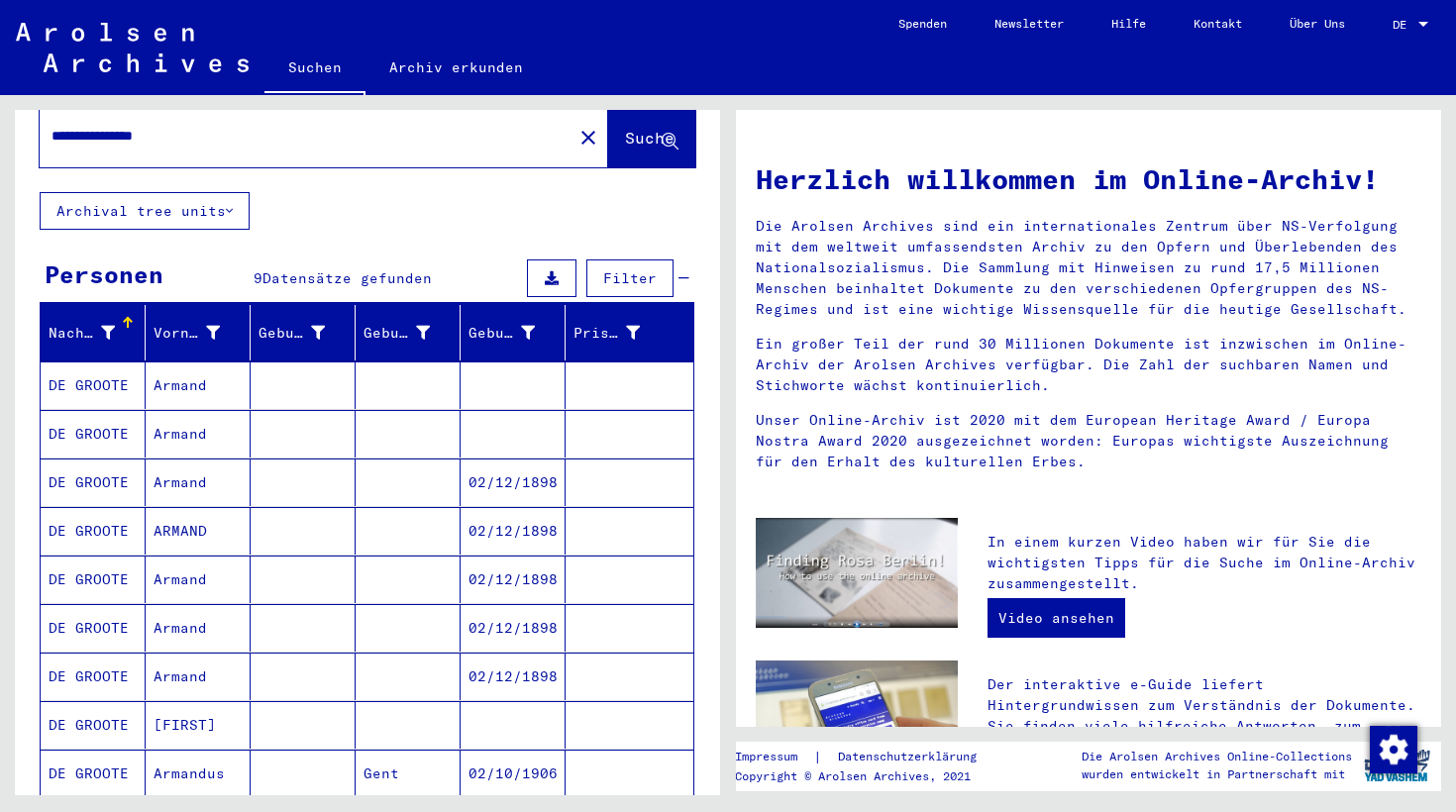click on "DE GROOTE" at bounding box center [93, 434] 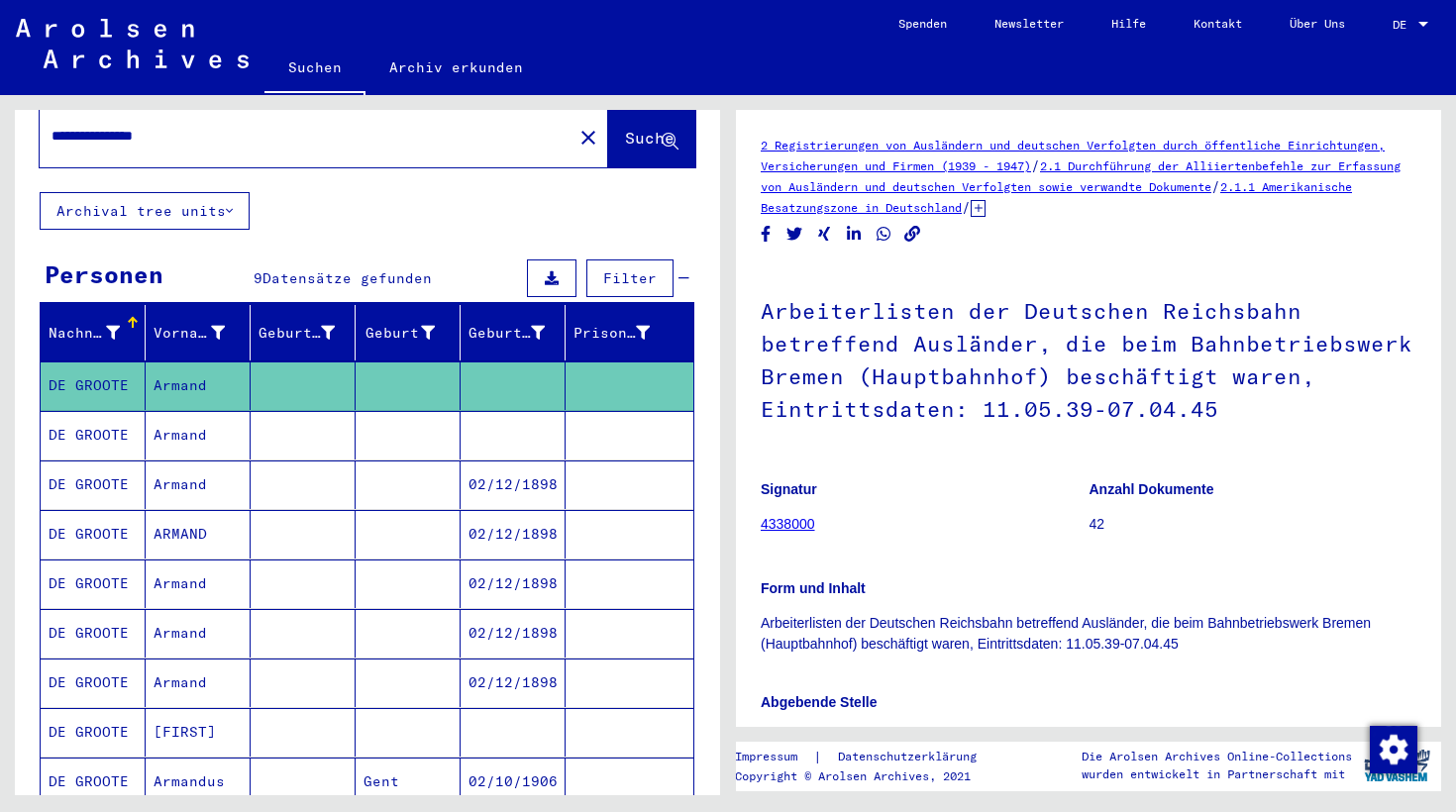 click on "DE GROOTE" at bounding box center (93, 484) 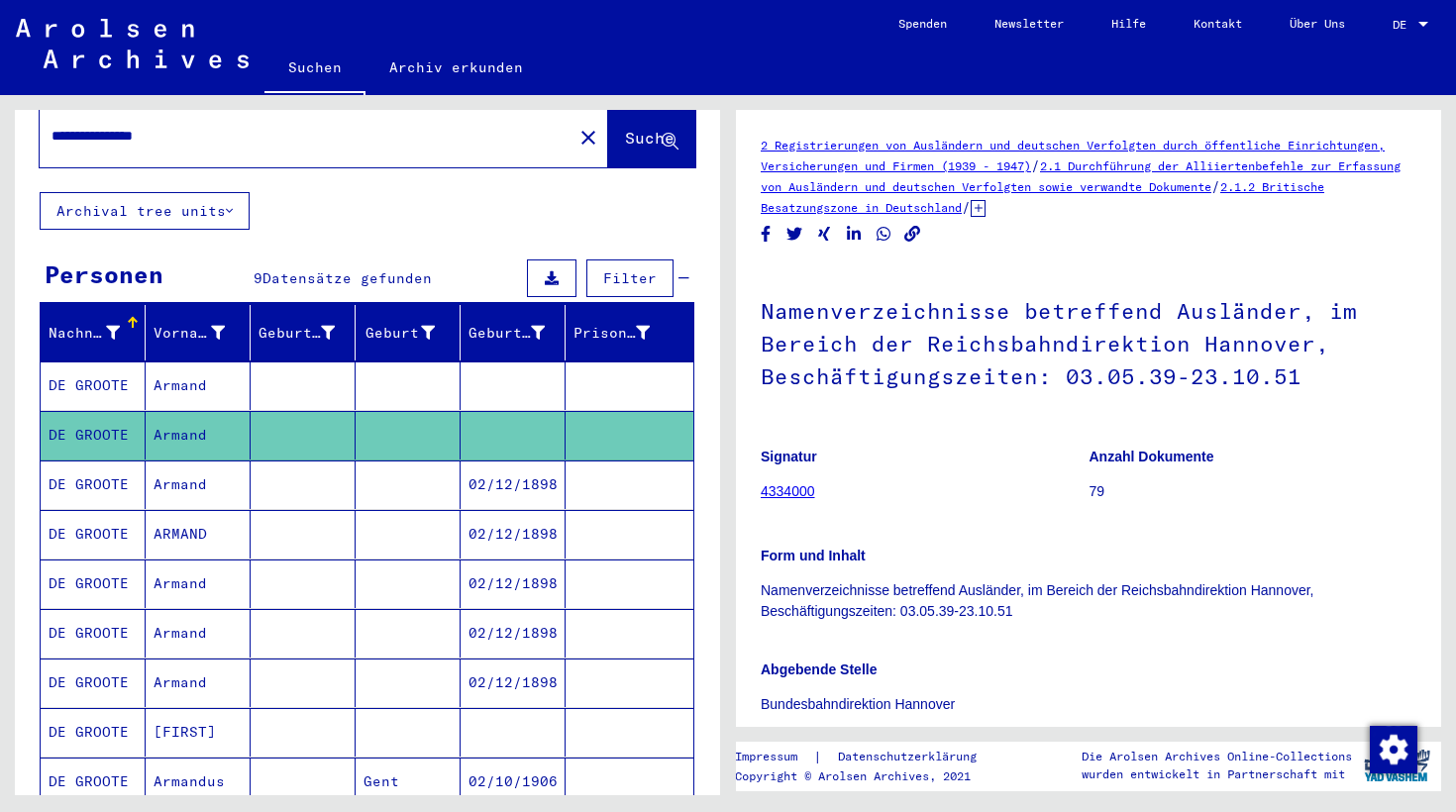 click 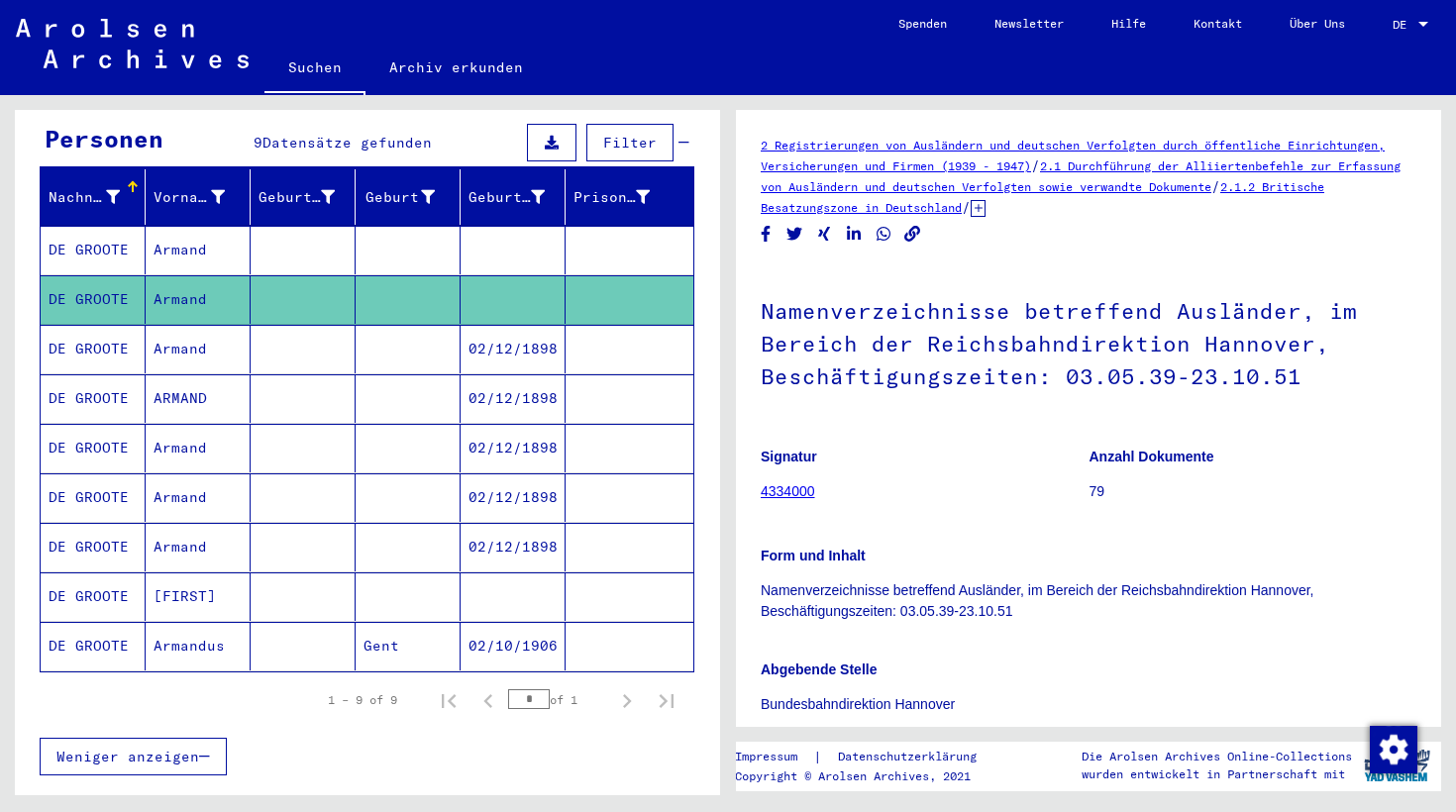 scroll, scrollTop: 200, scrollLeft: 0, axis: vertical 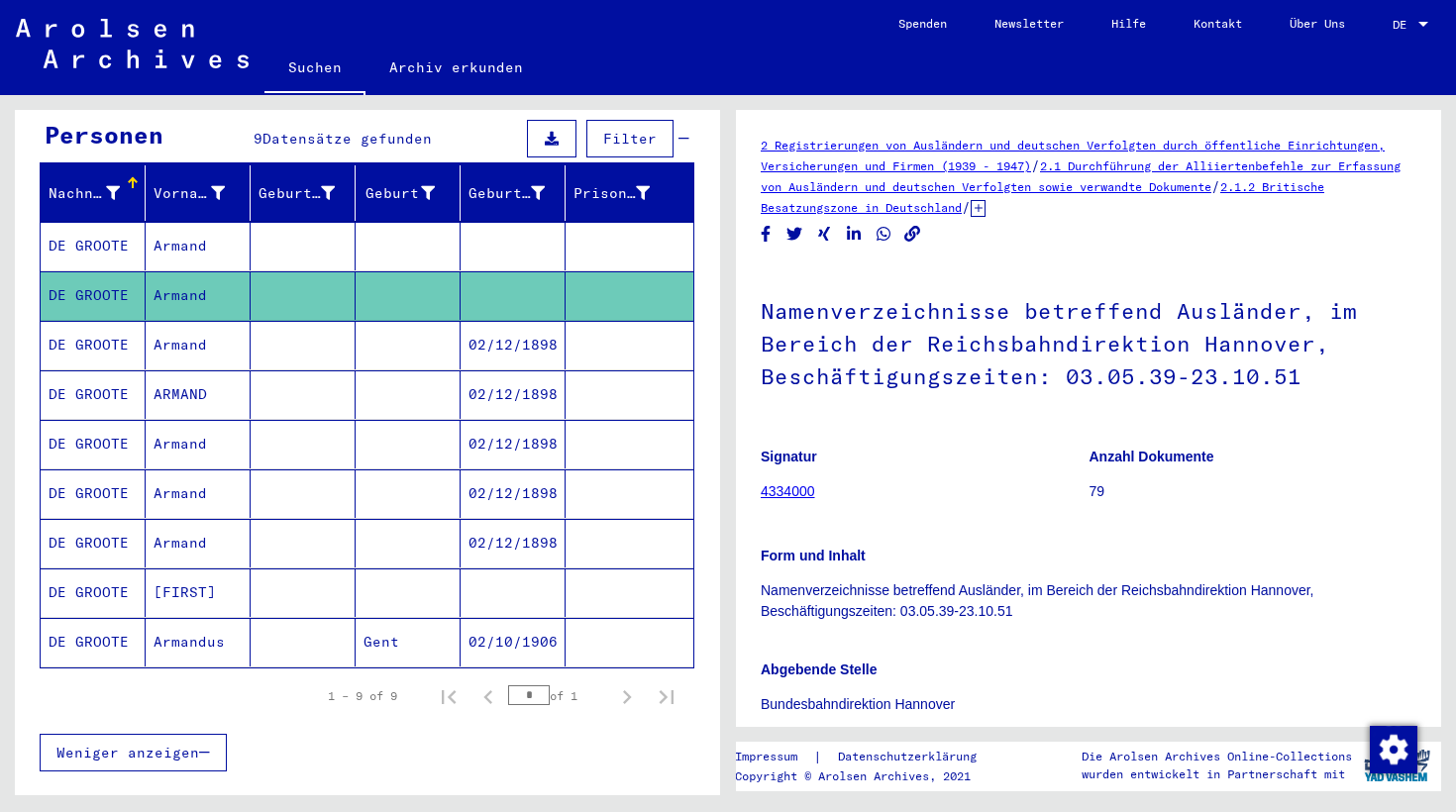 click on "ARMAND" at bounding box center [198, 444] 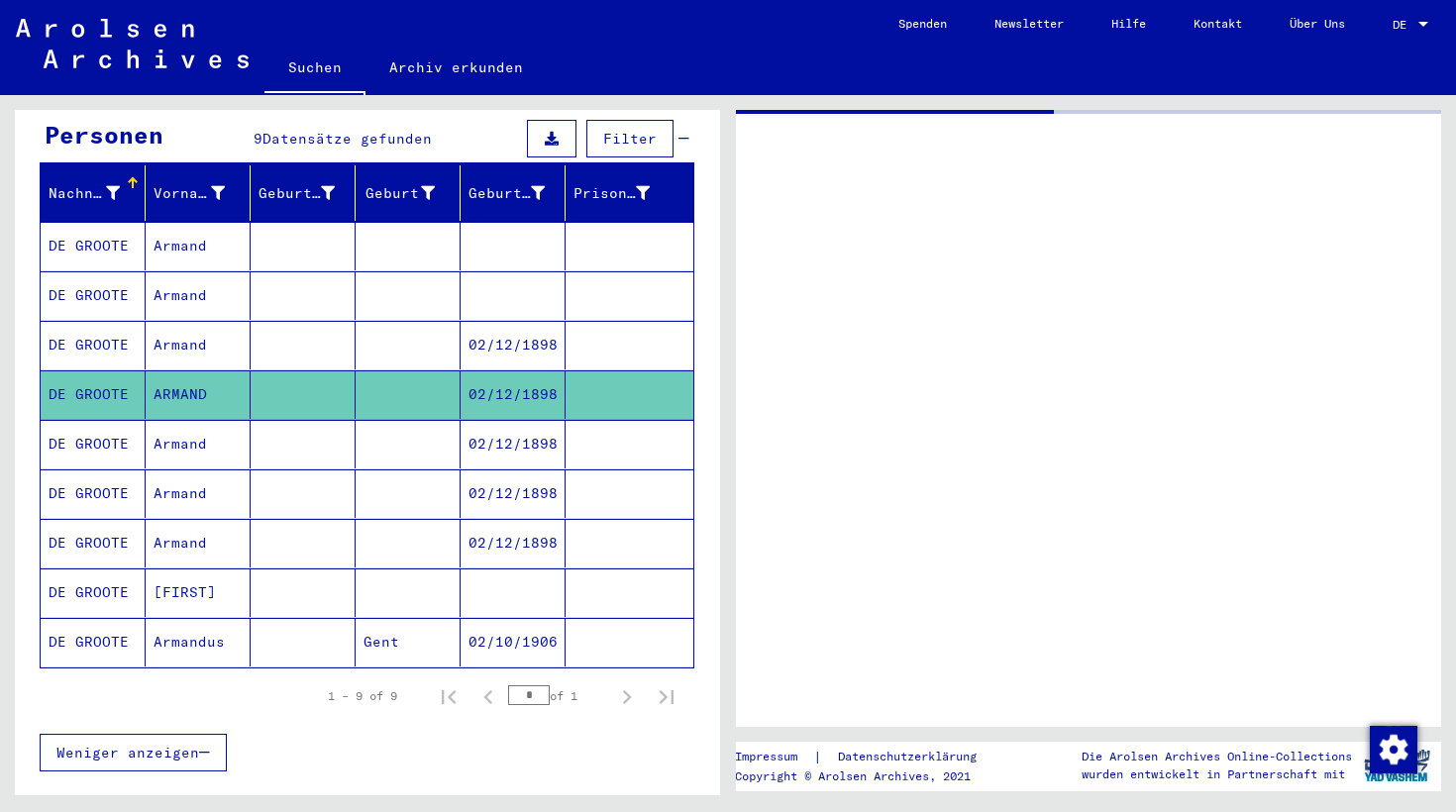 click on "ARMAND" 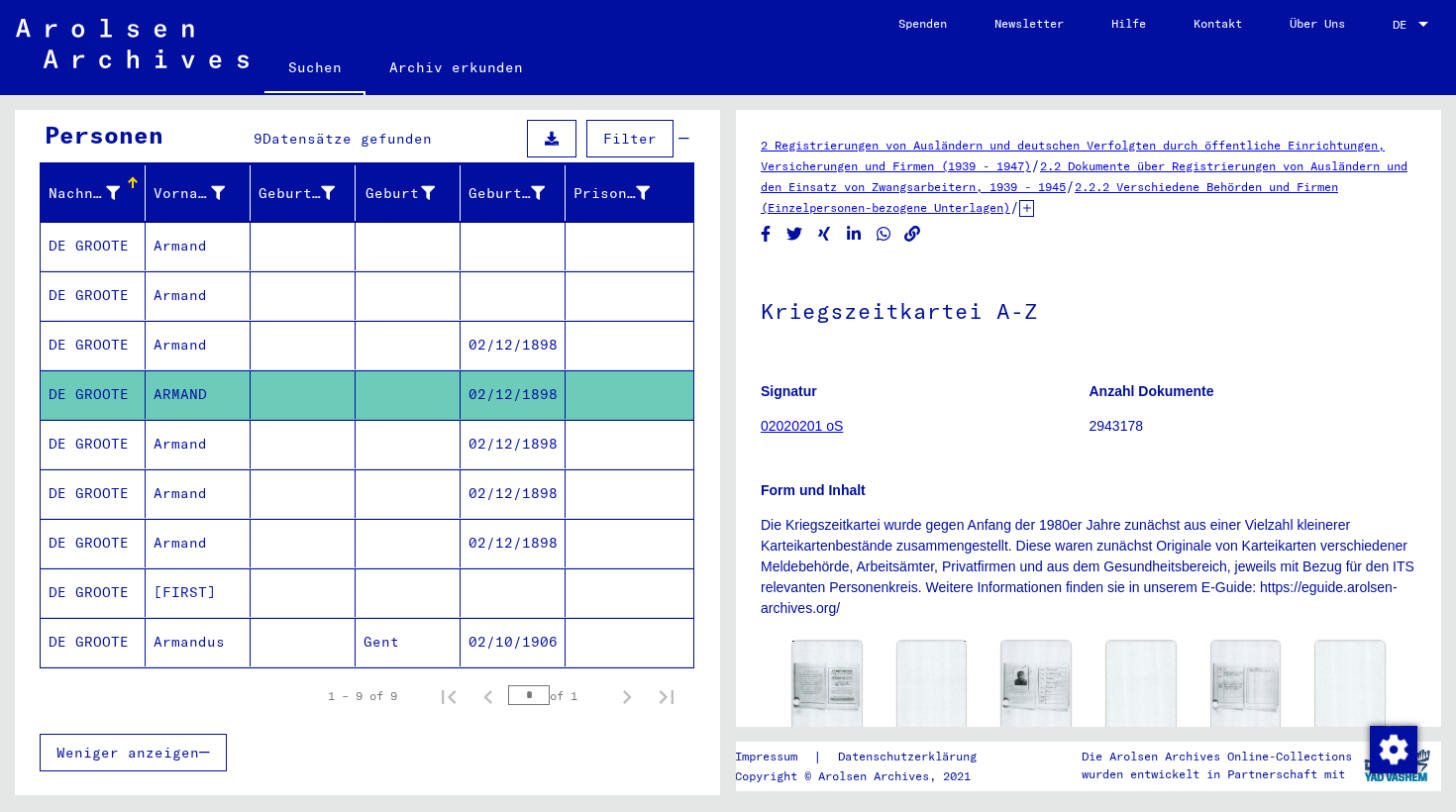 click on "ARMANDUS" at bounding box center [198, 642] 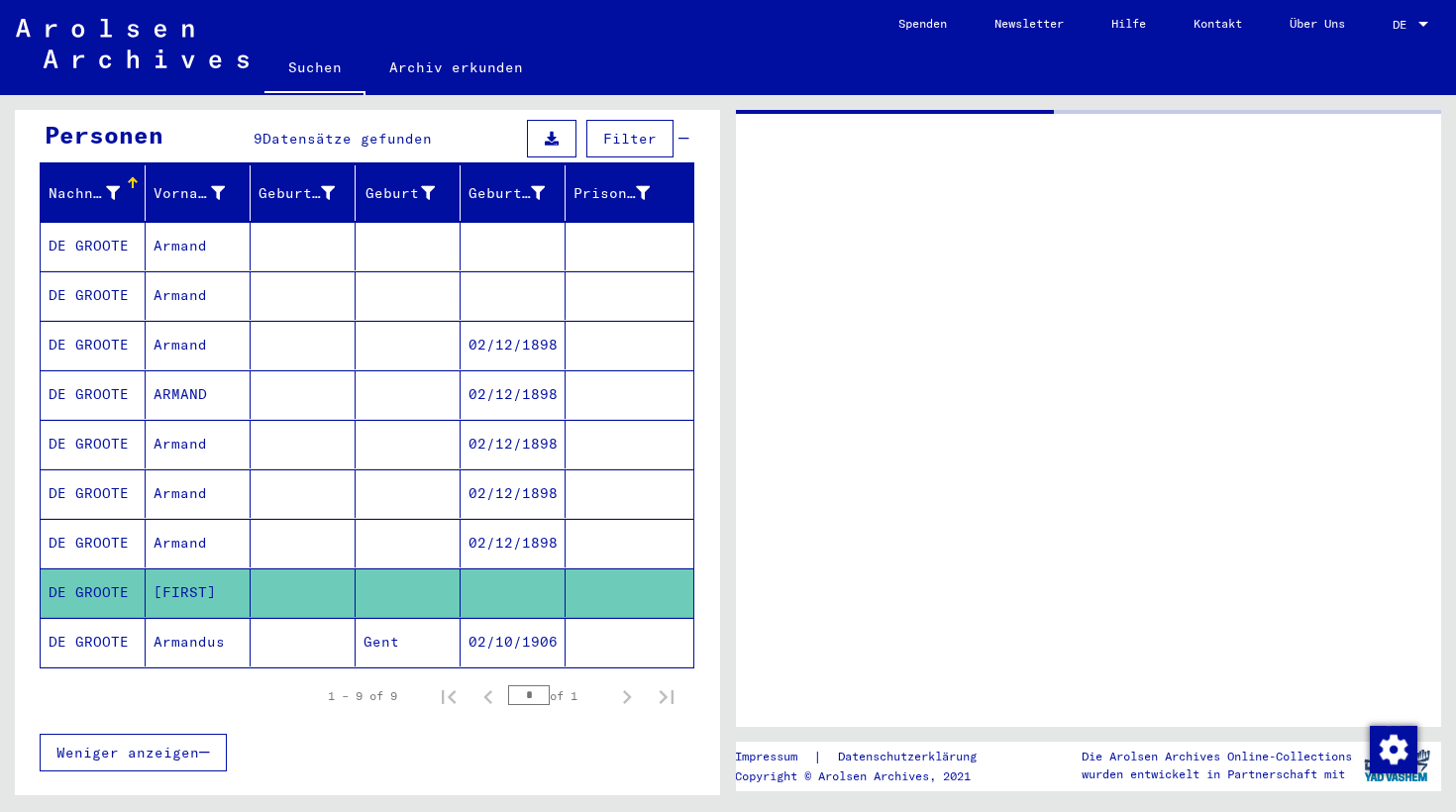 click on "ARMANDUS" 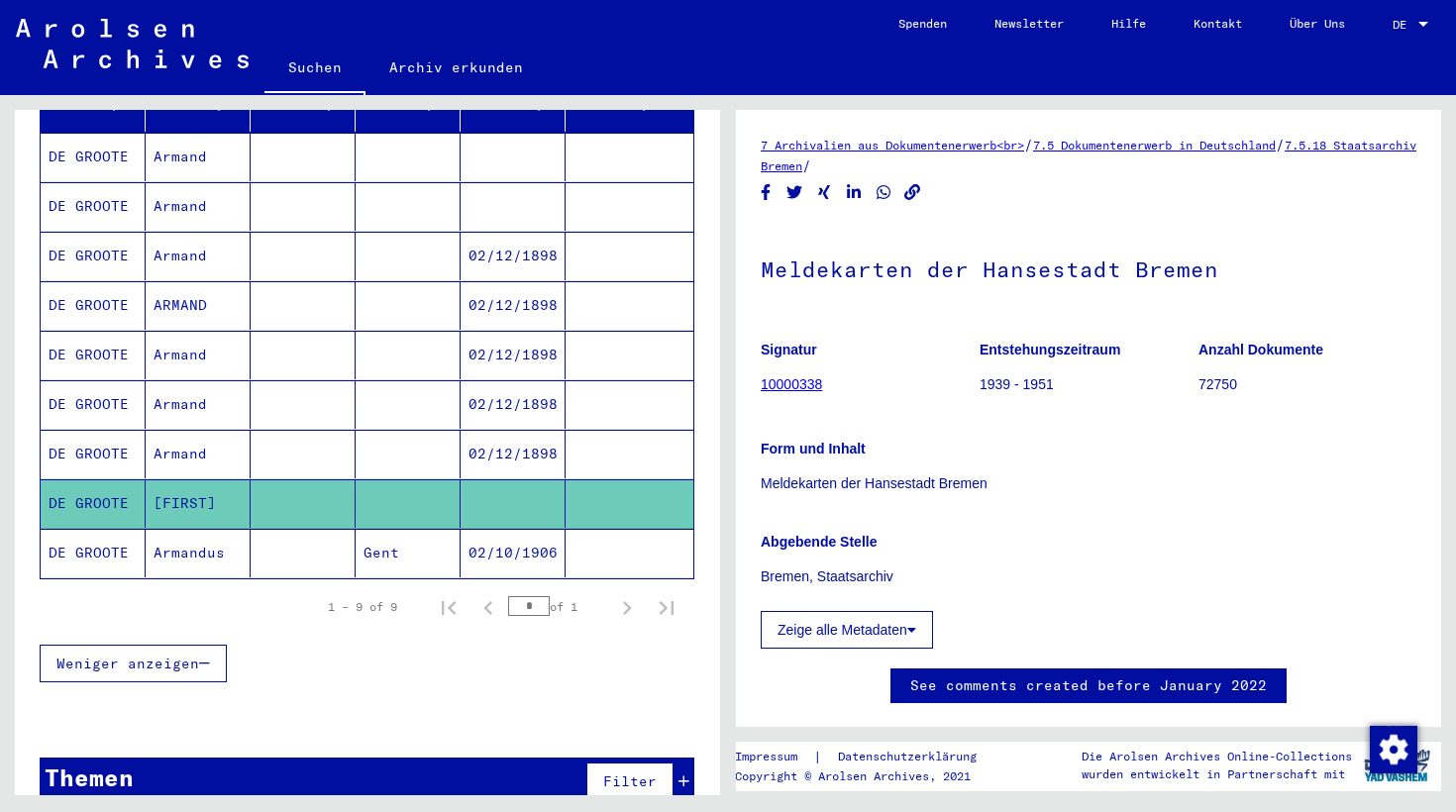 scroll, scrollTop: 291, scrollLeft: 0, axis: vertical 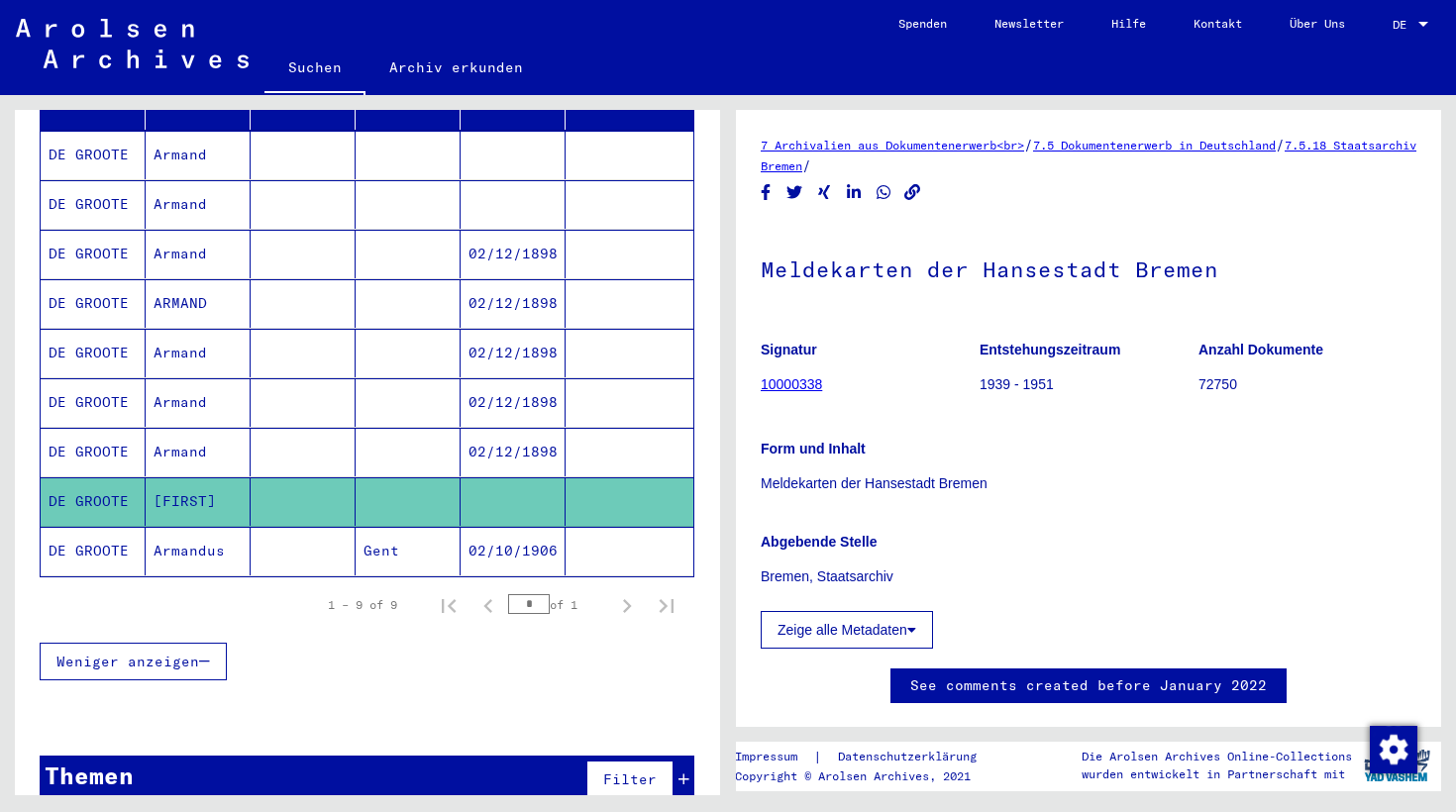 click on "DE GROOTE" 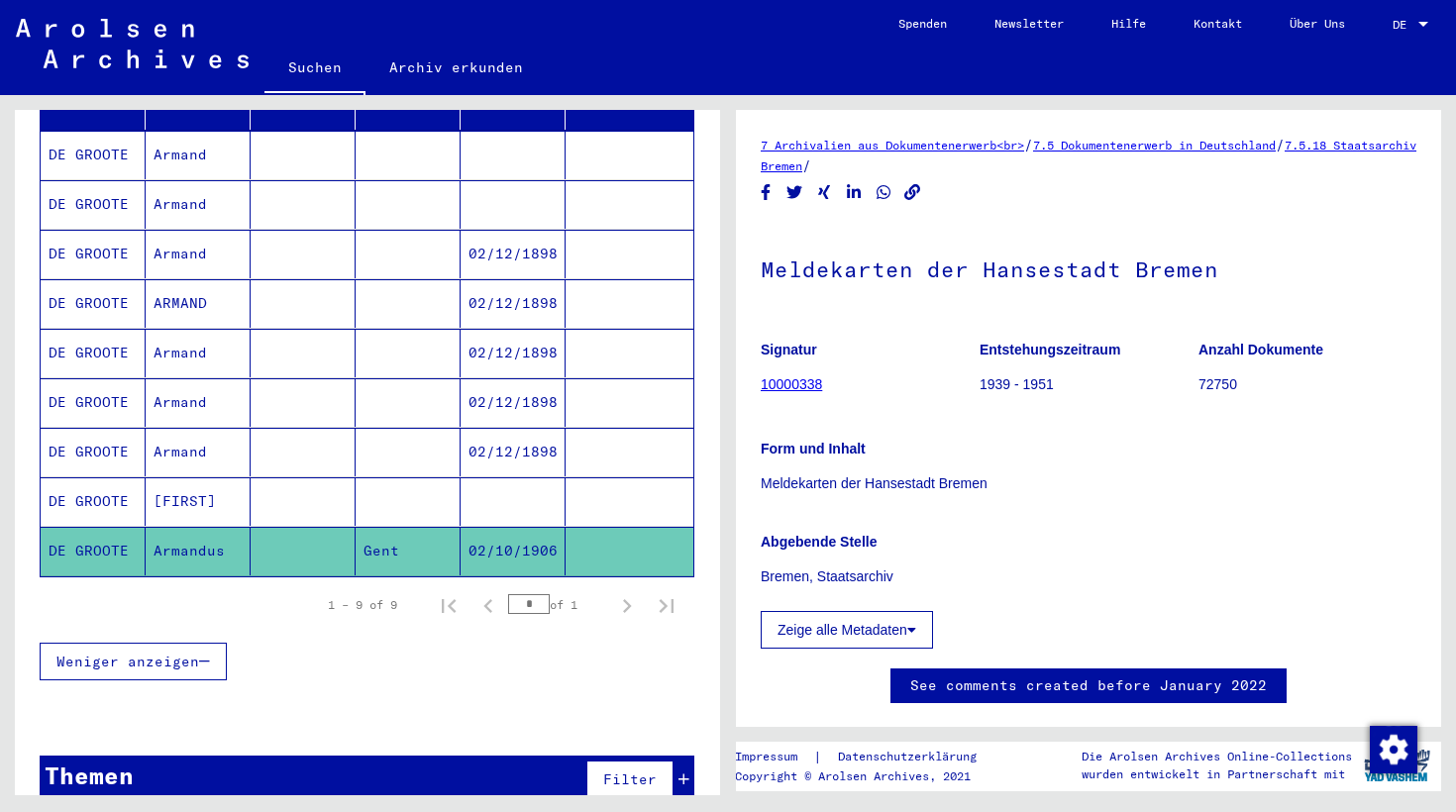 click on "DE GROOTE" 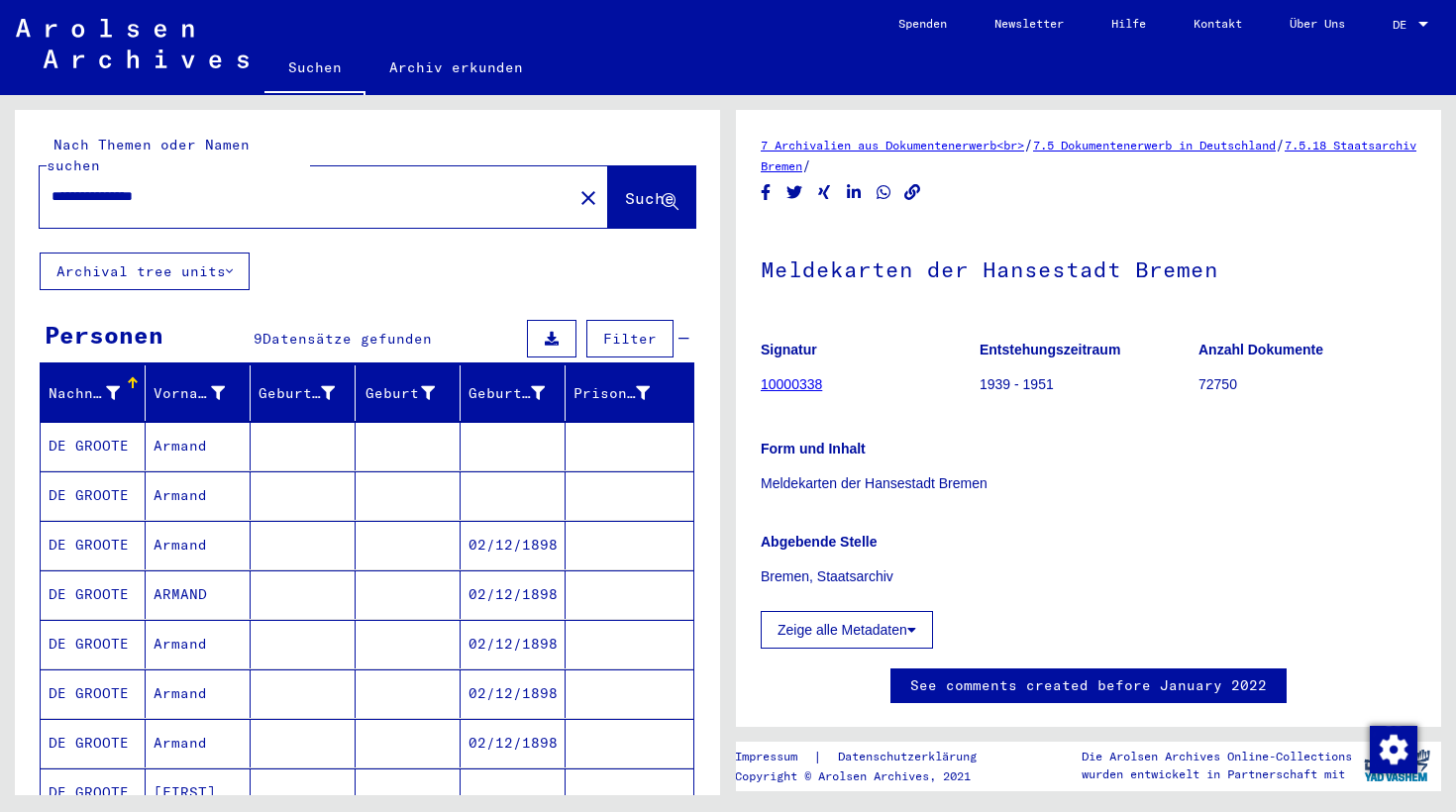 scroll, scrollTop: 0, scrollLeft: 0, axis: both 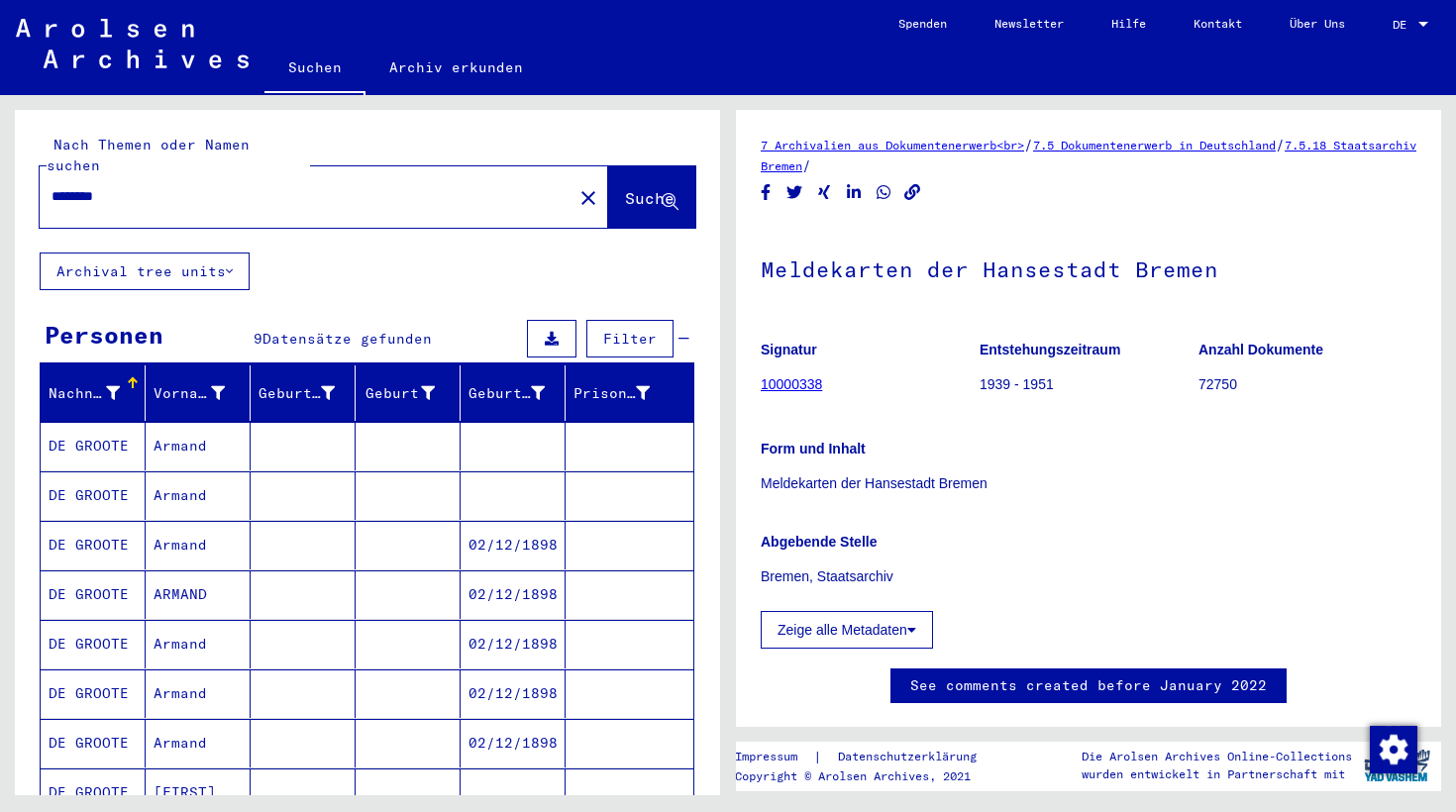 type on "********" 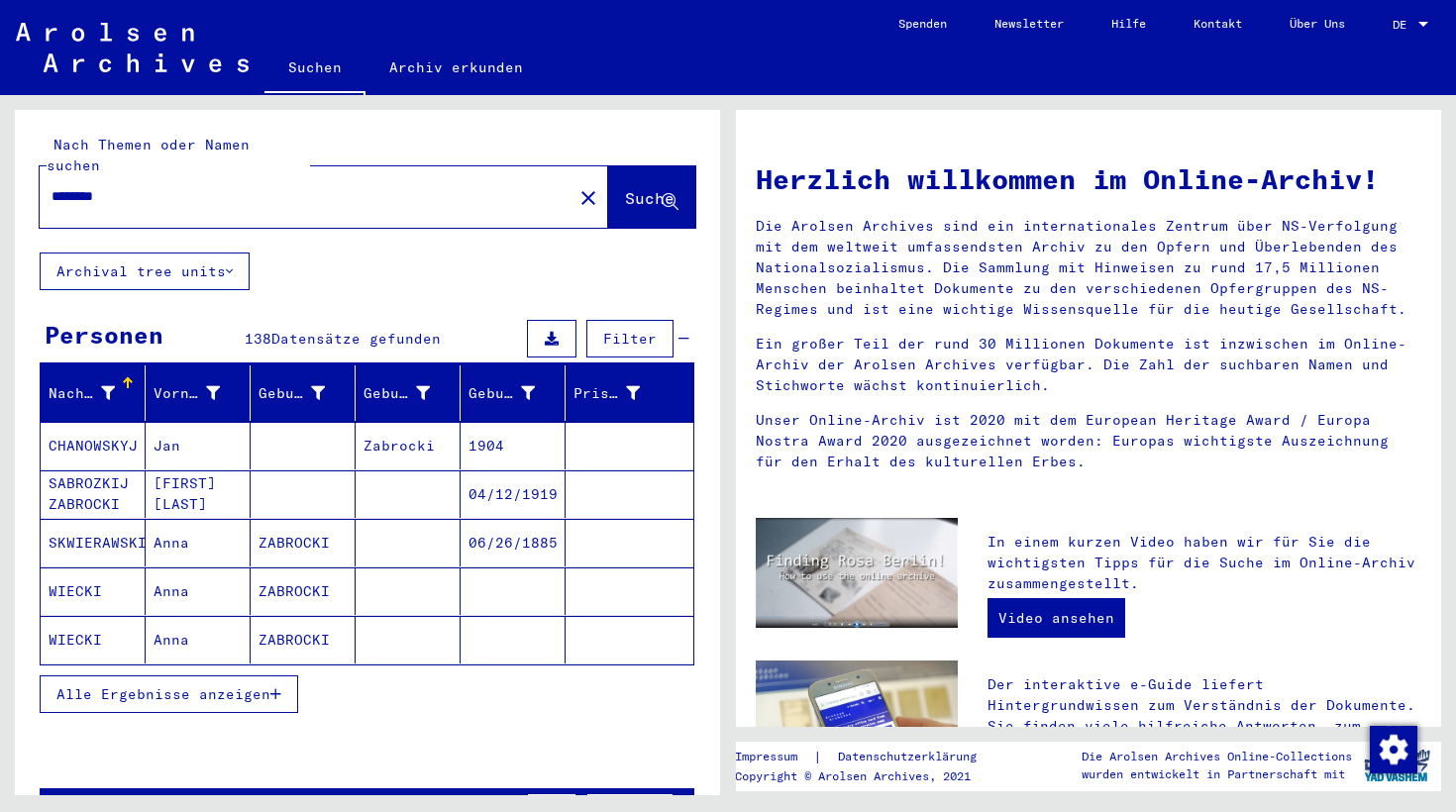 click on "SABROZKIJ ZABROCKI" at bounding box center (93, 543) 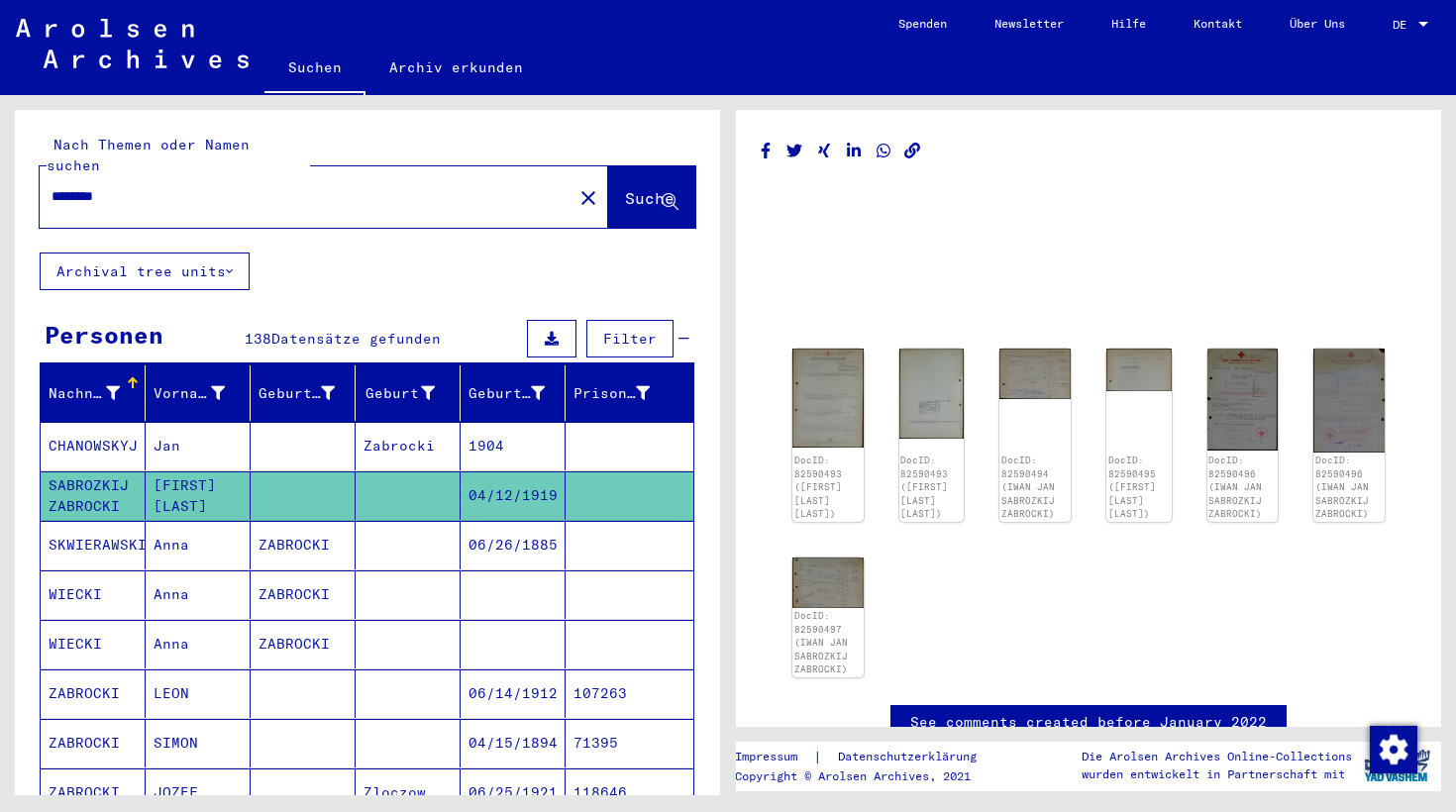 scroll, scrollTop: 0, scrollLeft: 0, axis: both 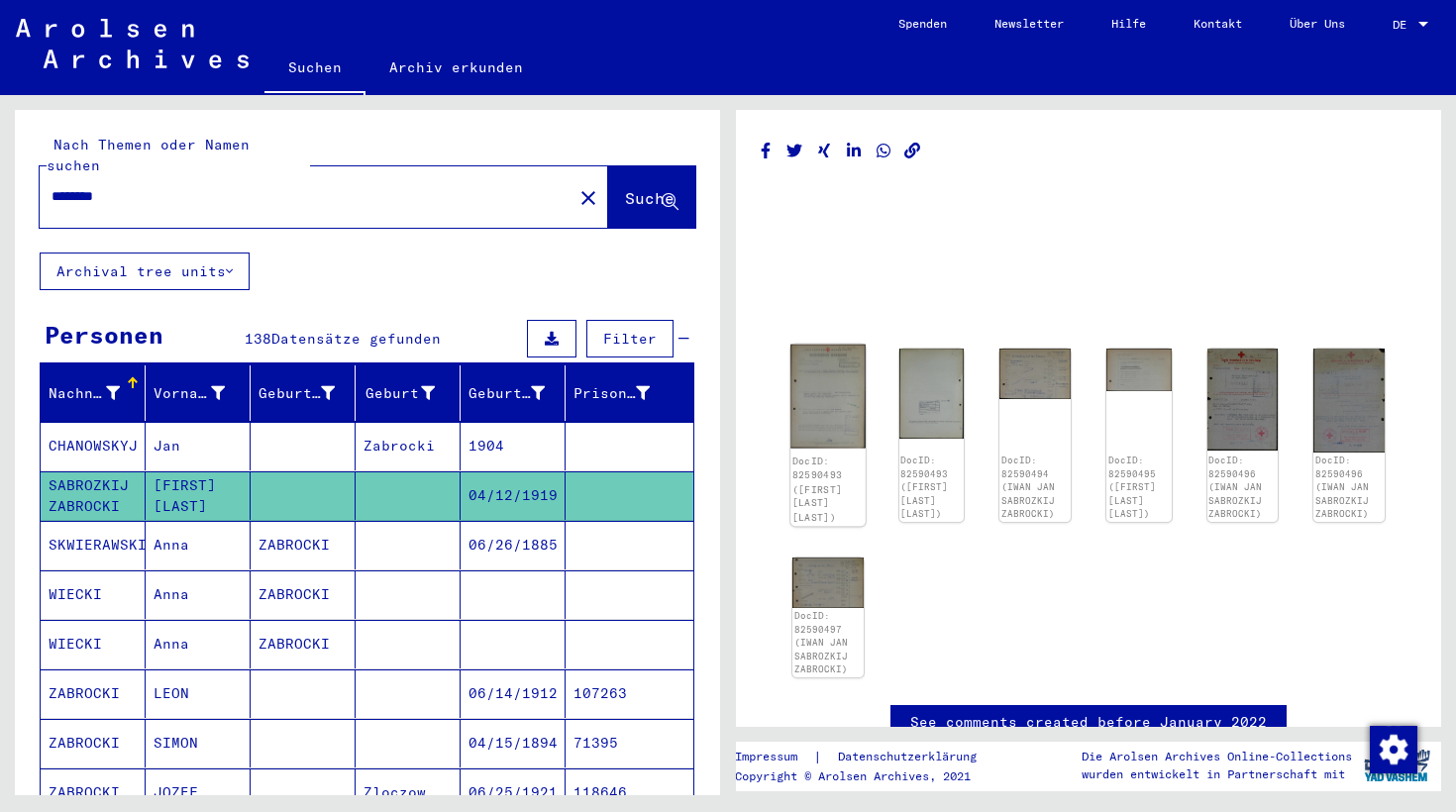 click 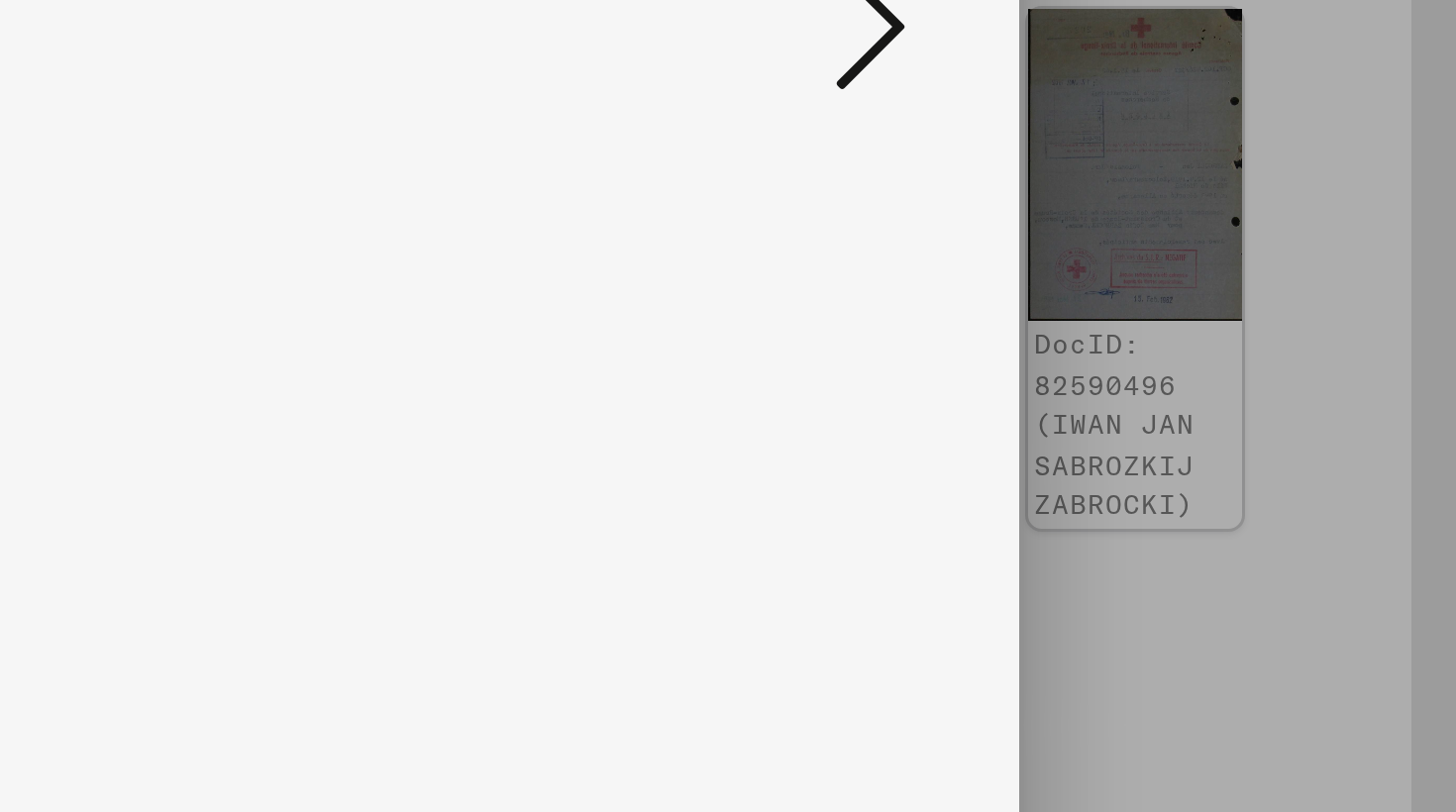 scroll, scrollTop: 0, scrollLeft: 0, axis: both 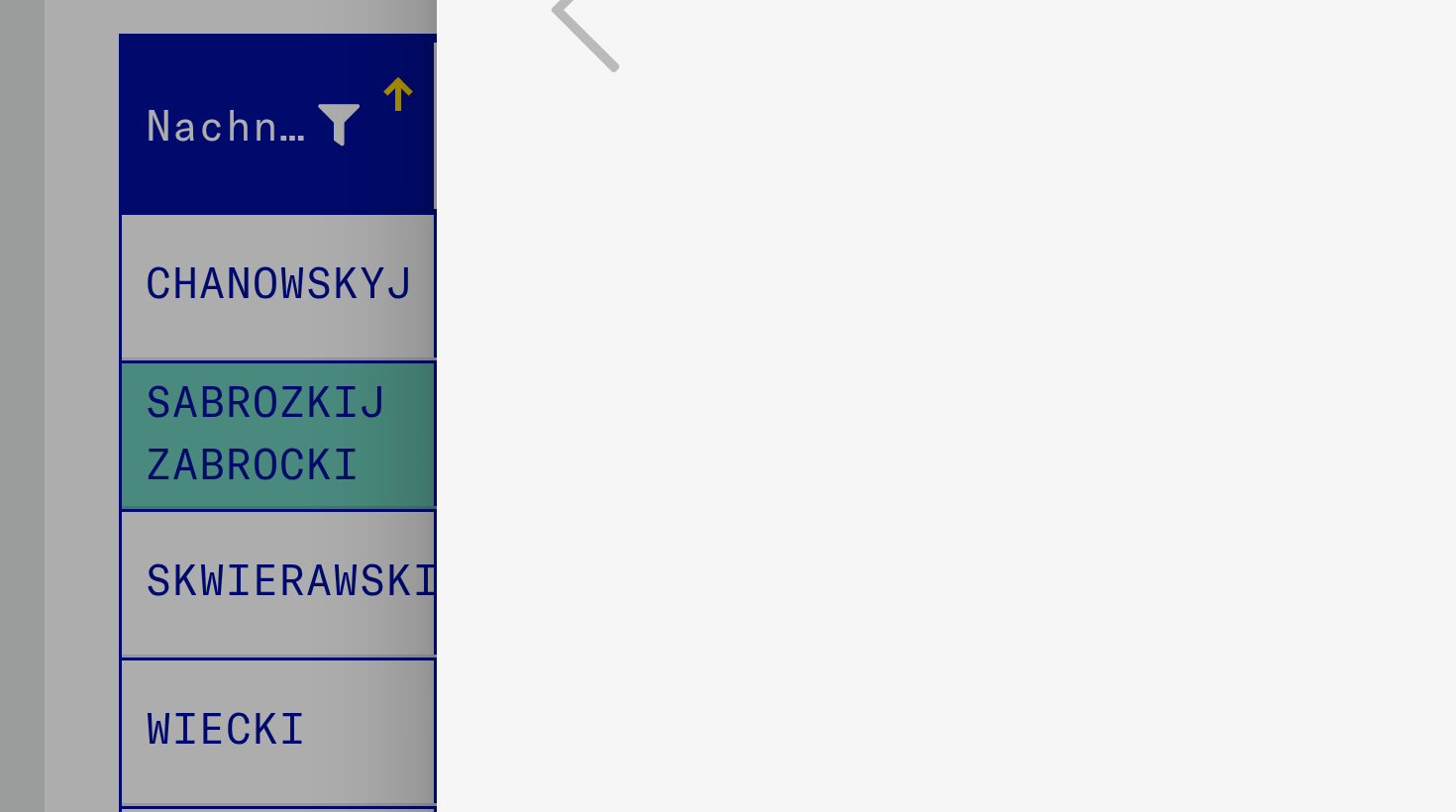 click at bounding box center [728, 406] 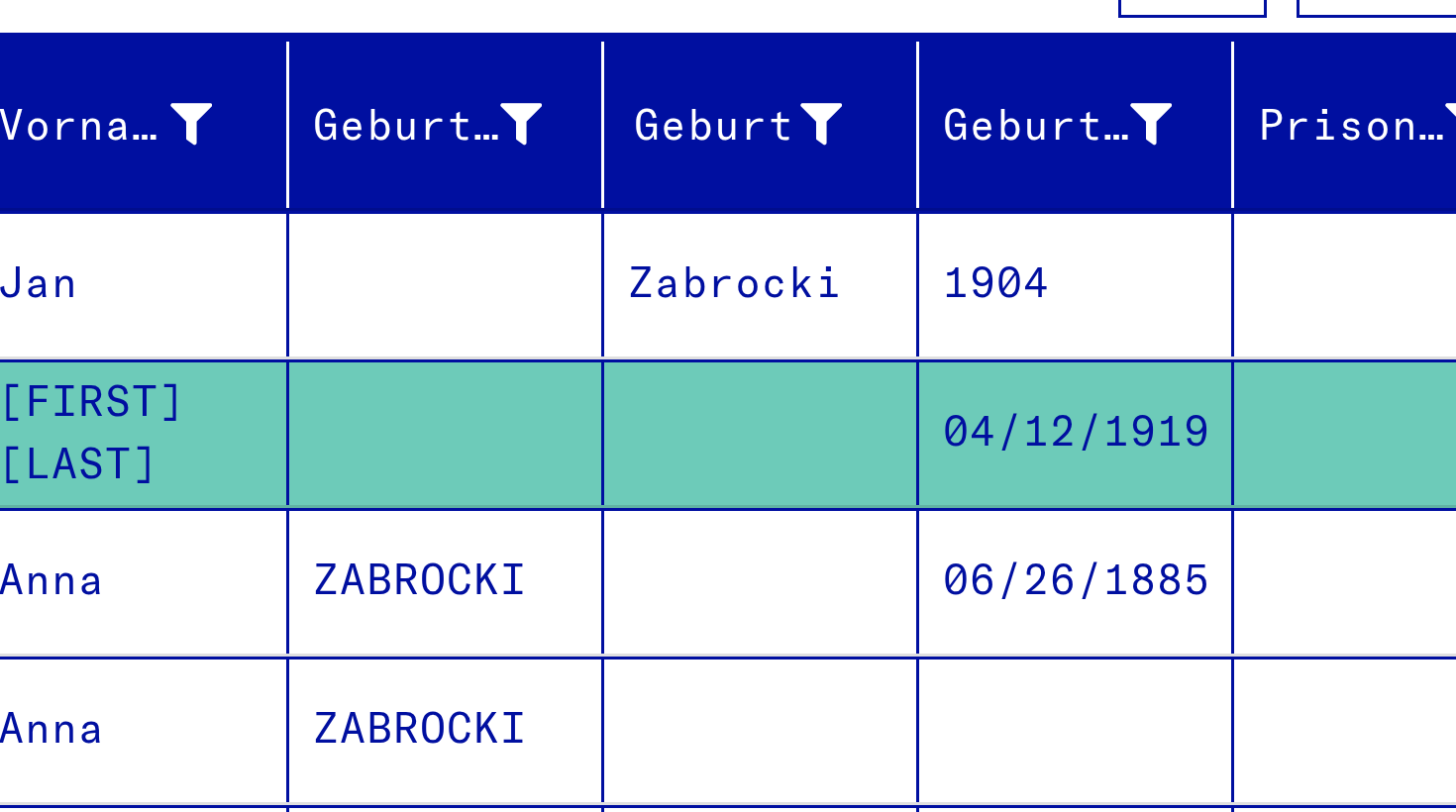 scroll, scrollTop: 1, scrollLeft: 0, axis: vertical 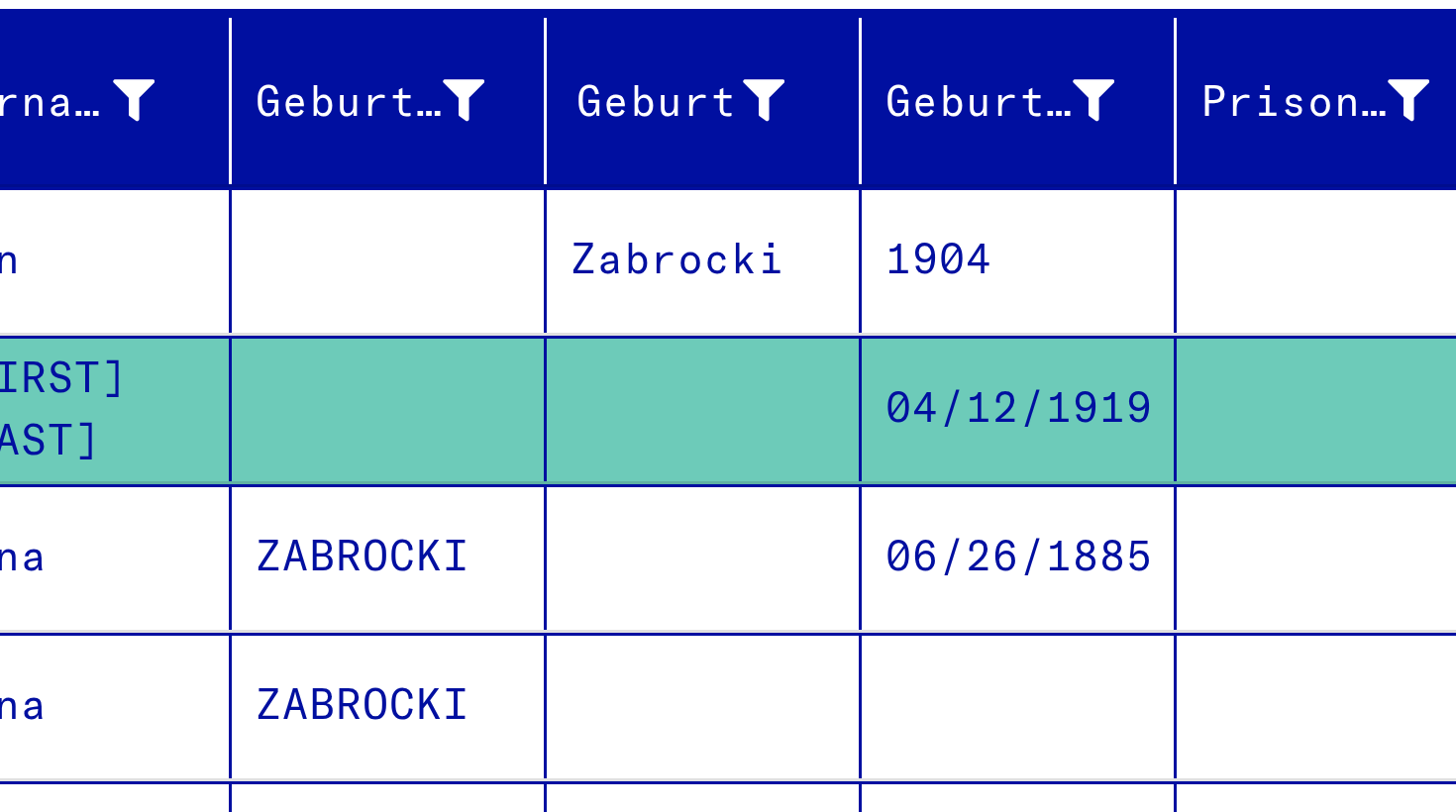 click on "ZABROCKI" at bounding box center (303, 593) 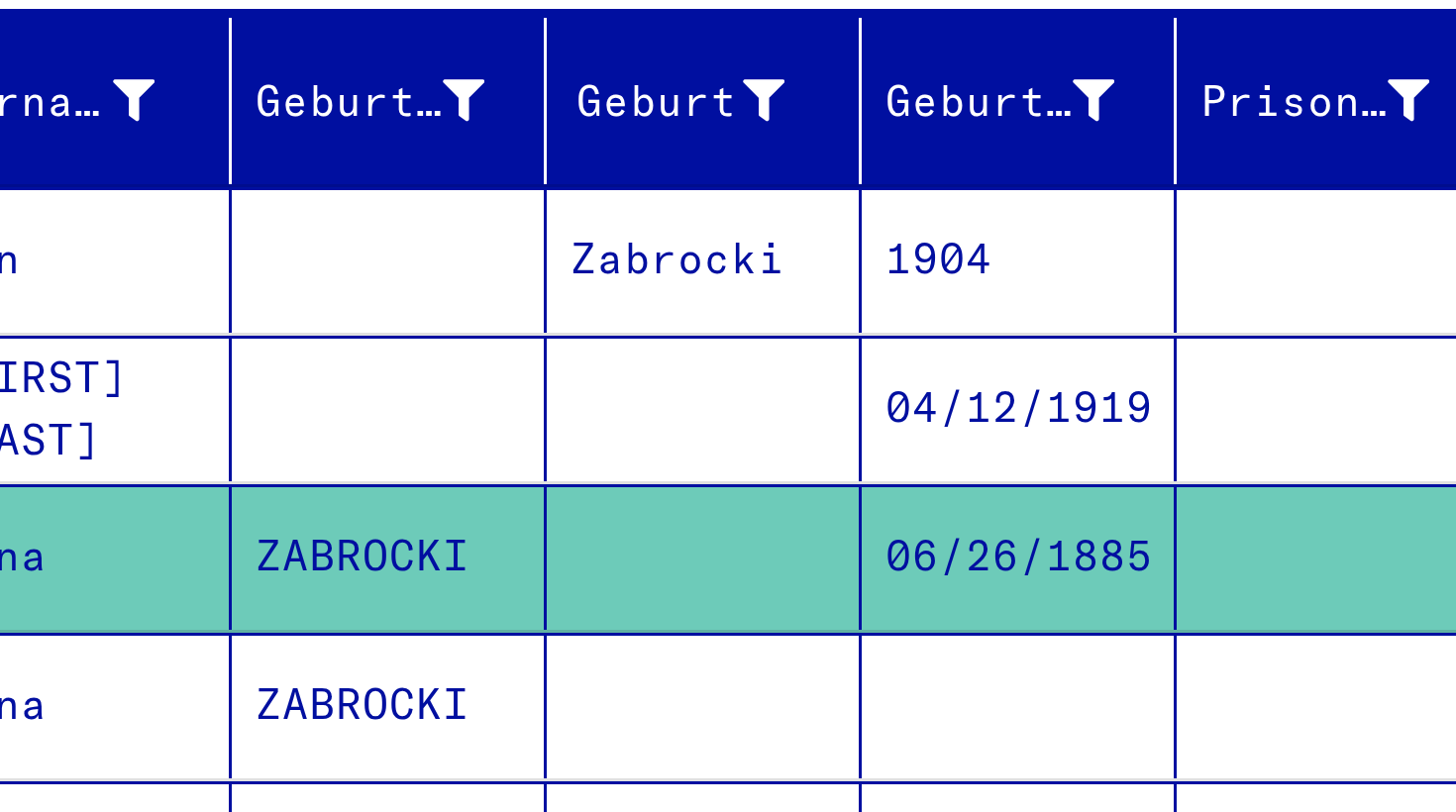 click on "ZABROCKI" 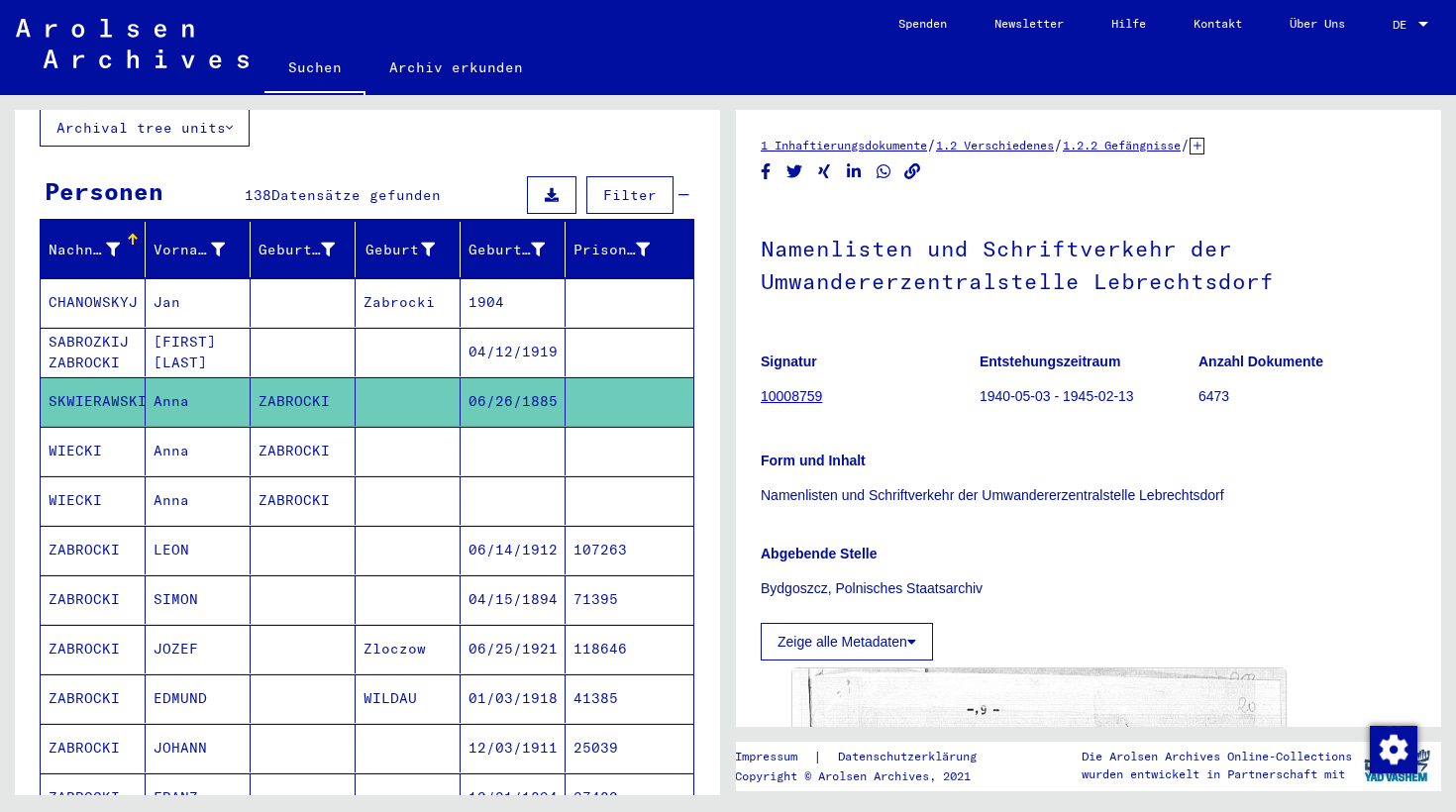 scroll, scrollTop: 152, scrollLeft: 0, axis: vertical 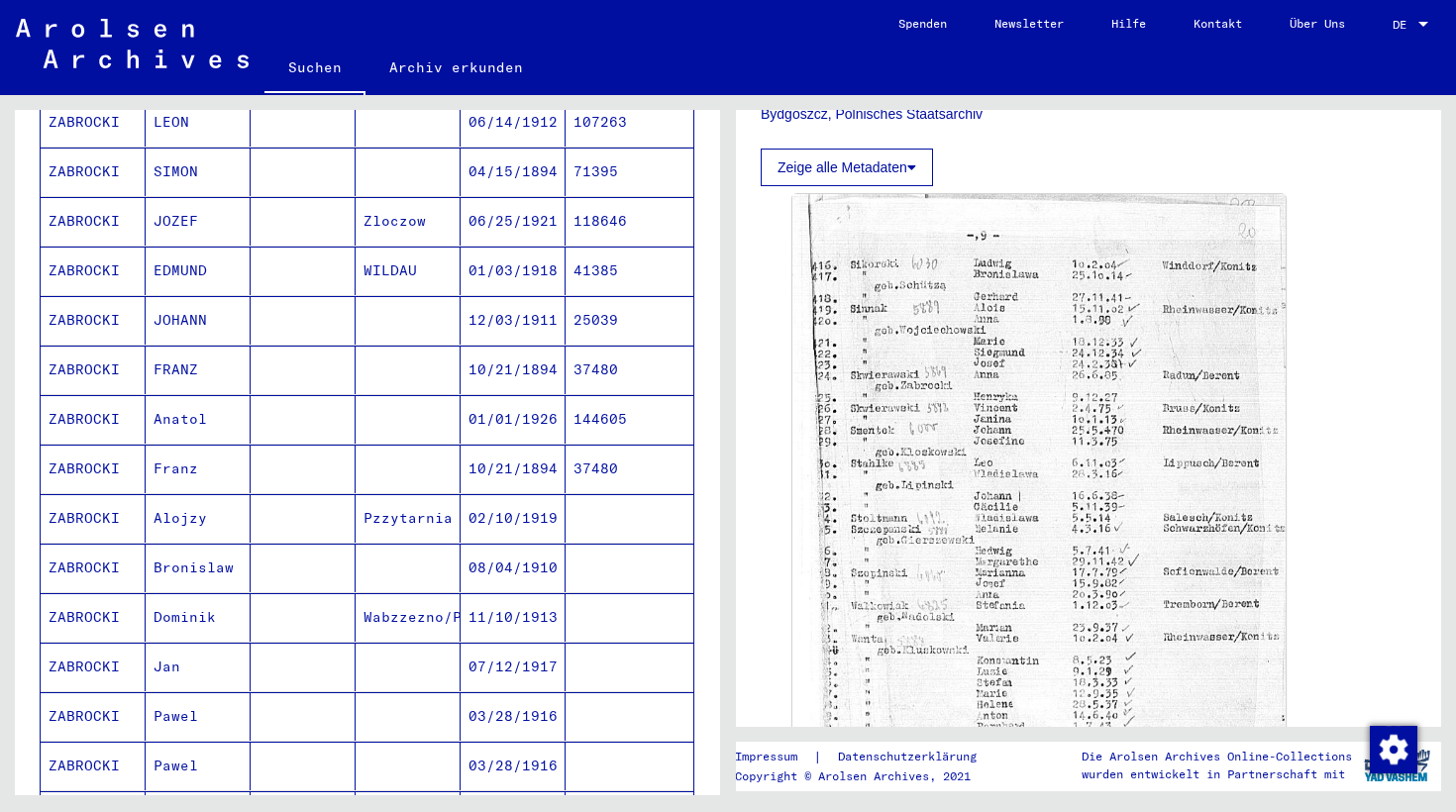 click on "ZABROCKI" at bounding box center [93, 270] 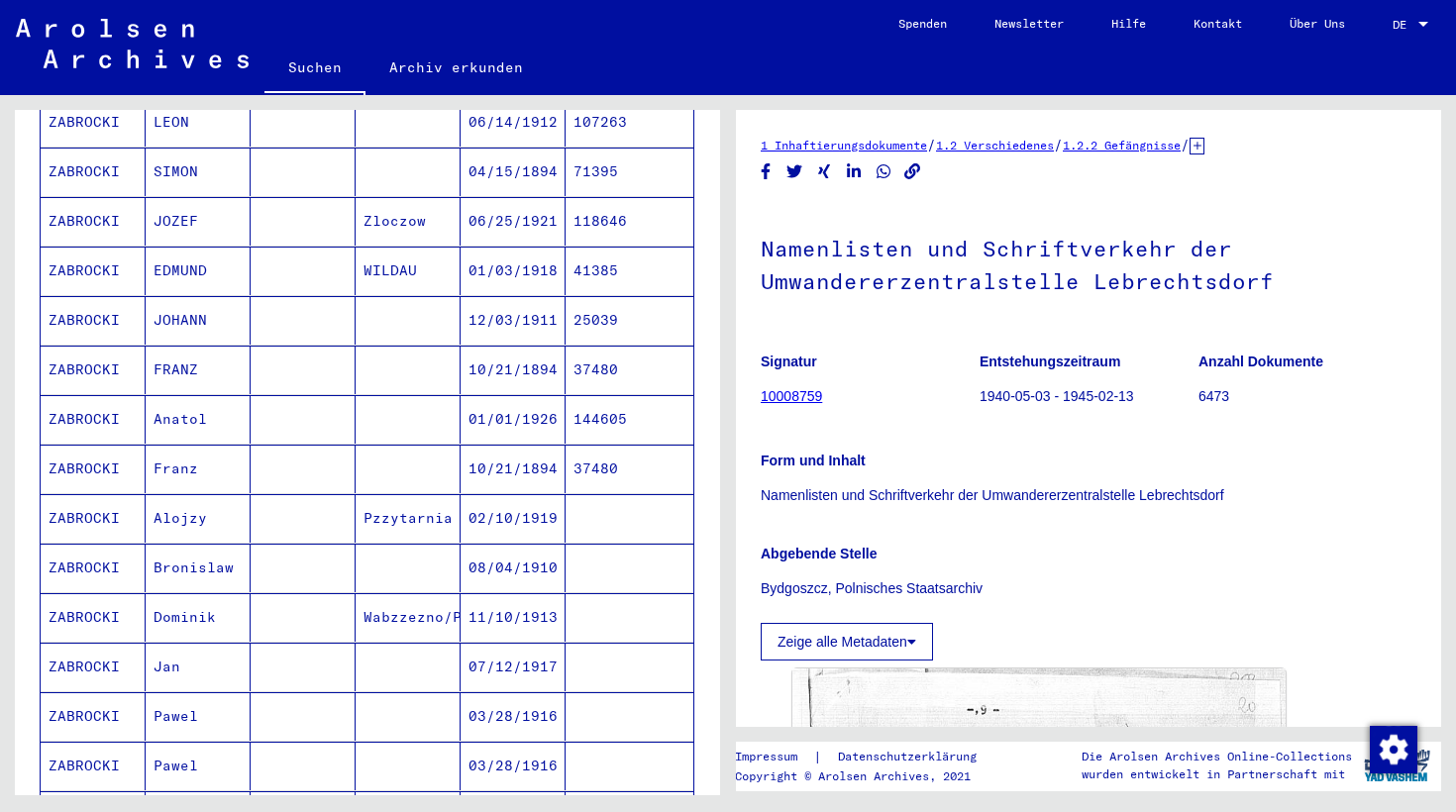 click on "ZABROCKI" at bounding box center (93, 270) 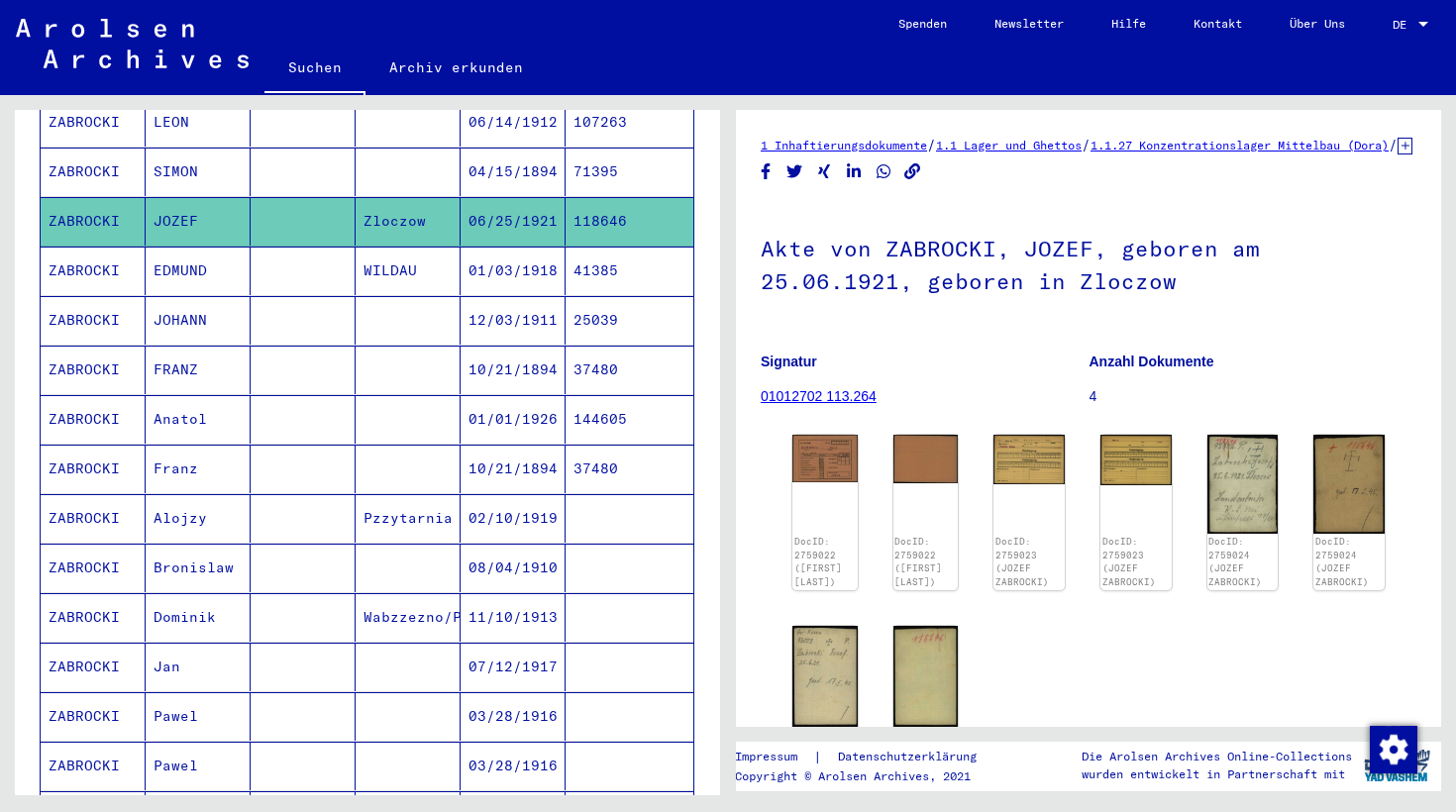scroll, scrollTop: 0, scrollLeft: 0, axis: both 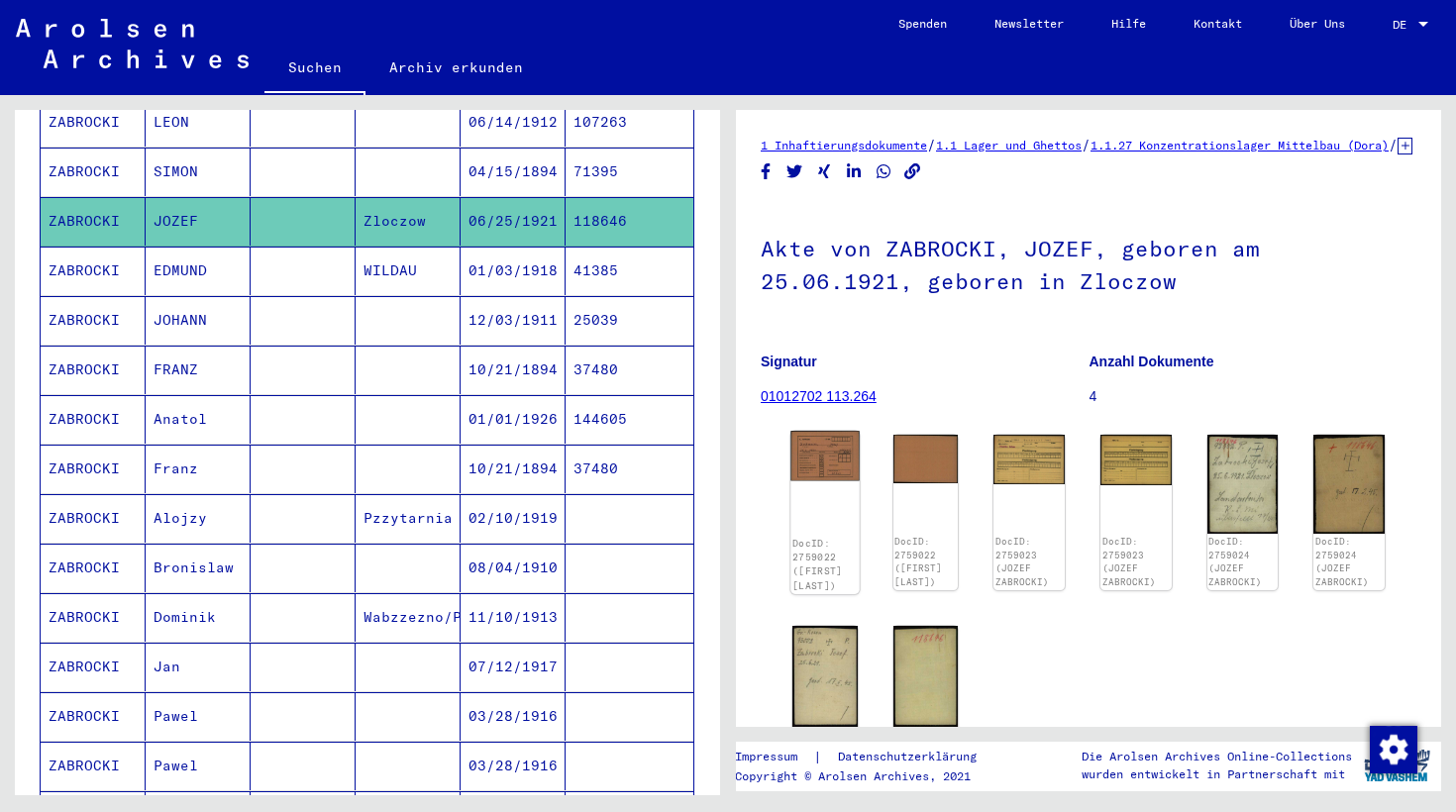 click 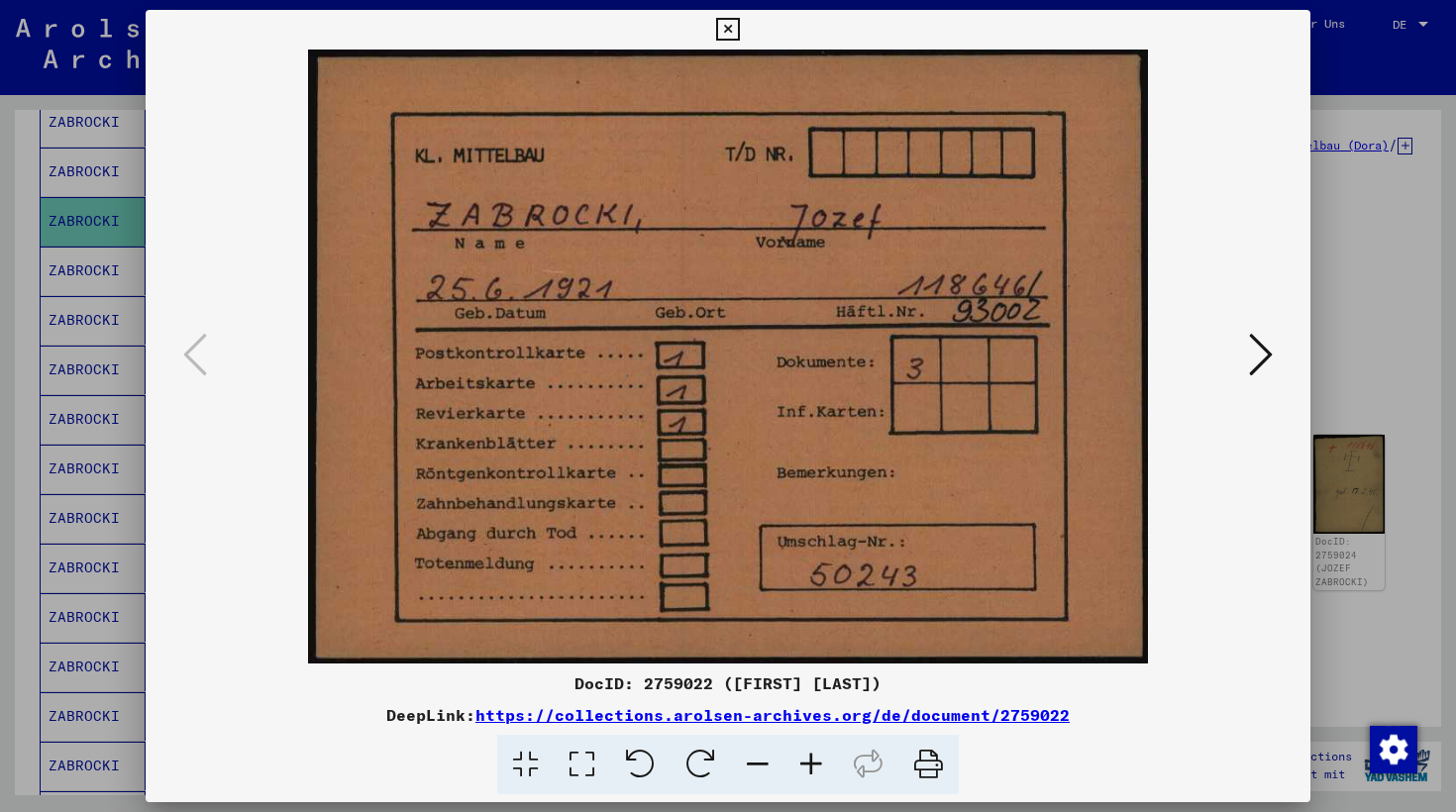 click at bounding box center [1261, 355] 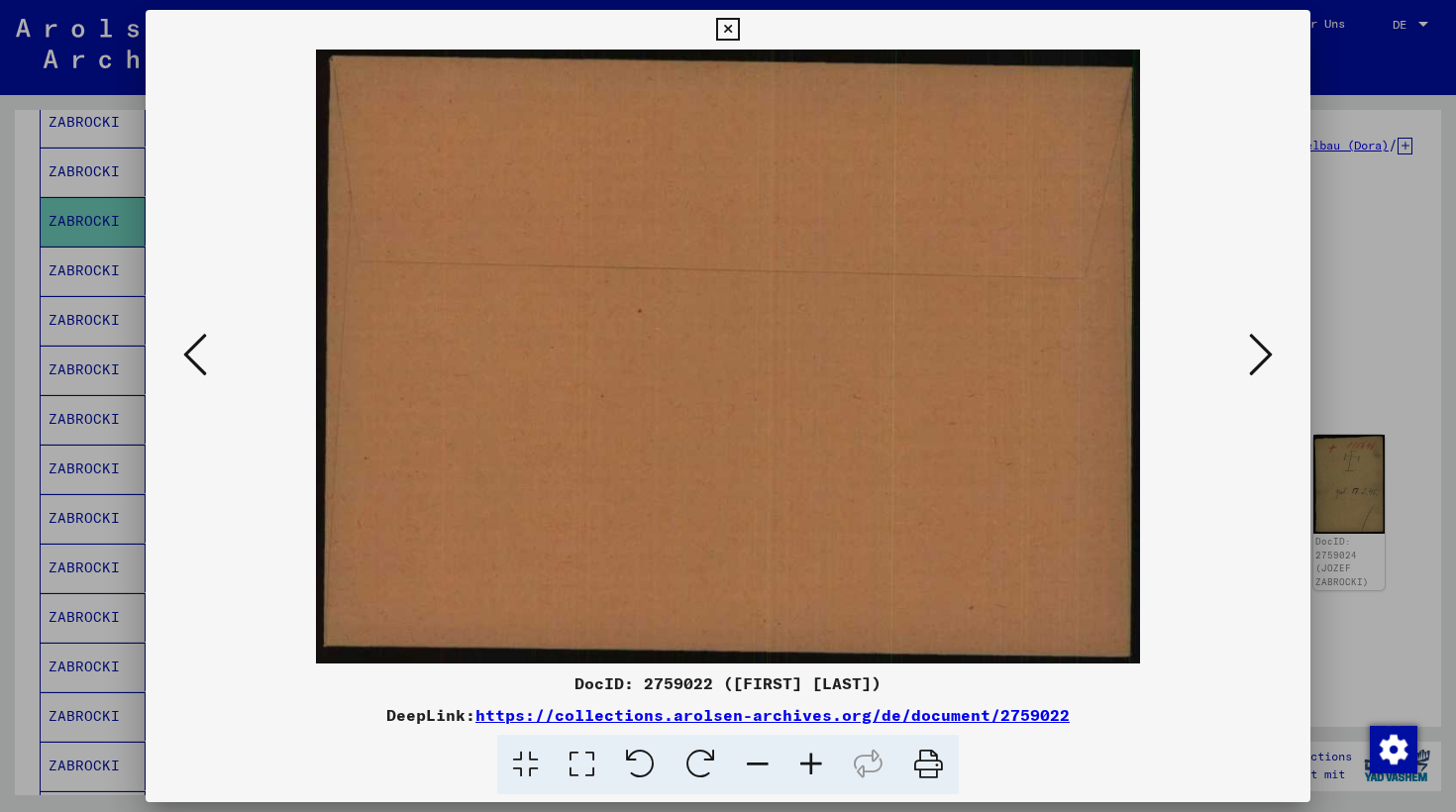 click at bounding box center [1261, 355] 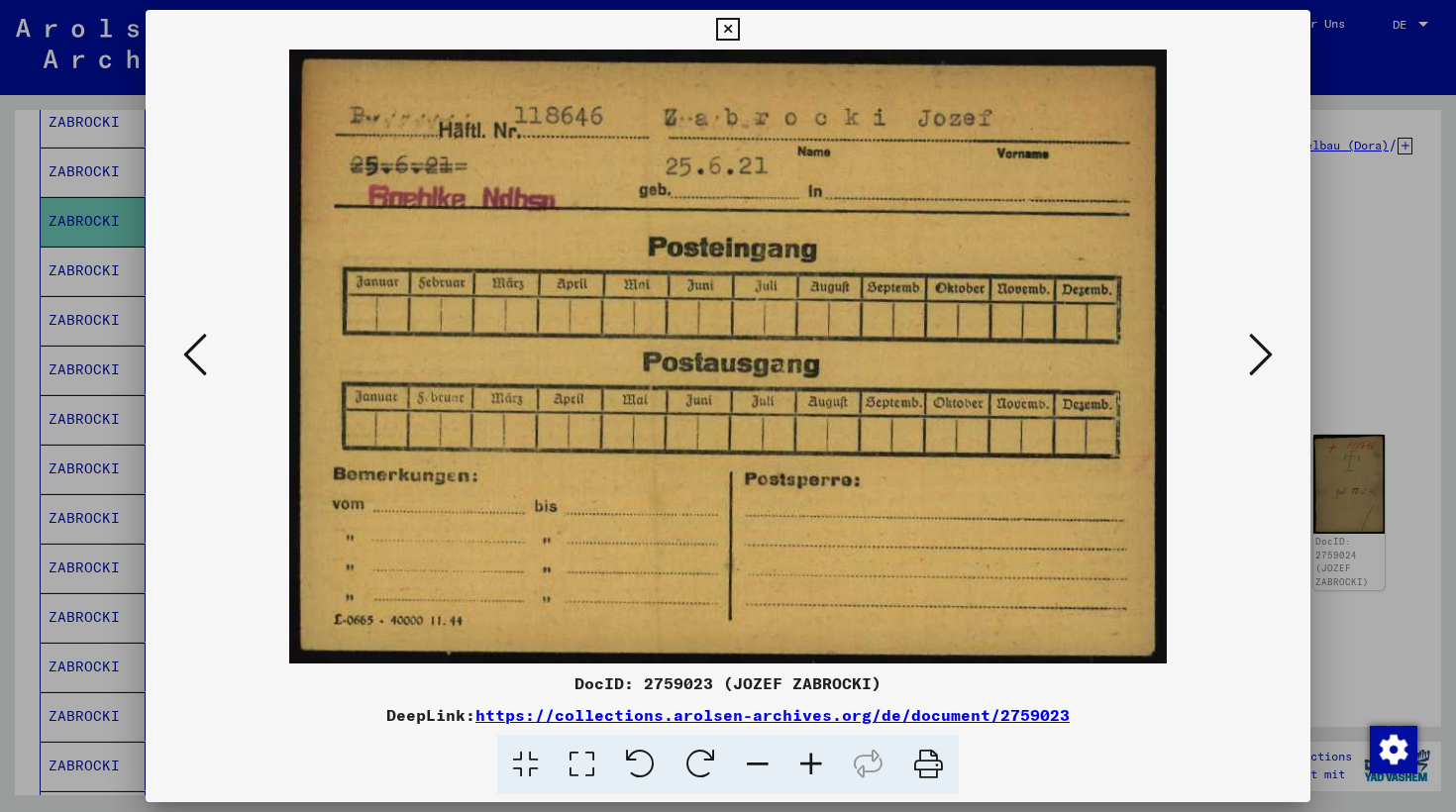 click at bounding box center [1261, 355] 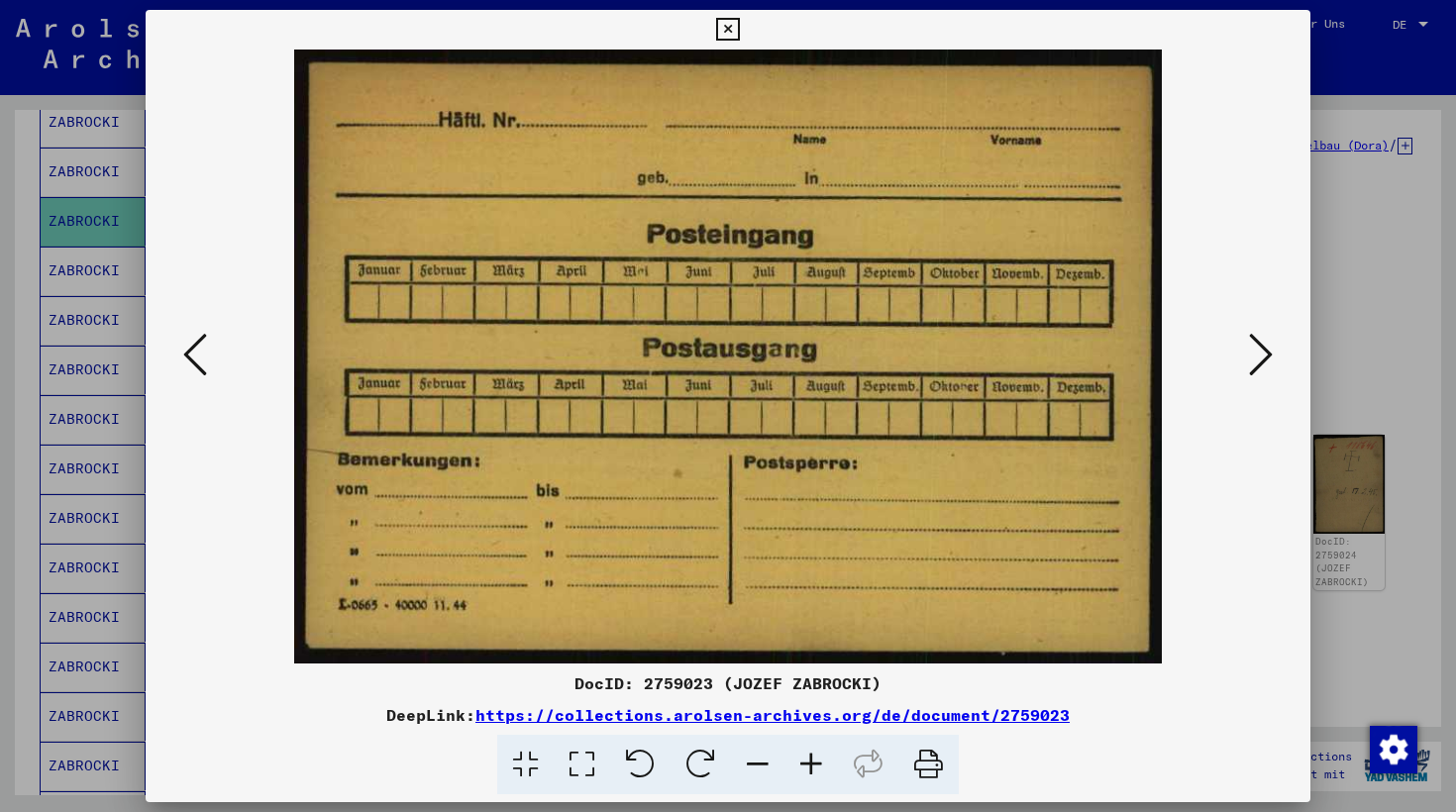click at bounding box center [1261, 355] 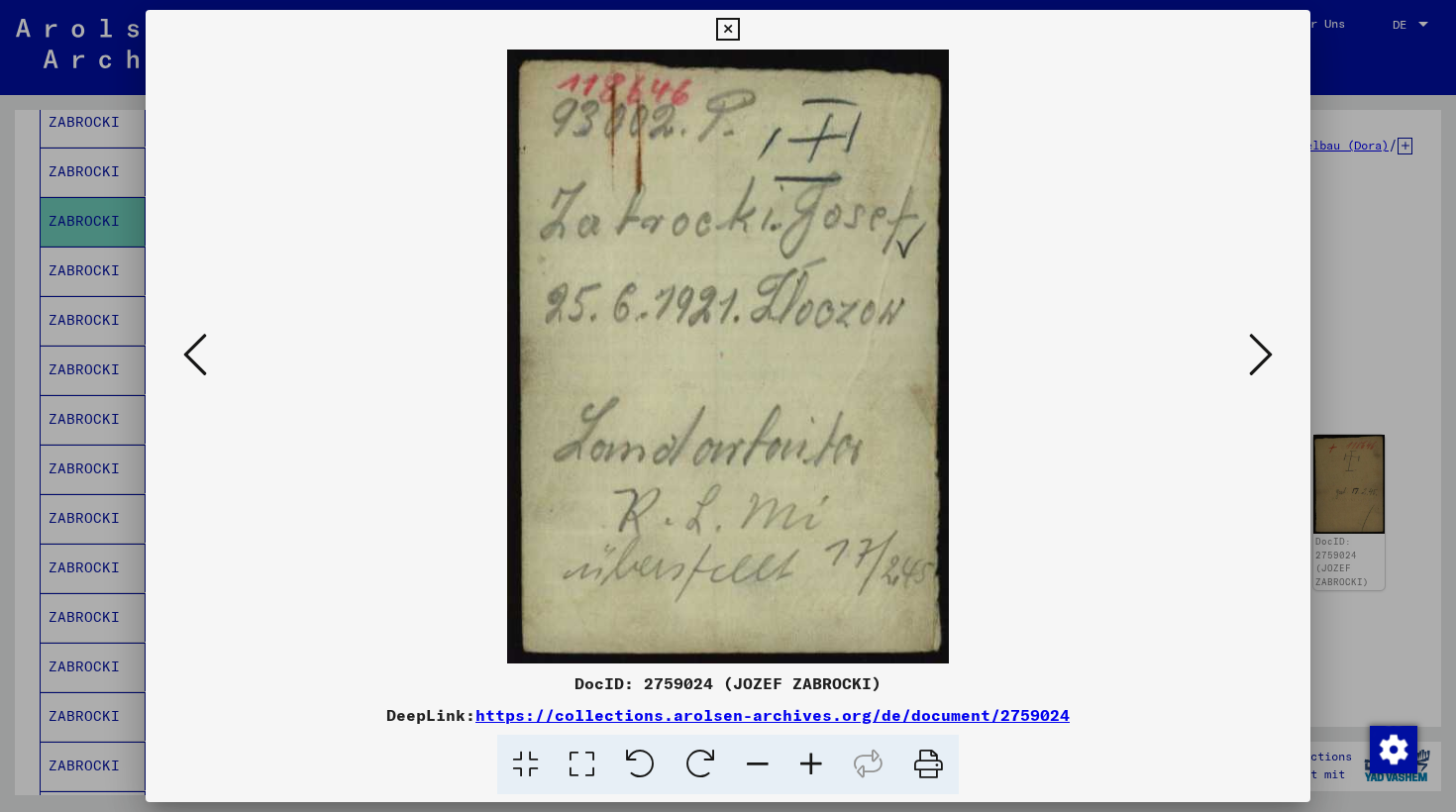 click at bounding box center (1261, 355) 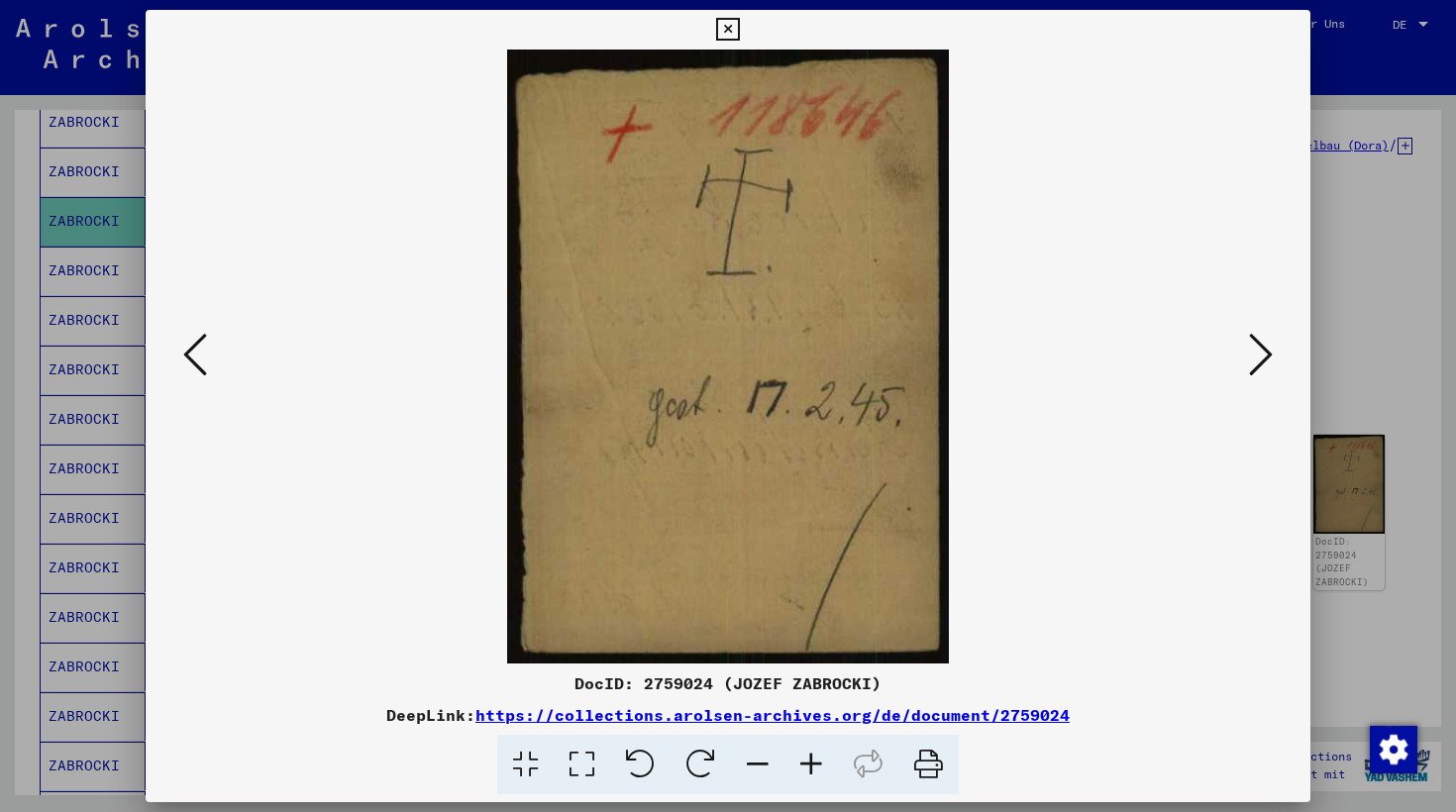 click at bounding box center [1261, 355] 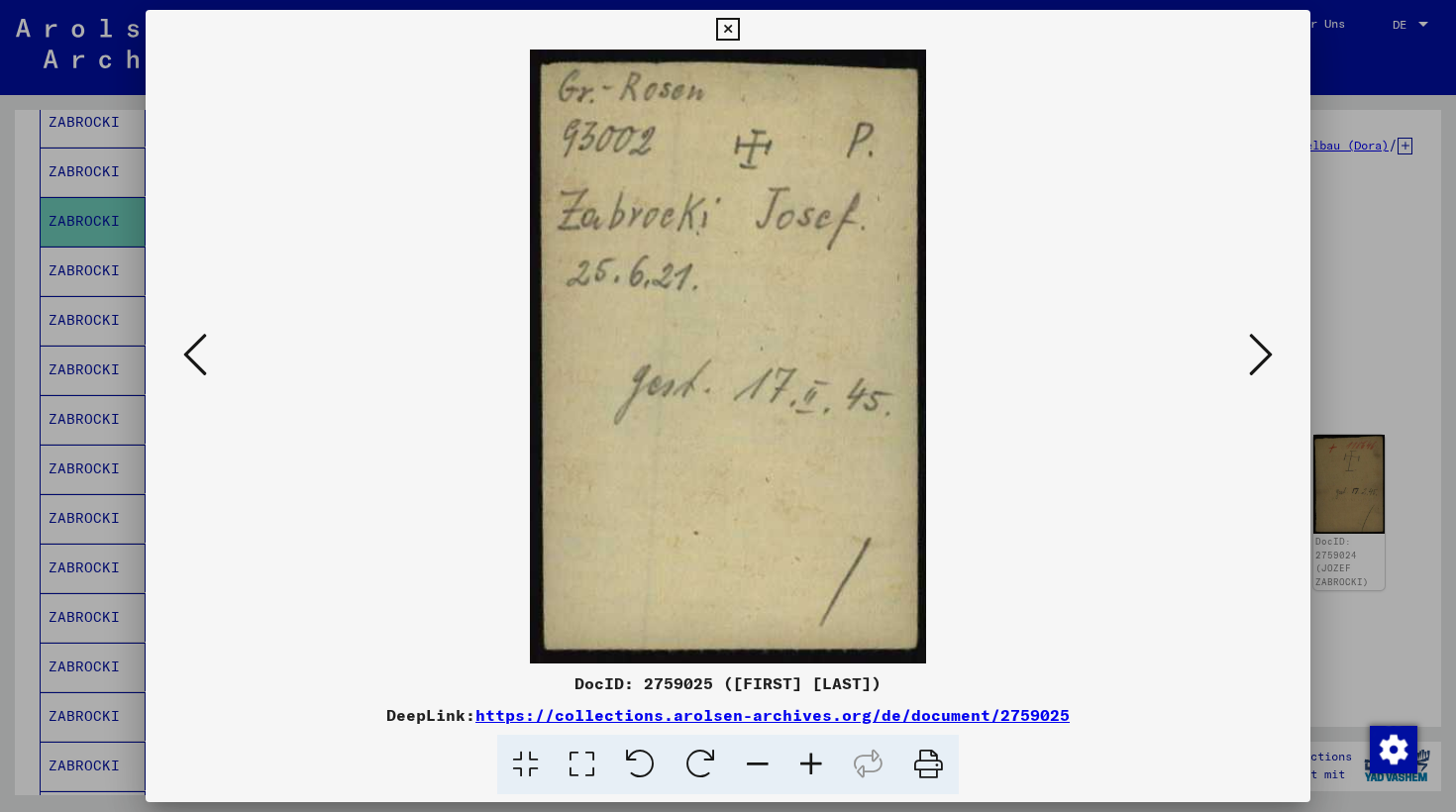 click at bounding box center [1261, 355] 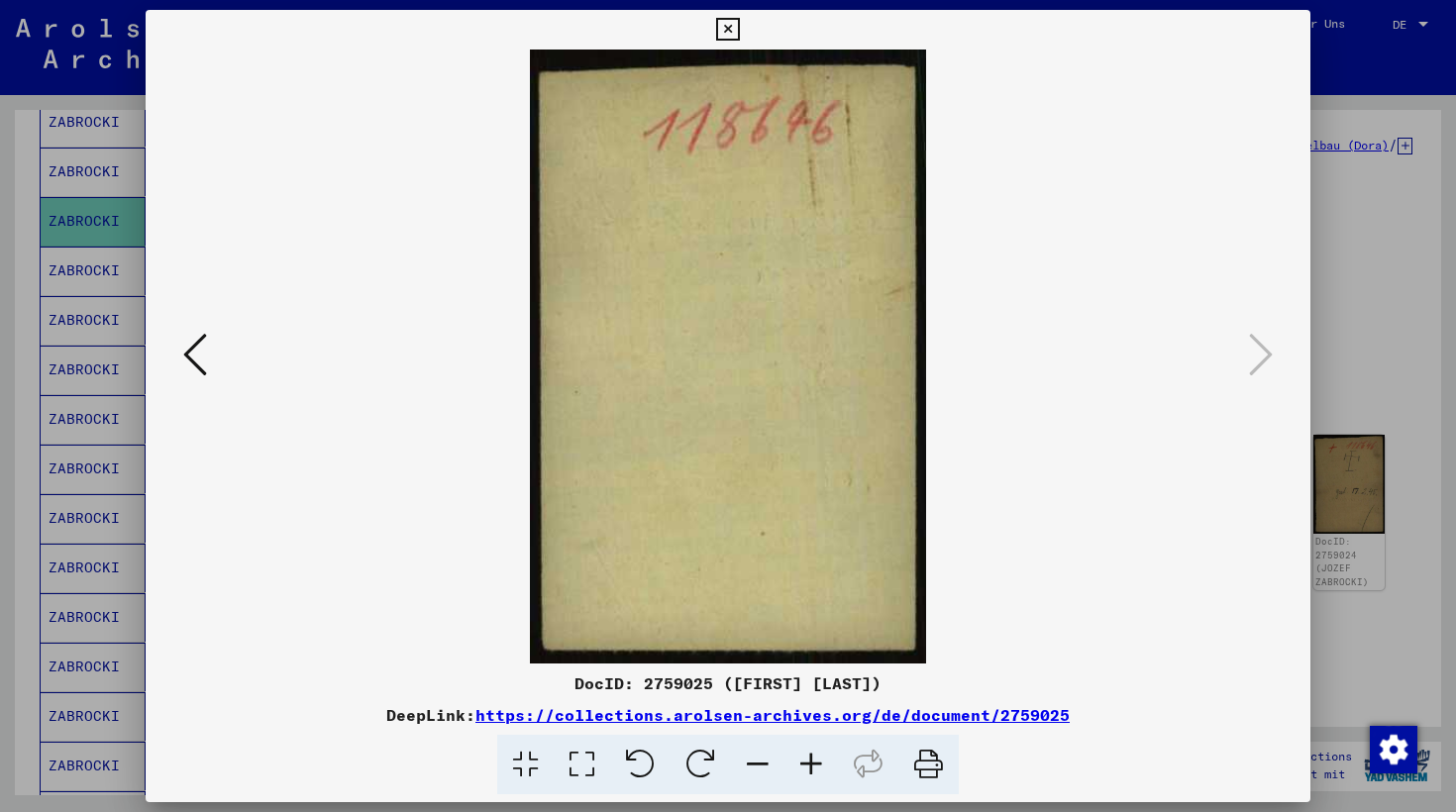 click at bounding box center [195, 355] 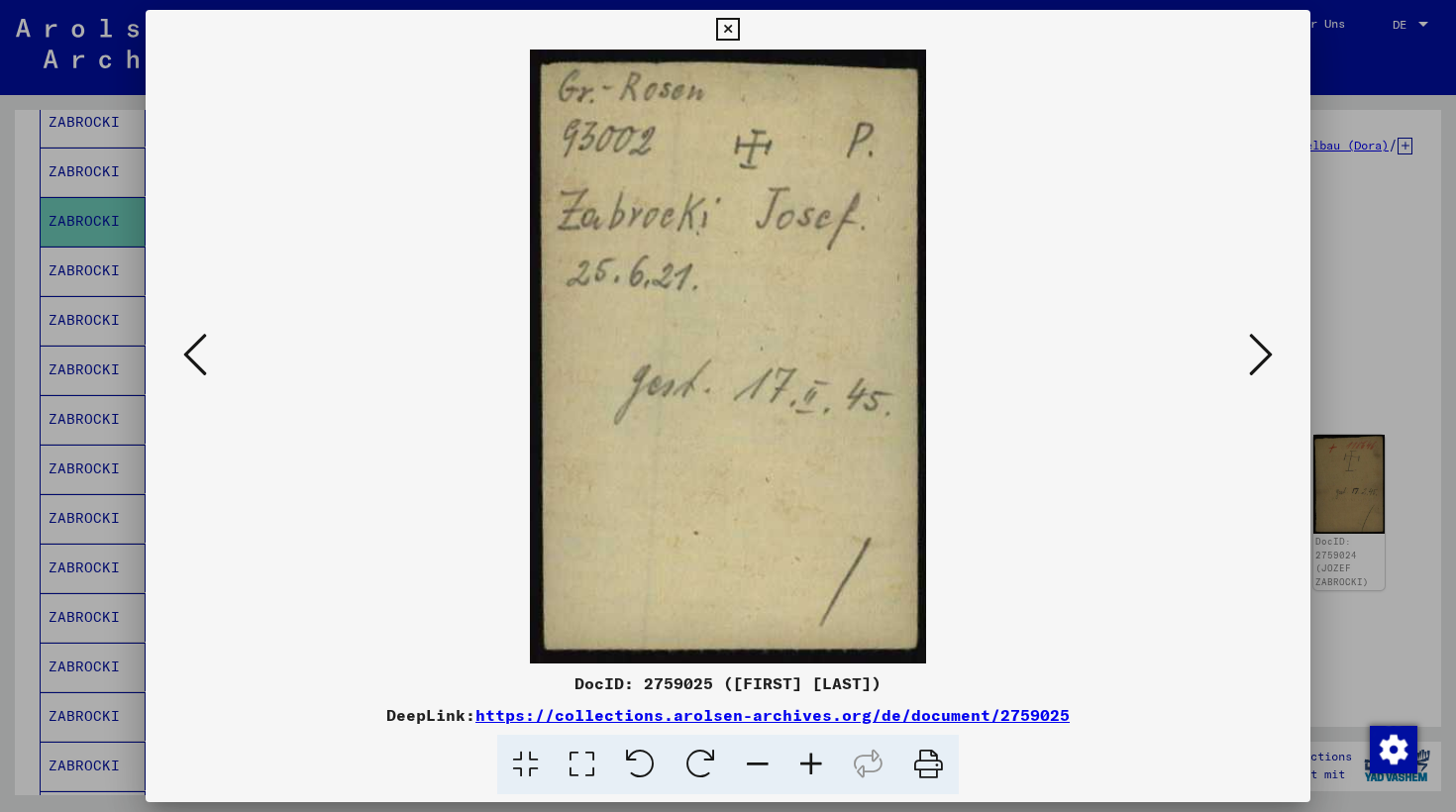 click at bounding box center [195, 355] 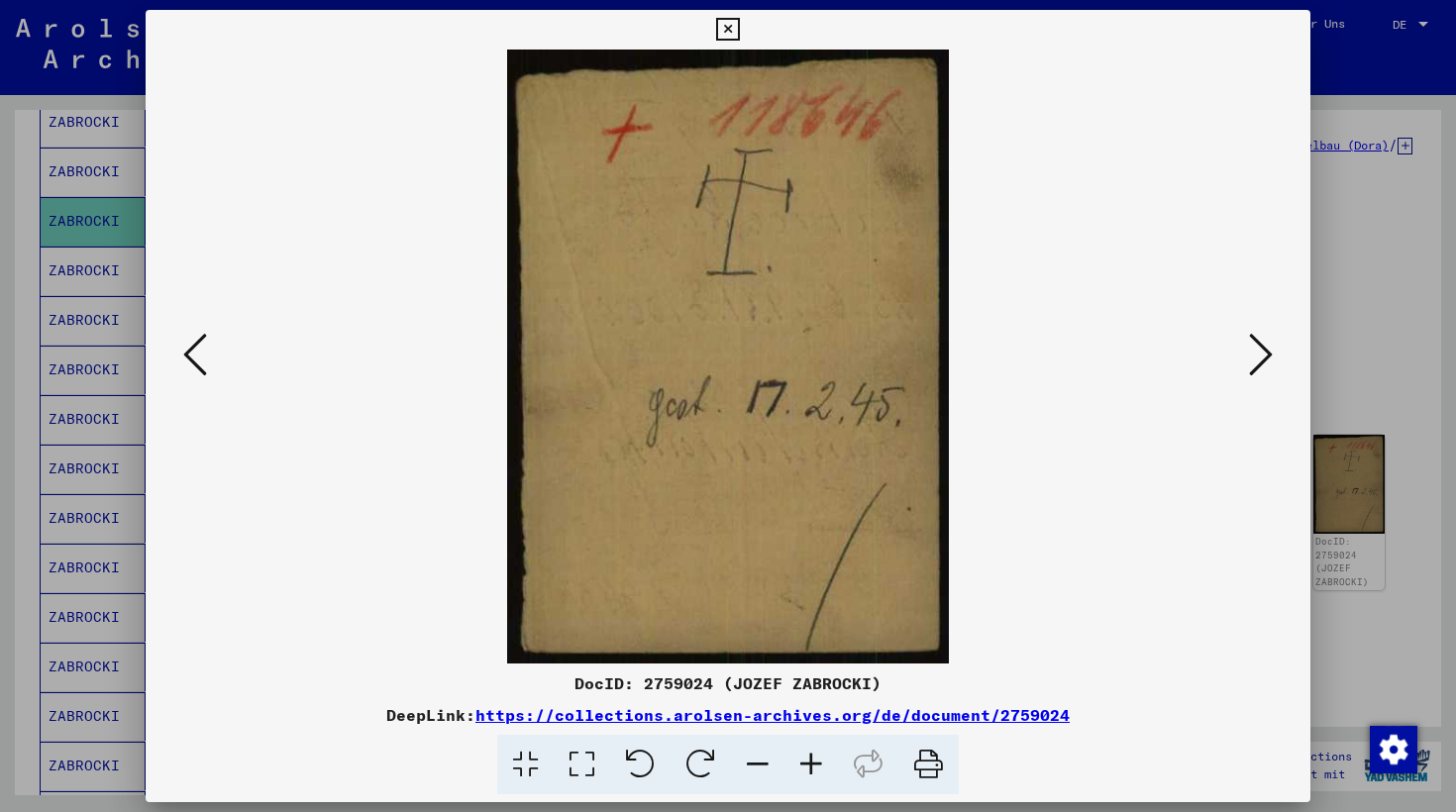 click at bounding box center (195, 355) 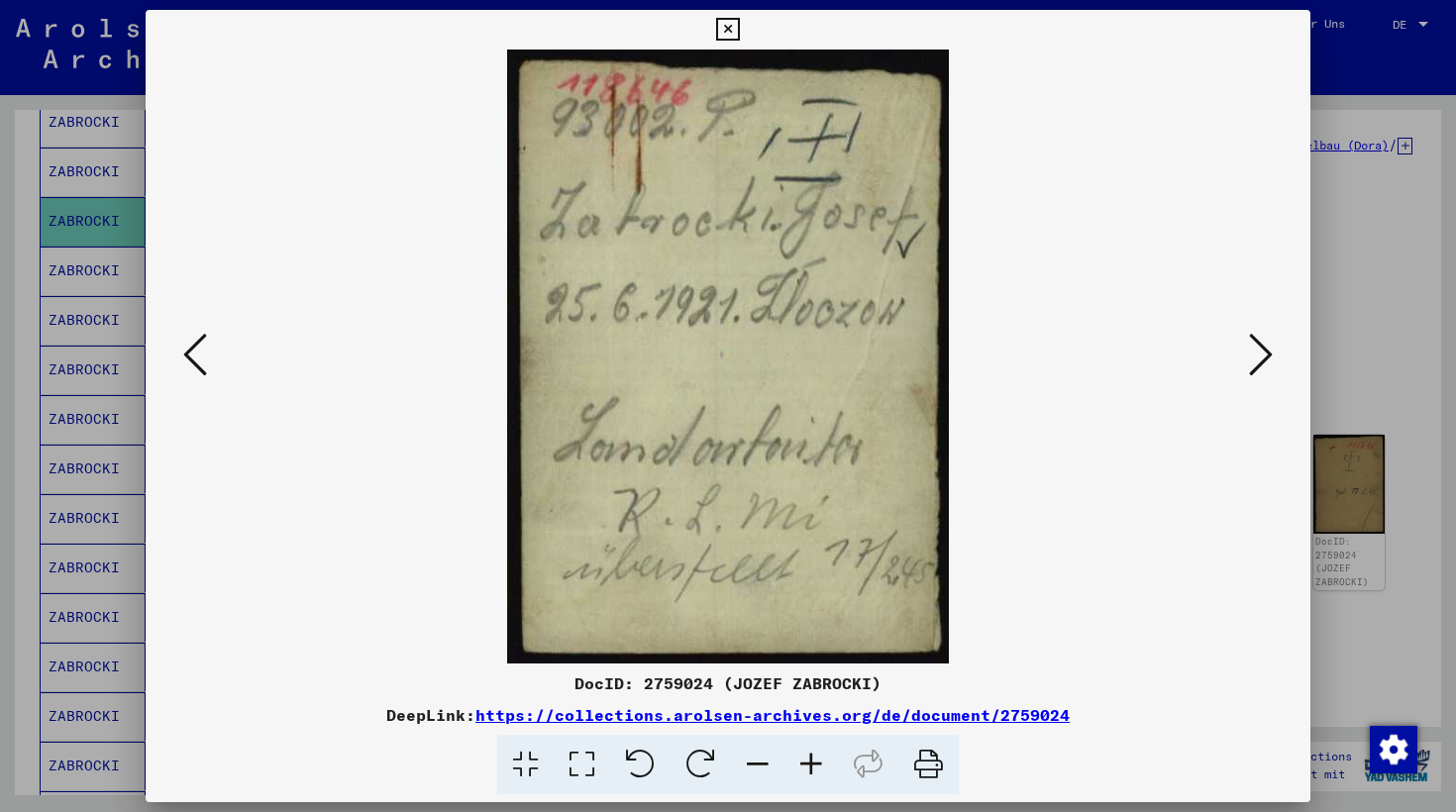 click at bounding box center [195, 355] 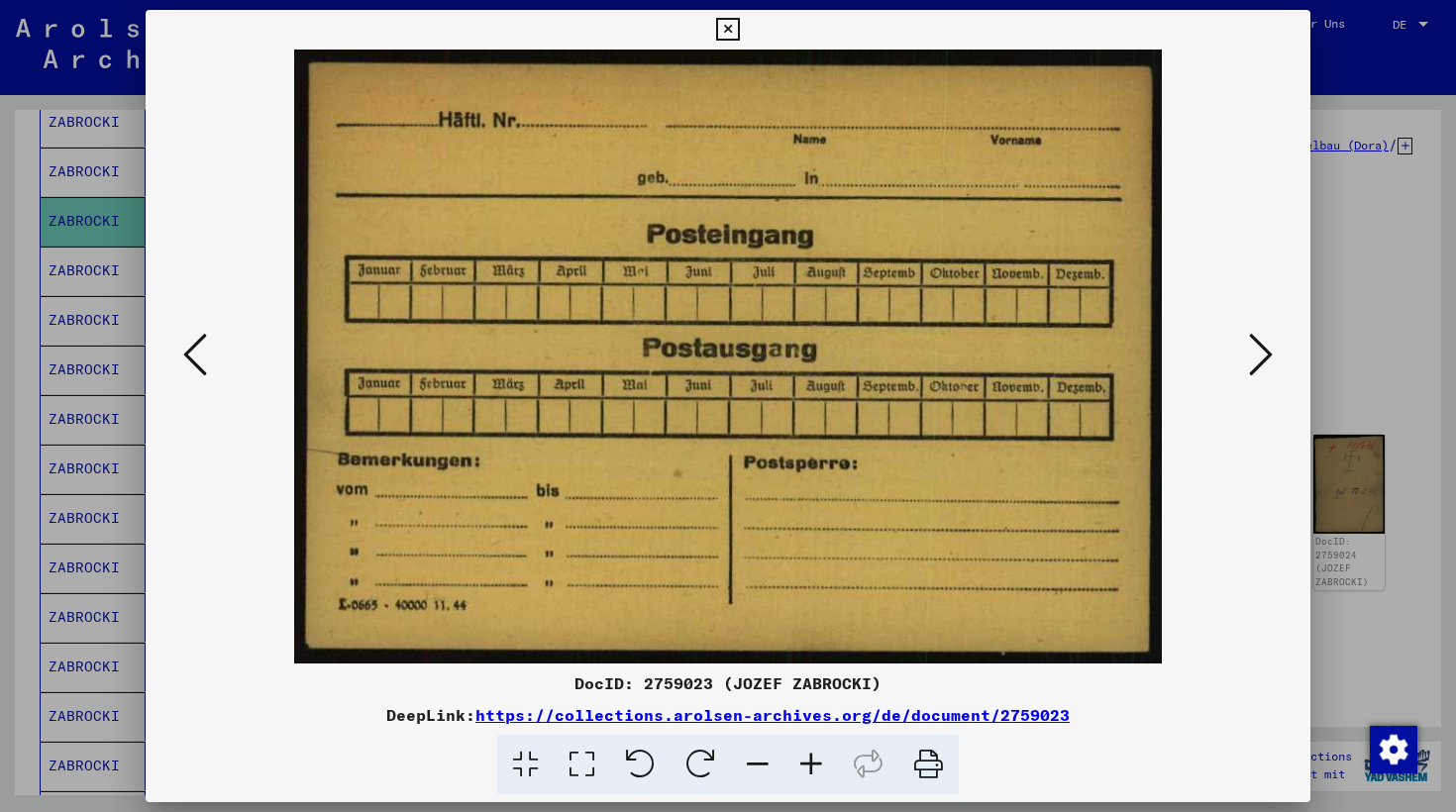 click at bounding box center [195, 355] 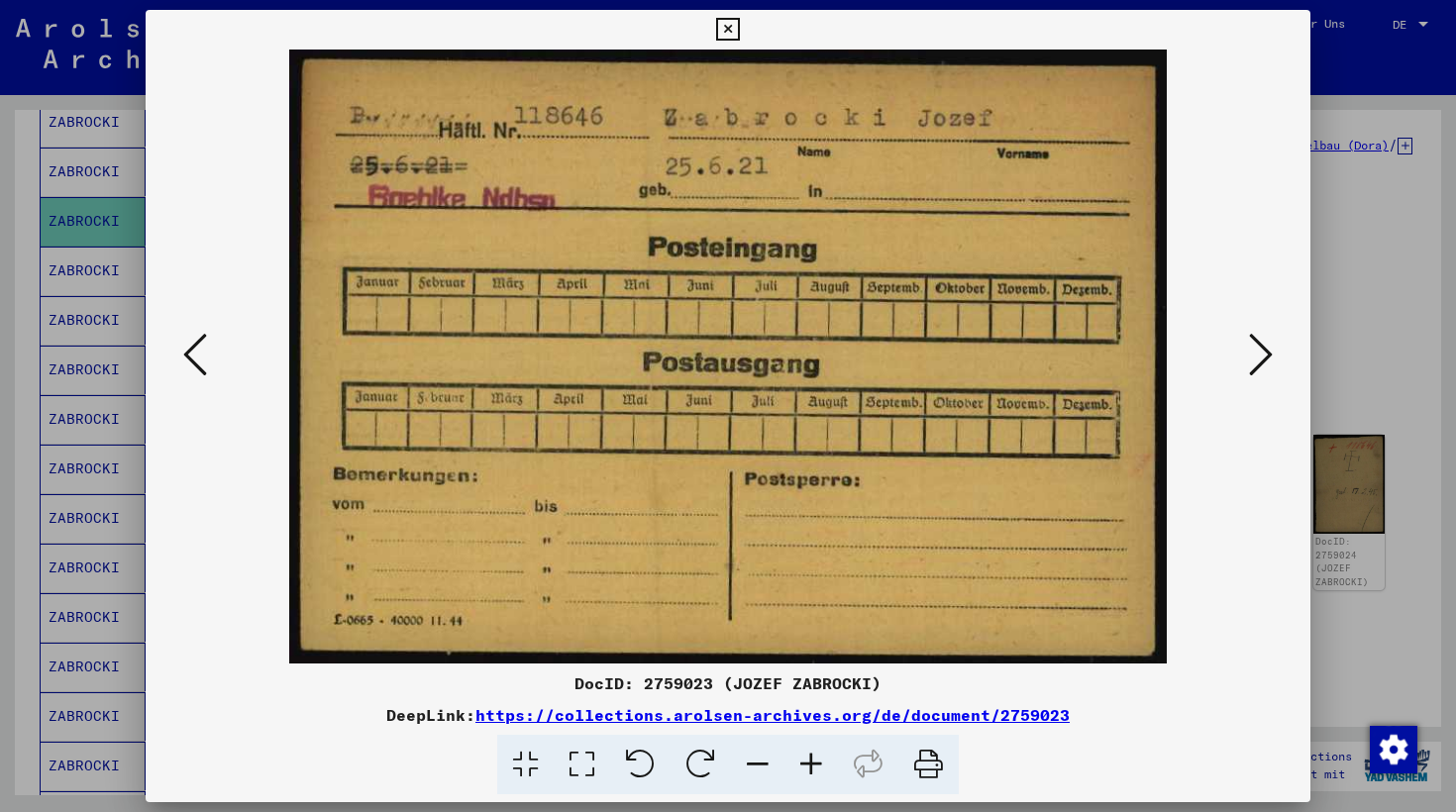 click at bounding box center [195, 355] 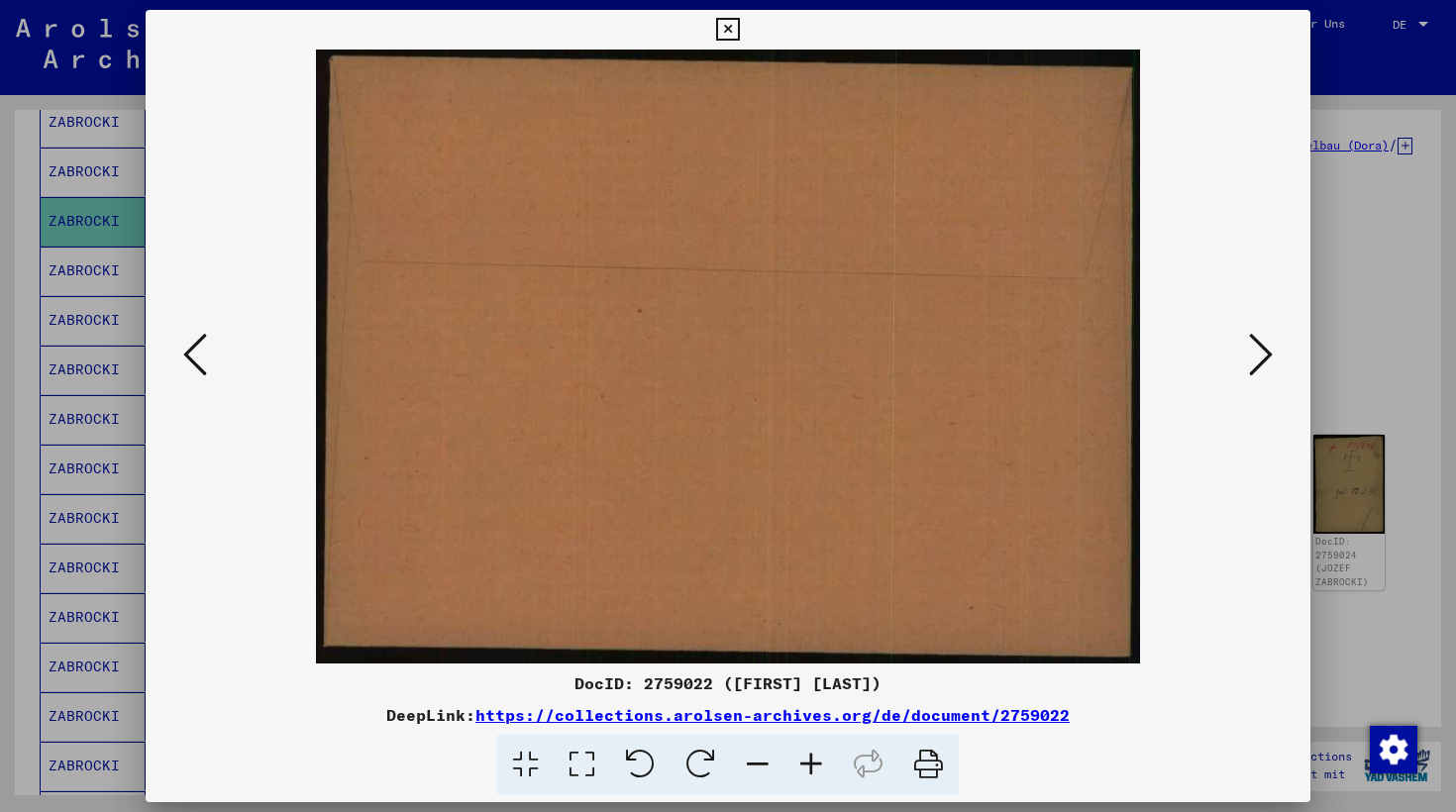 click at bounding box center [195, 355] 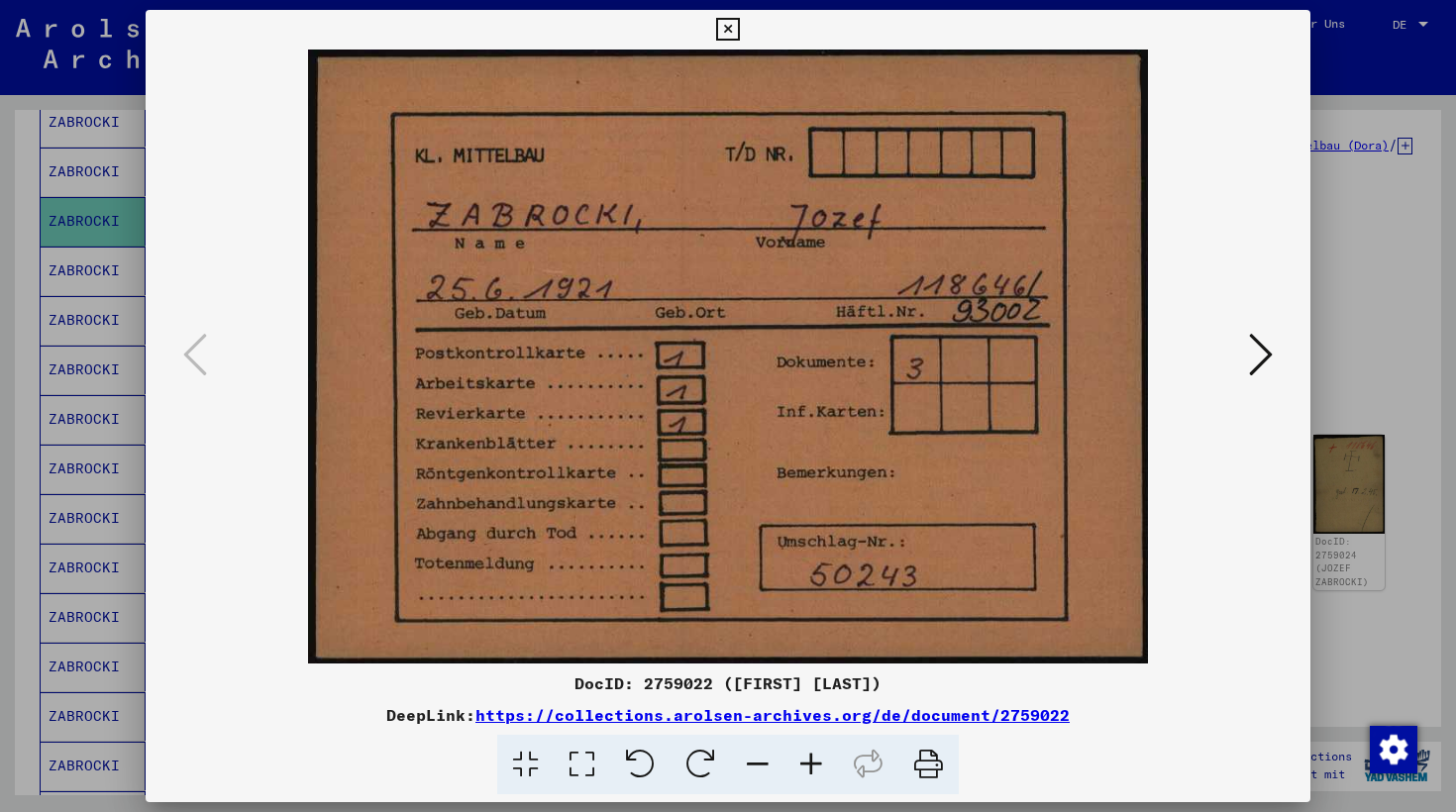 click at bounding box center [727, 30] 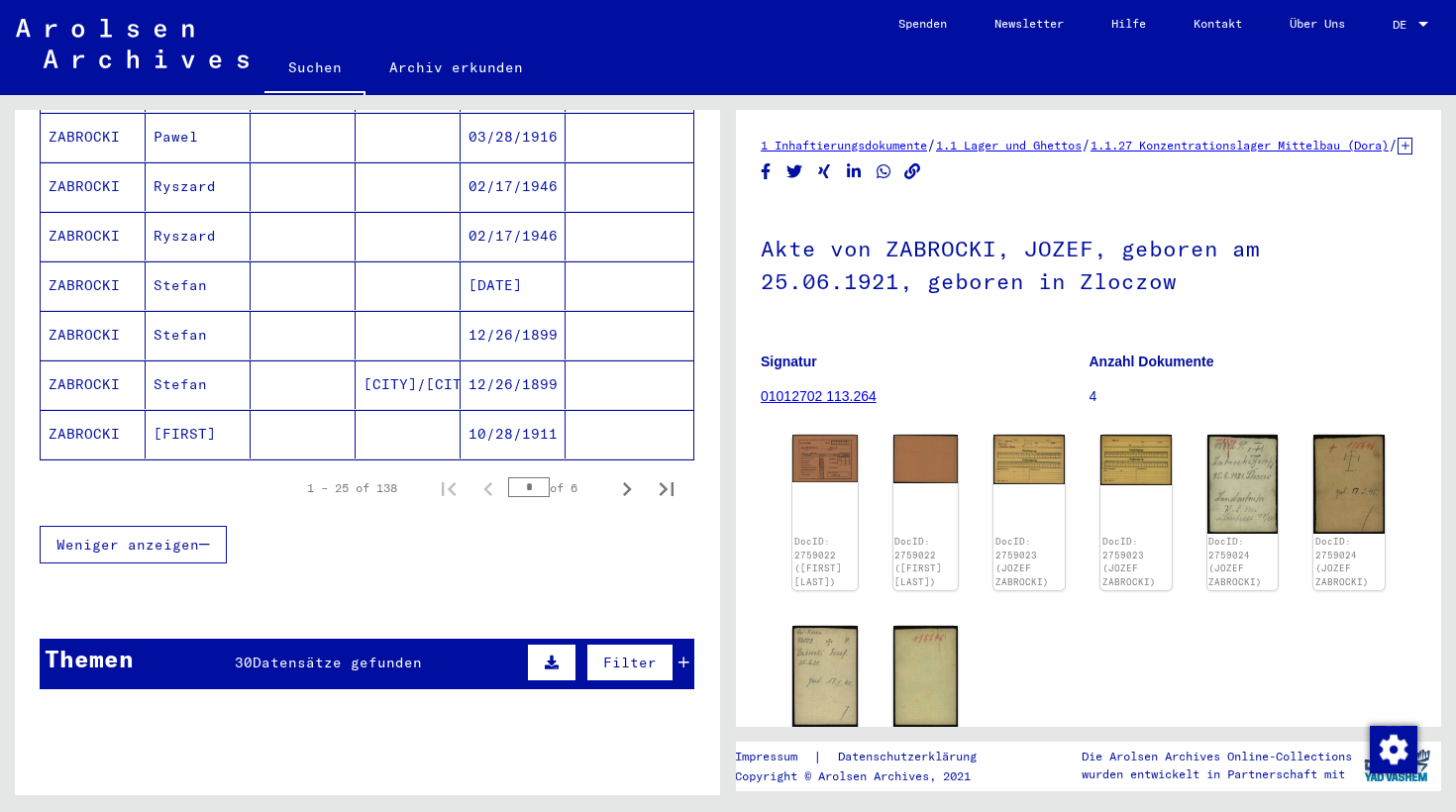 scroll, scrollTop: 1210, scrollLeft: 0, axis: vertical 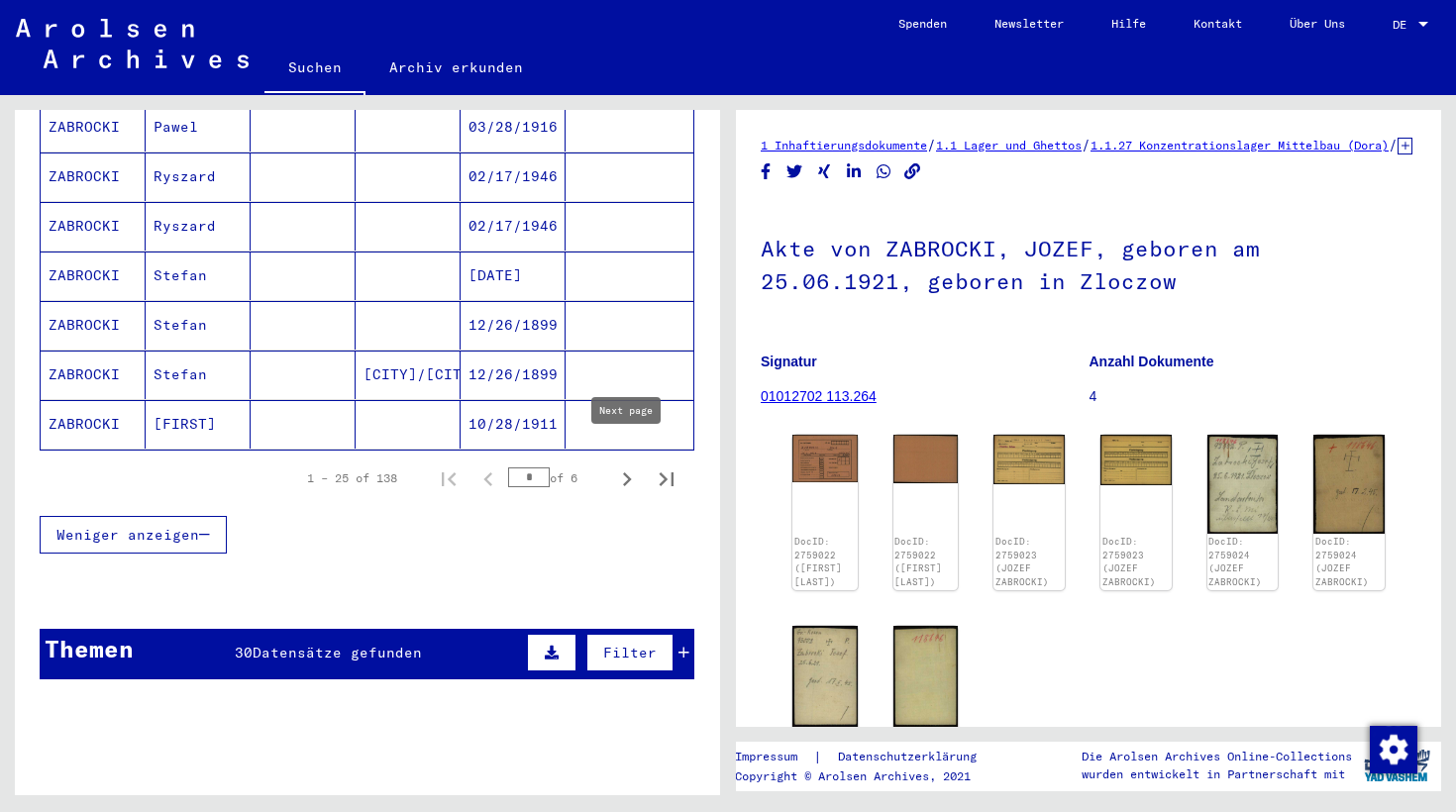 click 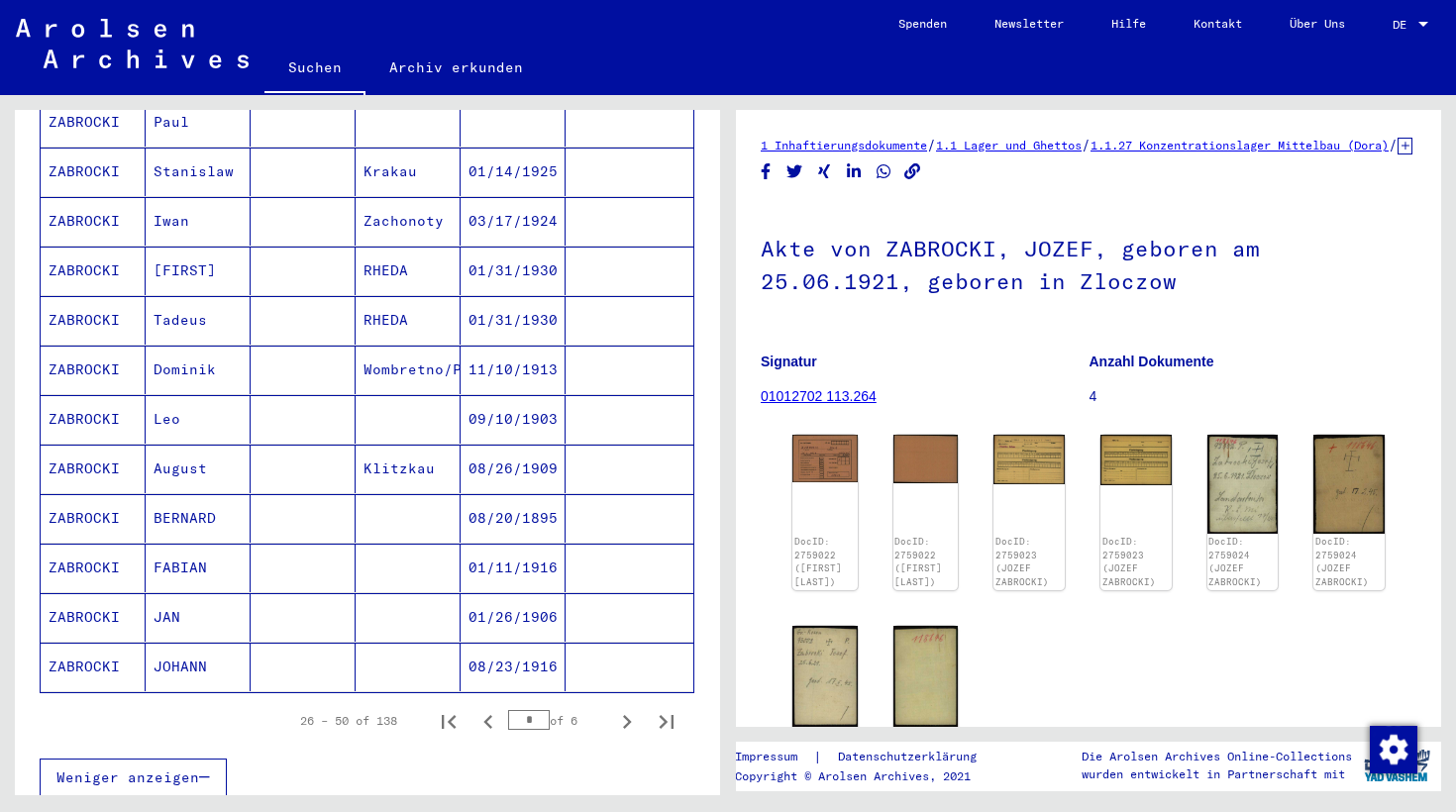 scroll, scrollTop: 970, scrollLeft: 0, axis: vertical 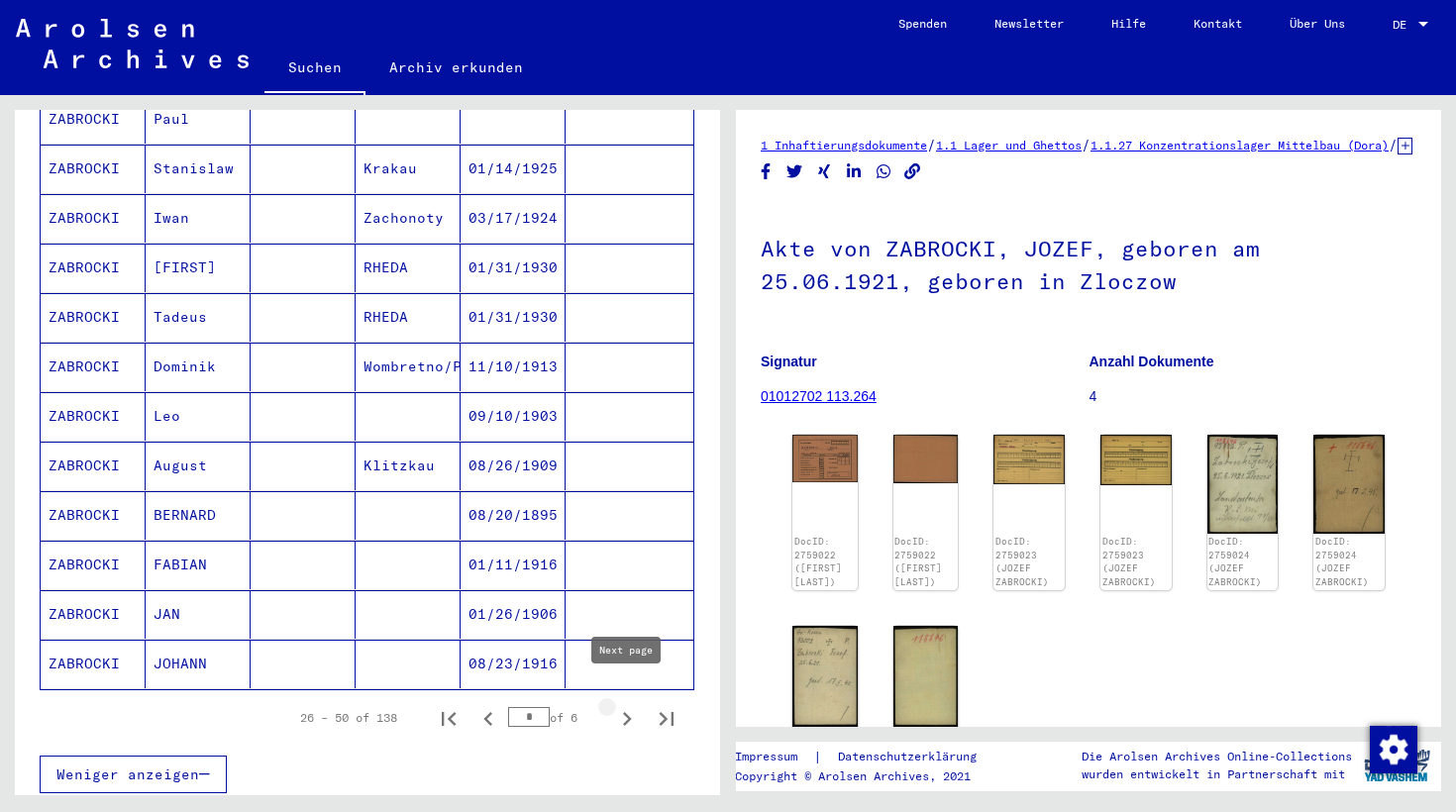 click 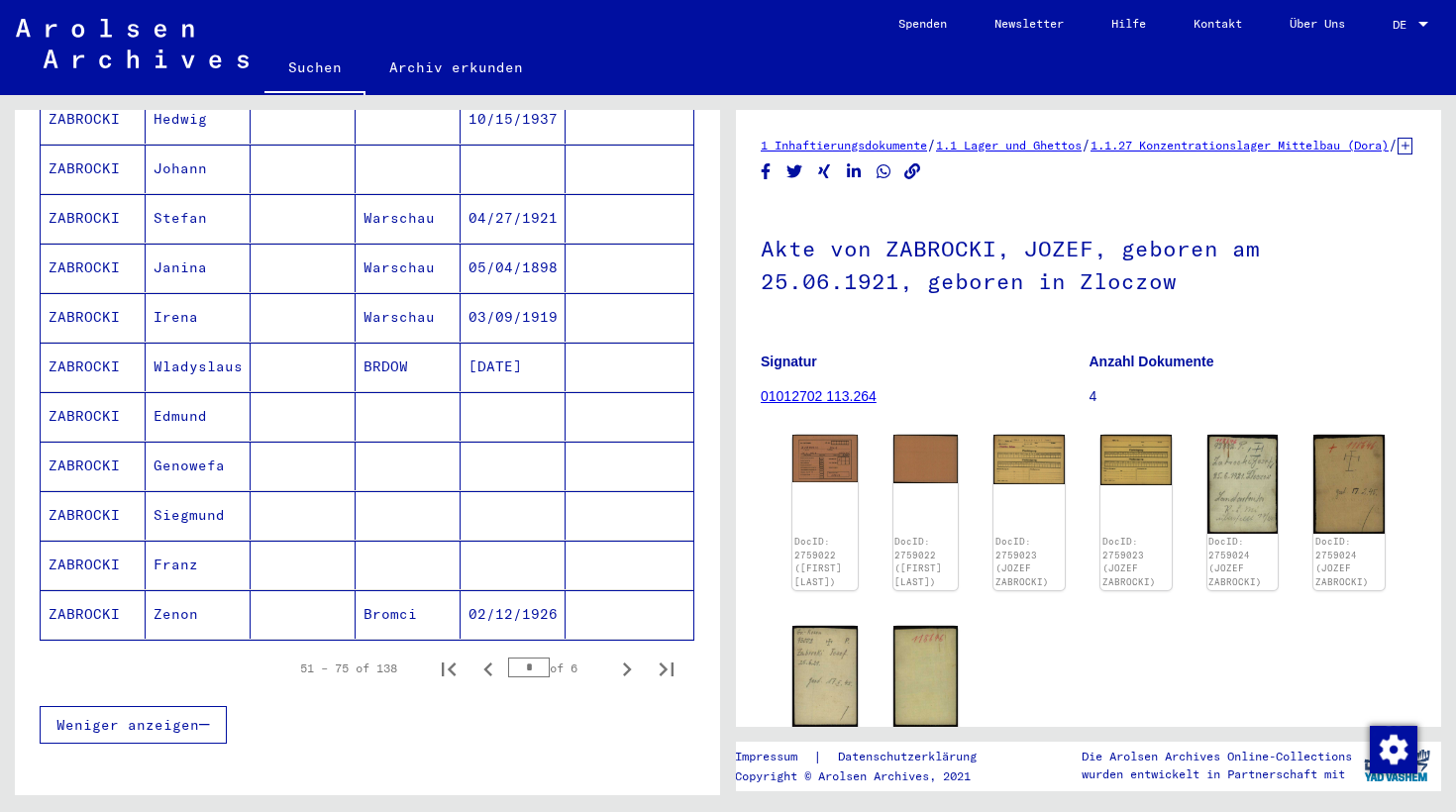 scroll, scrollTop: 1034, scrollLeft: 0, axis: vertical 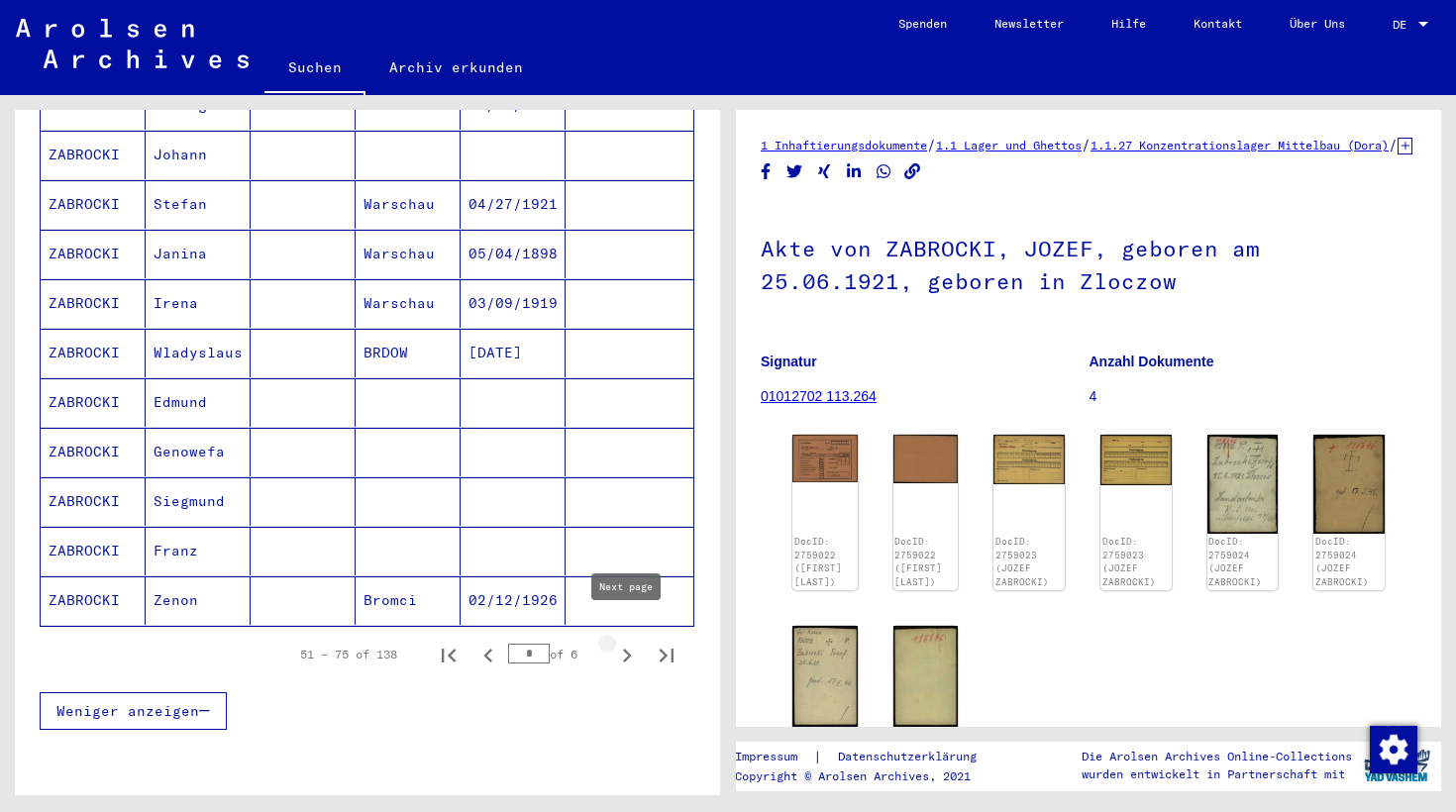 click 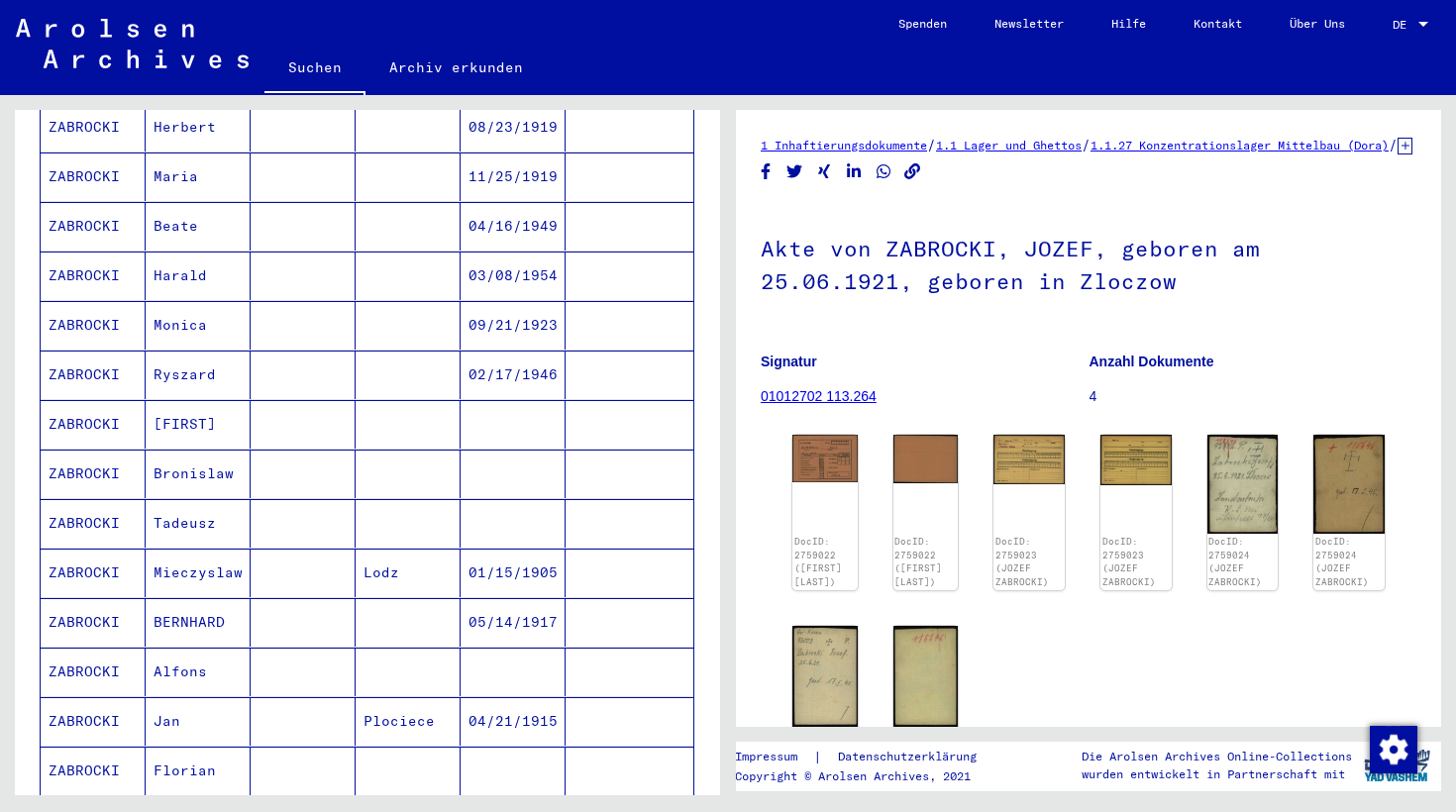 scroll, scrollTop: 894, scrollLeft: 0, axis: vertical 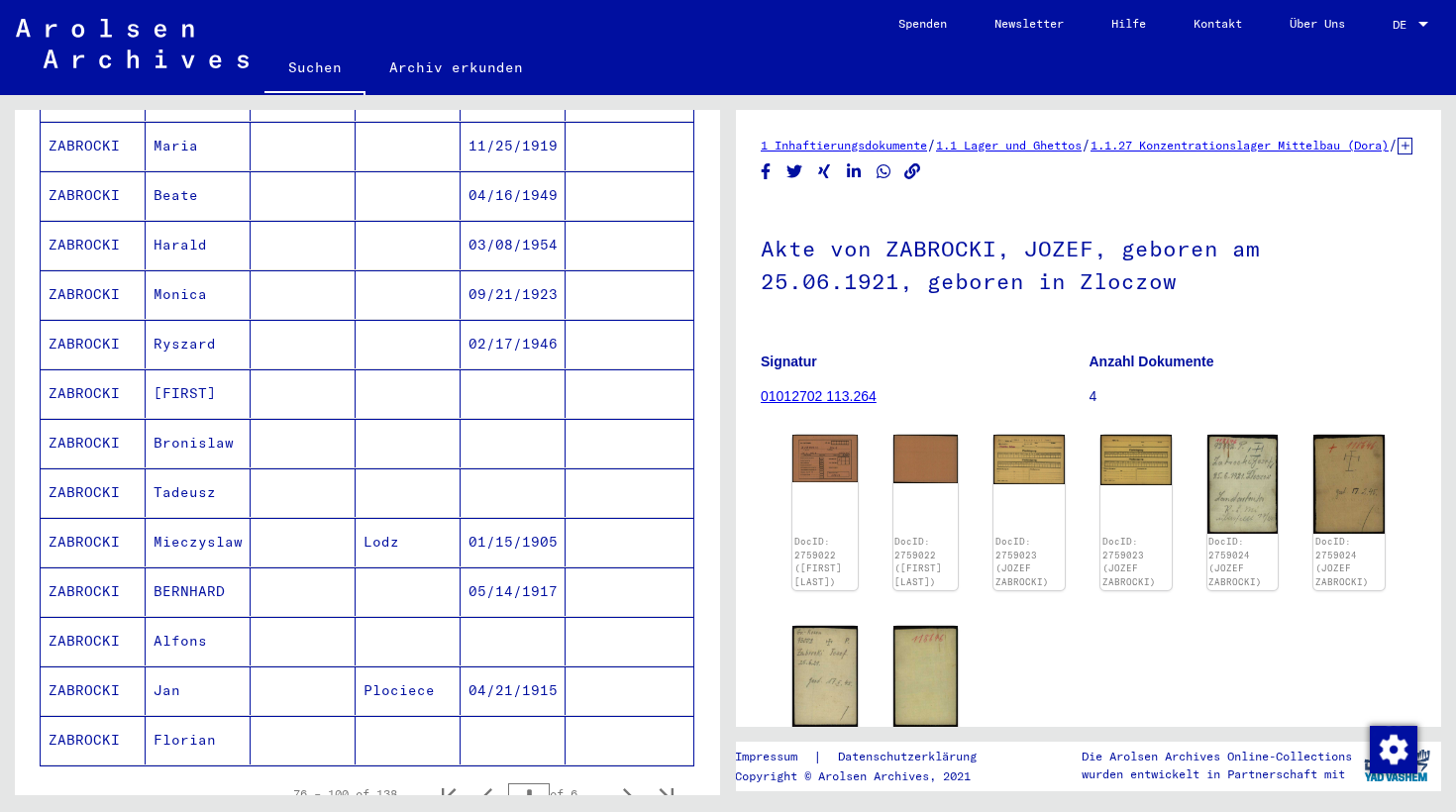 click on "ZABROCKI" at bounding box center [93, 542] 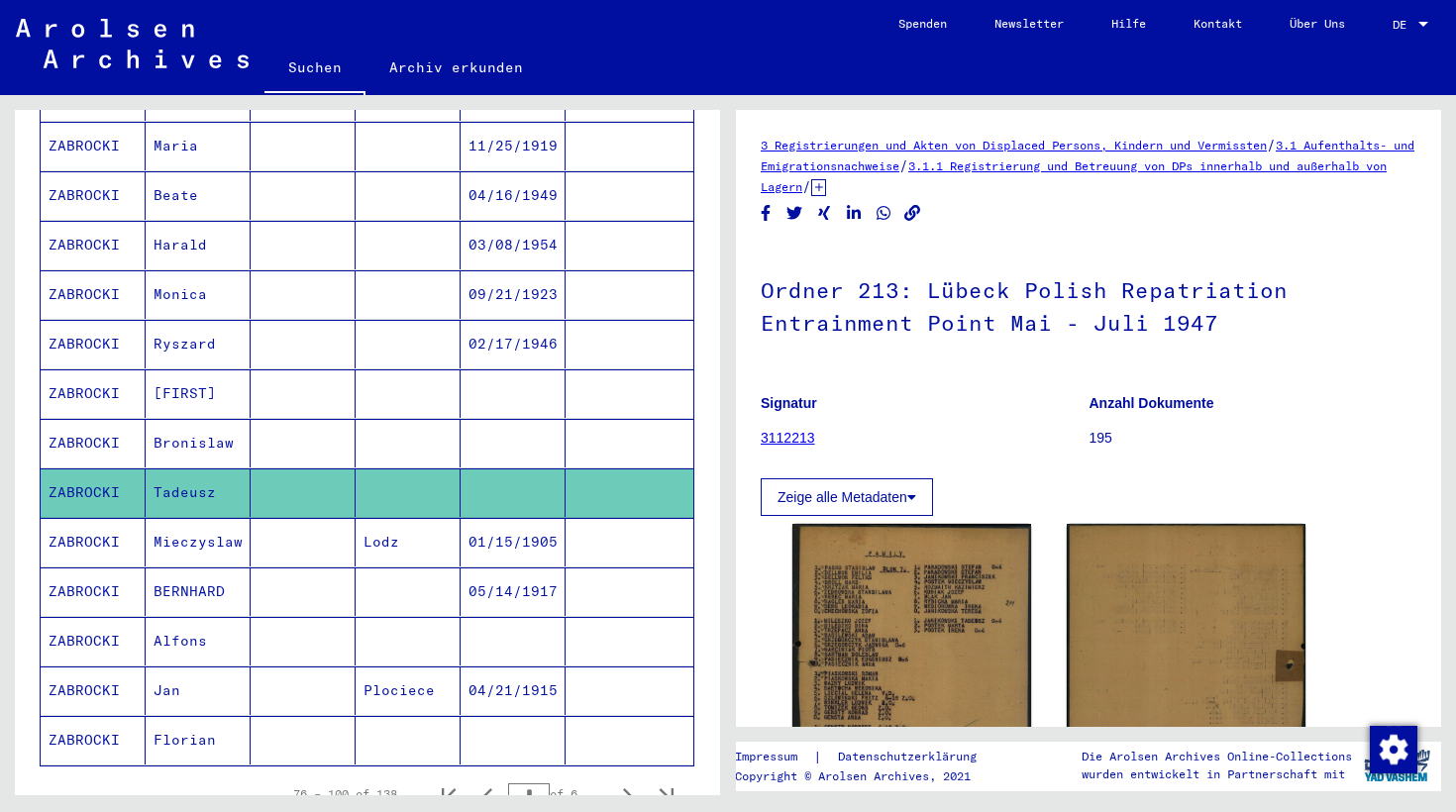 scroll, scrollTop: 0, scrollLeft: 0, axis: both 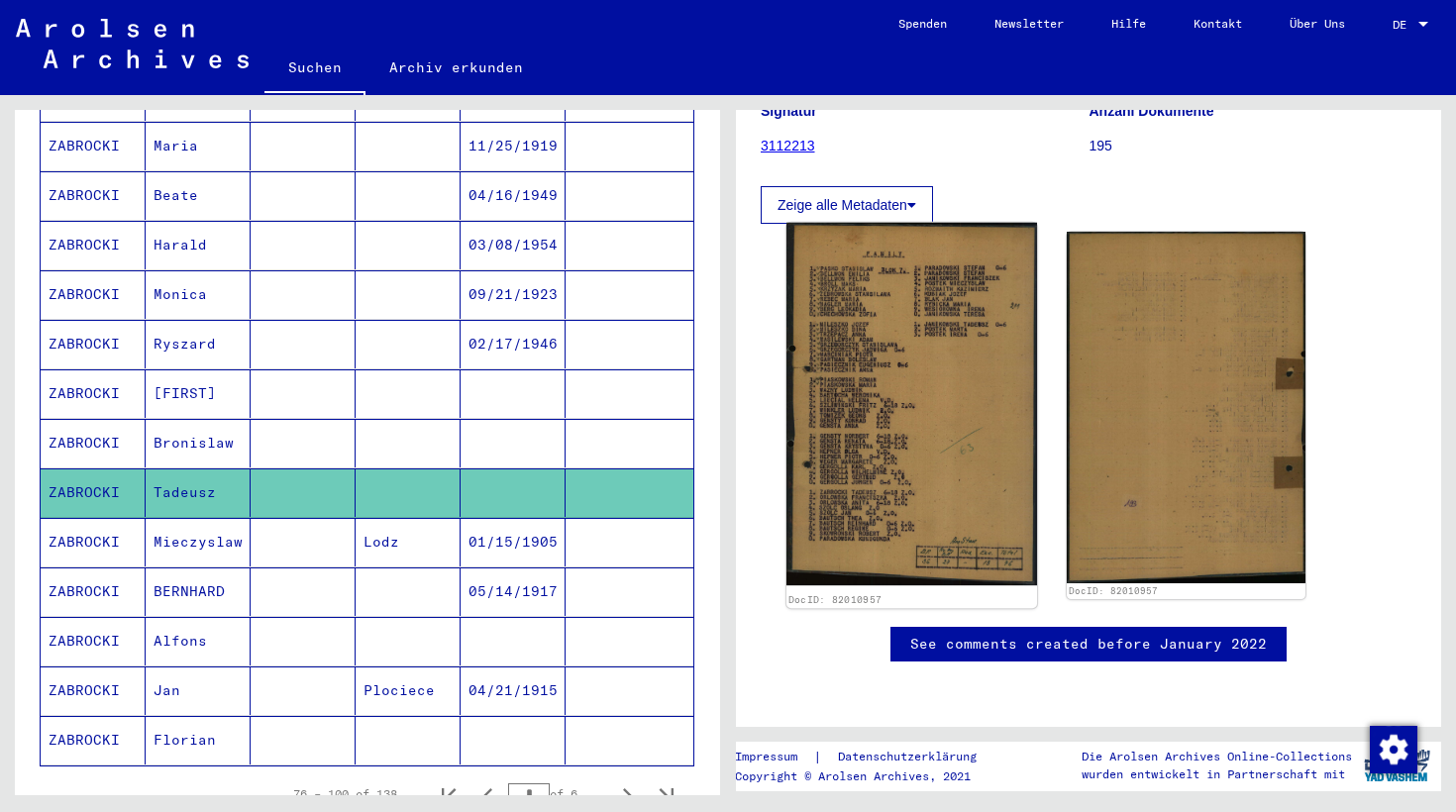click 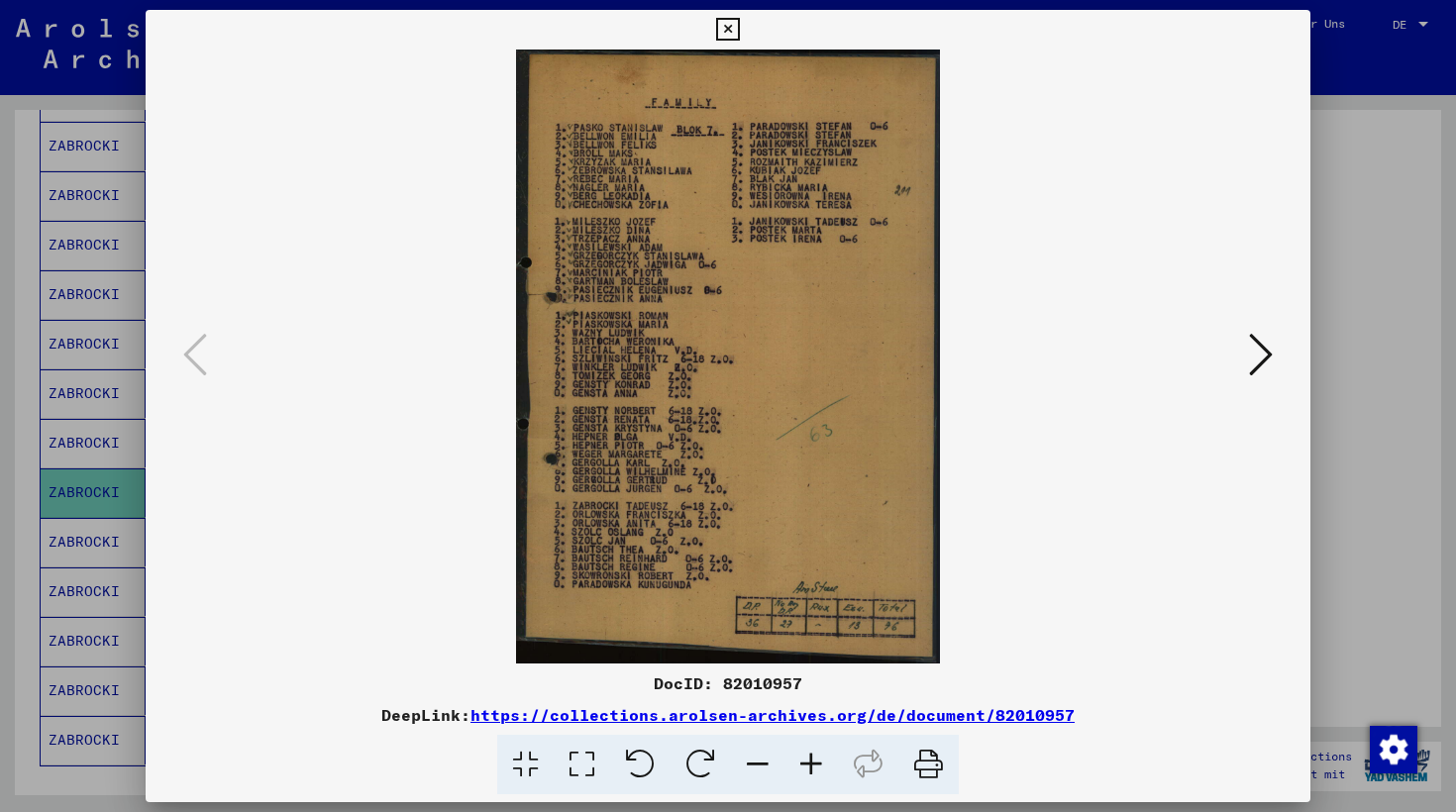 click at bounding box center [728, 406] 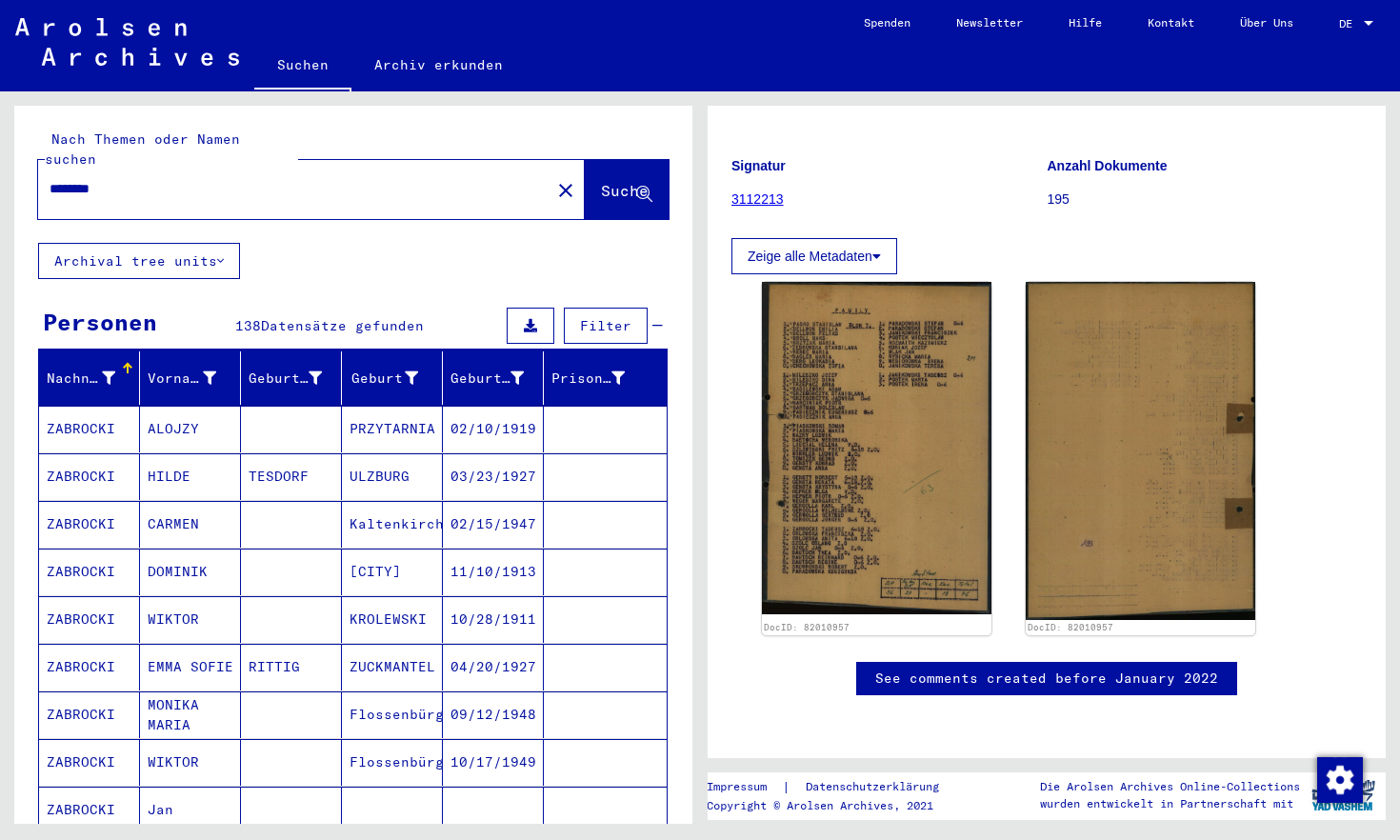 scroll, scrollTop: 0, scrollLeft: 0, axis: both 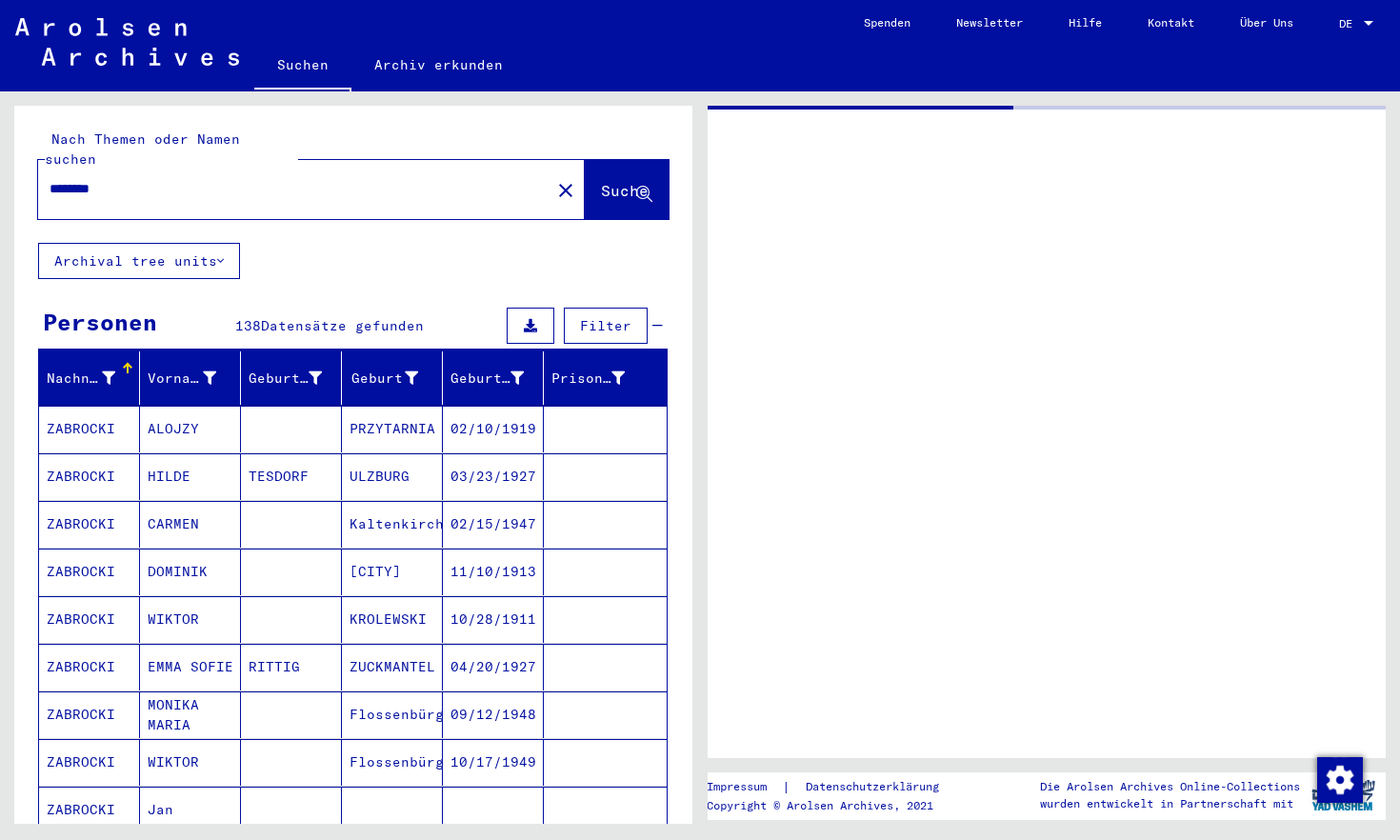 type on "**********" 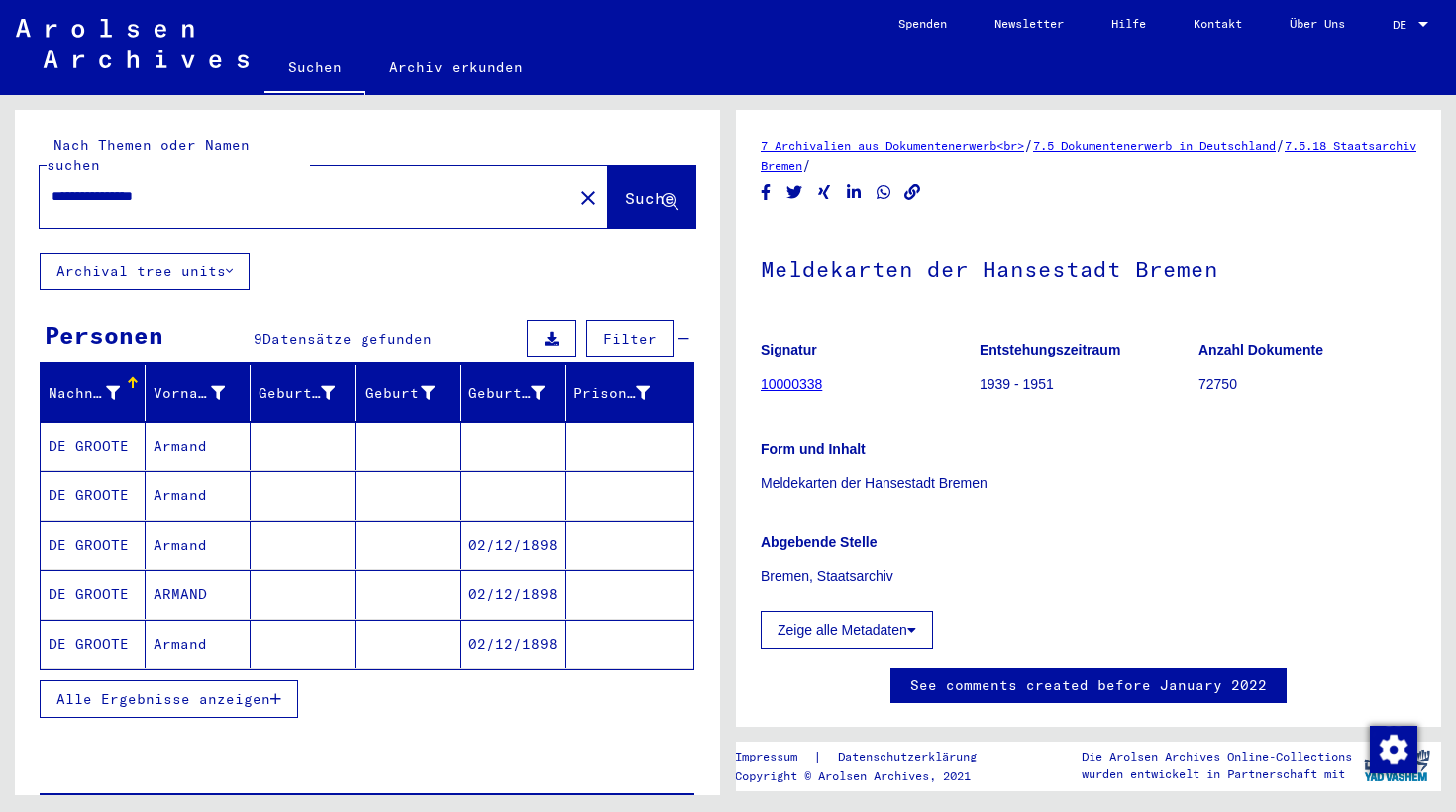drag, startPoint x: 199, startPoint y: 178, endPoint x: 0, endPoint y: 193, distance: 199.56453 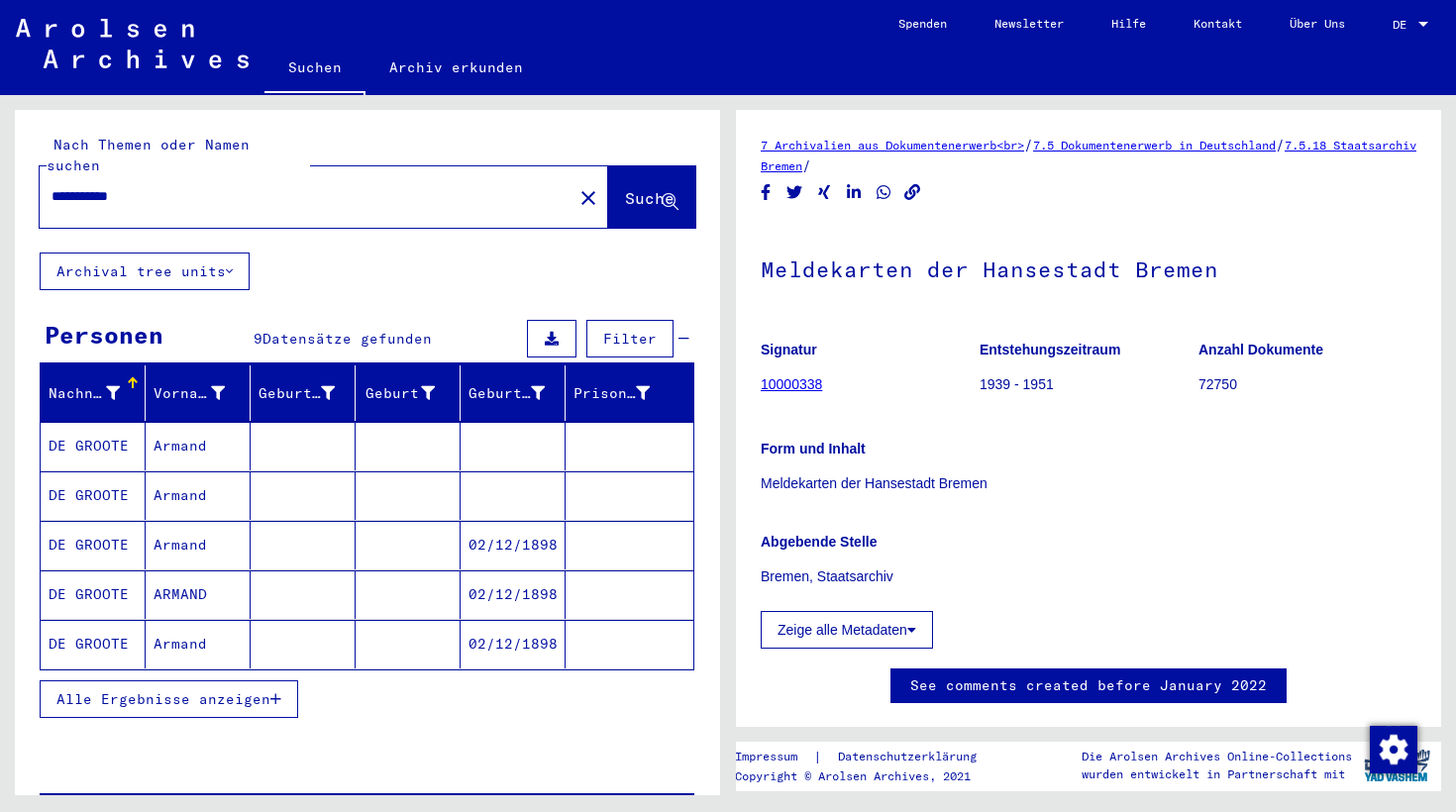 click on "Suche" 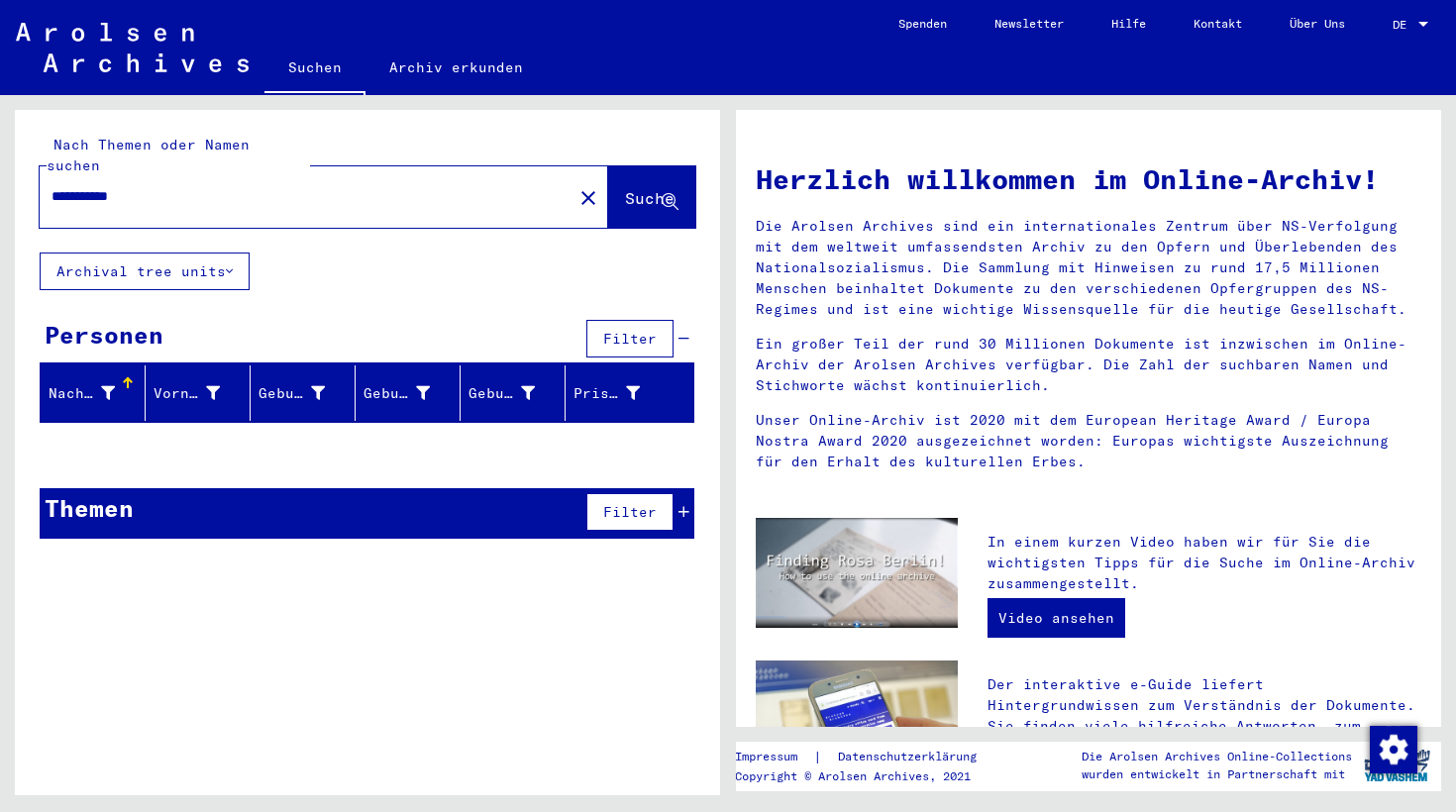 drag, startPoint x: 158, startPoint y: 179, endPoint x: 102, endPoint y: 179, distance: 56 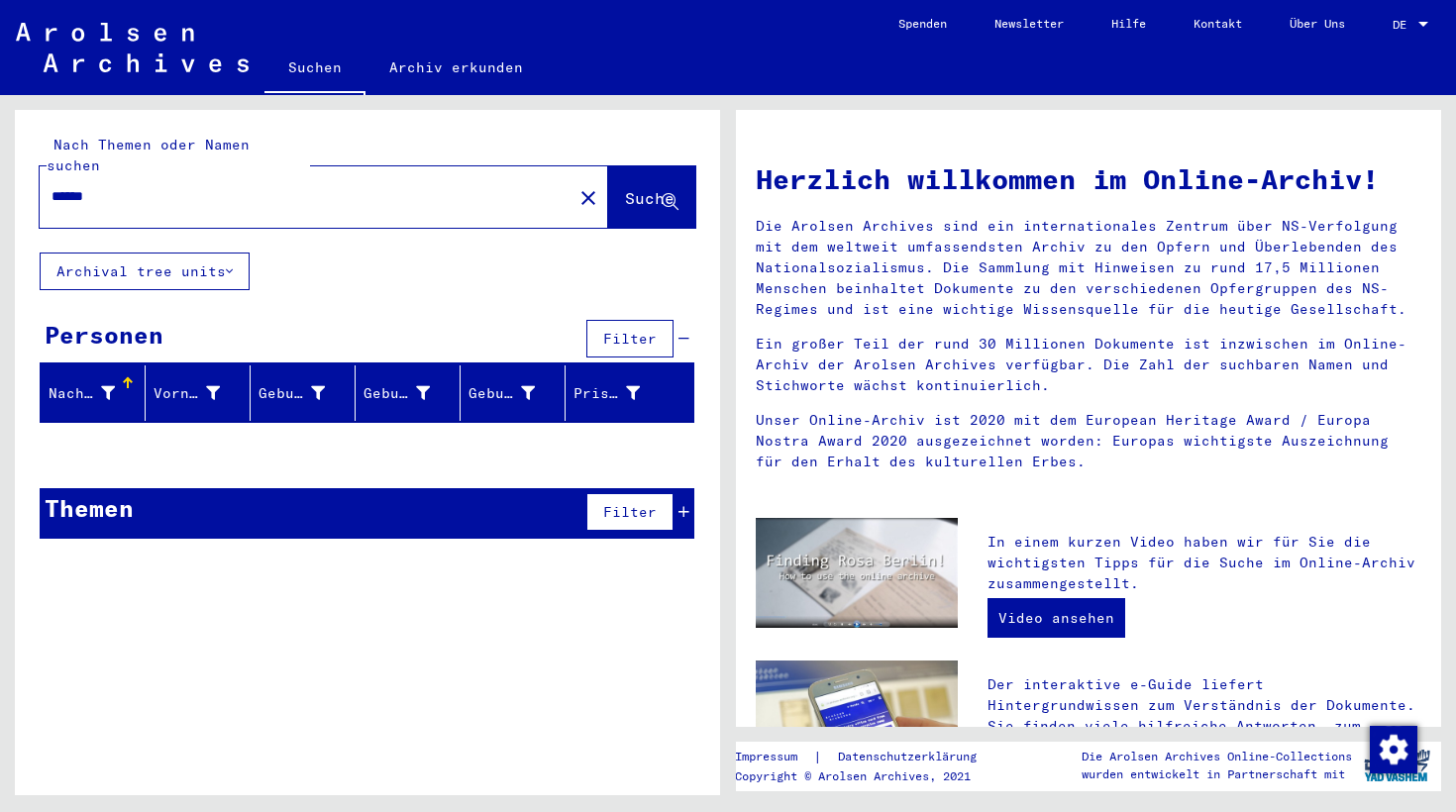 type on "*****" 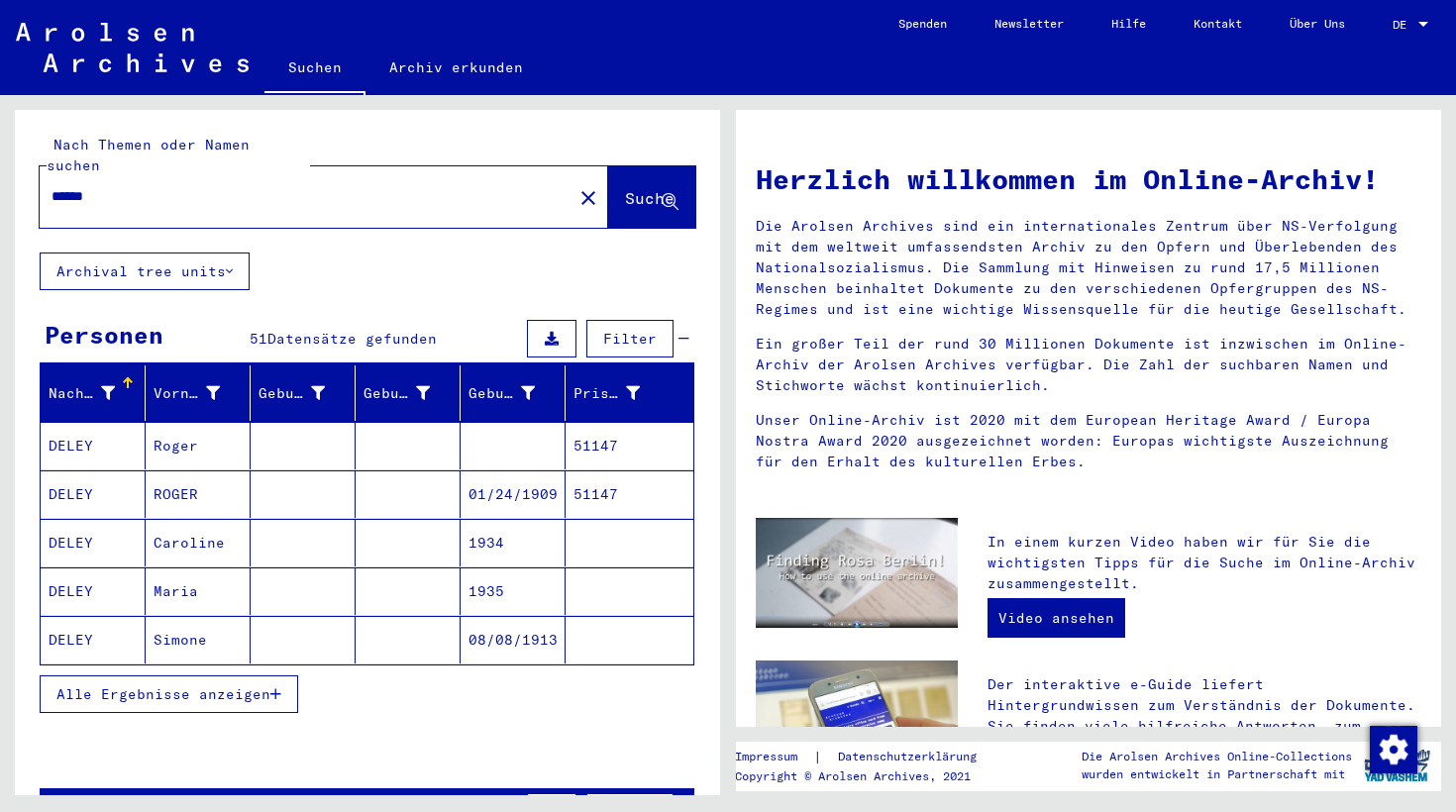 scroll, scrollTop: 6, scrollLeft: 0, axis: vertical 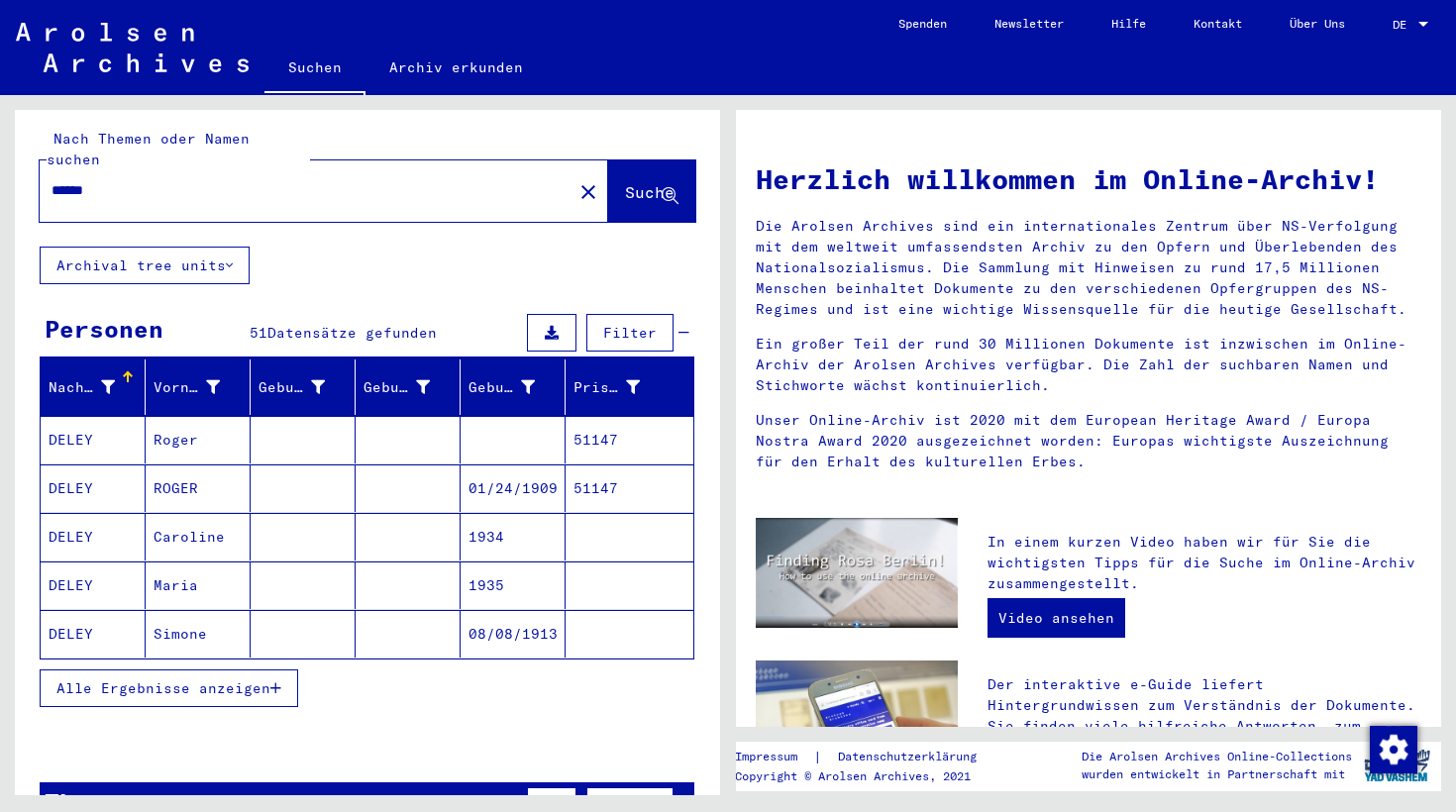 click on "Alle Ergebnisse anzeigen" at bounding box center [163, 688] 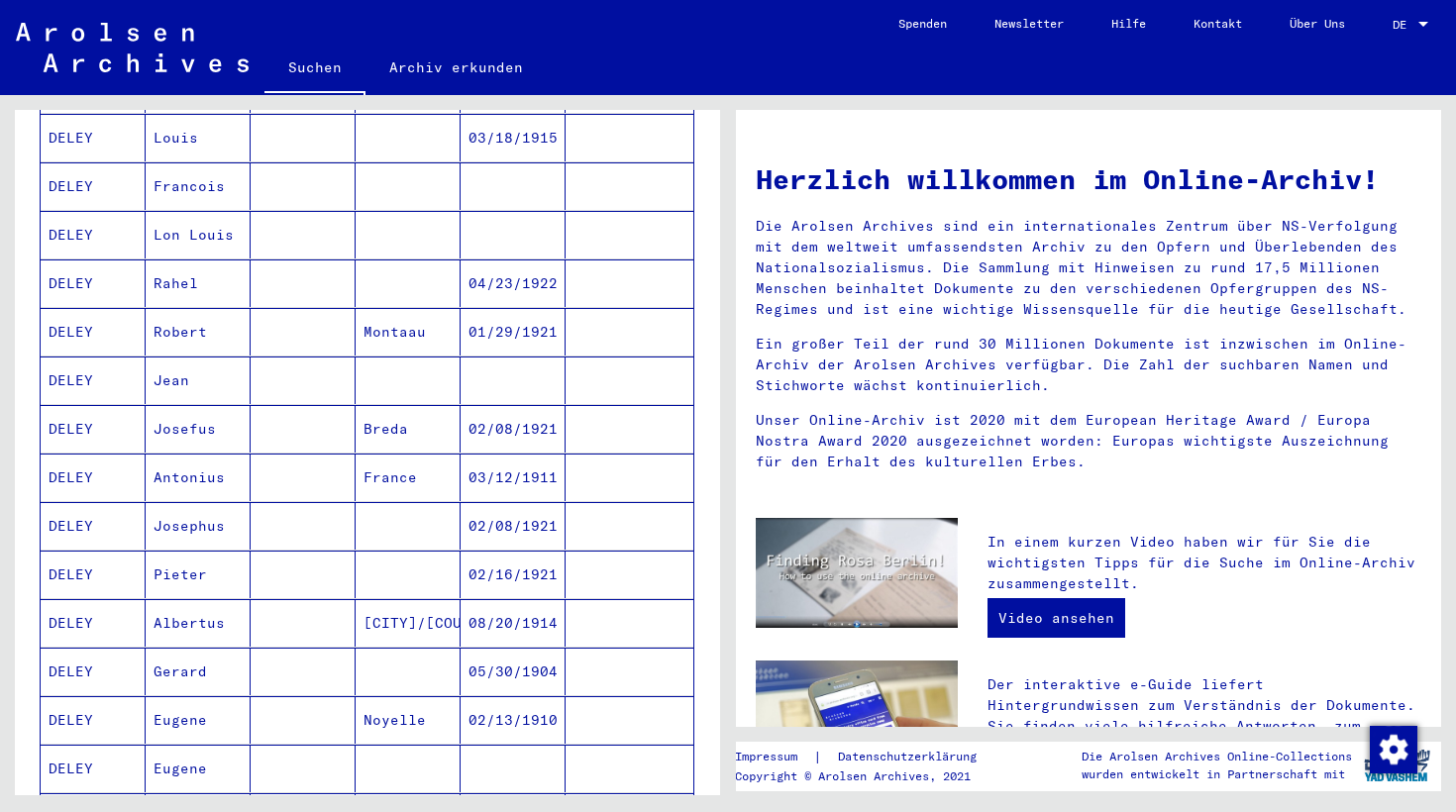 scroll, scrollTop: 694, scrollLeft: 0, axis: vertical 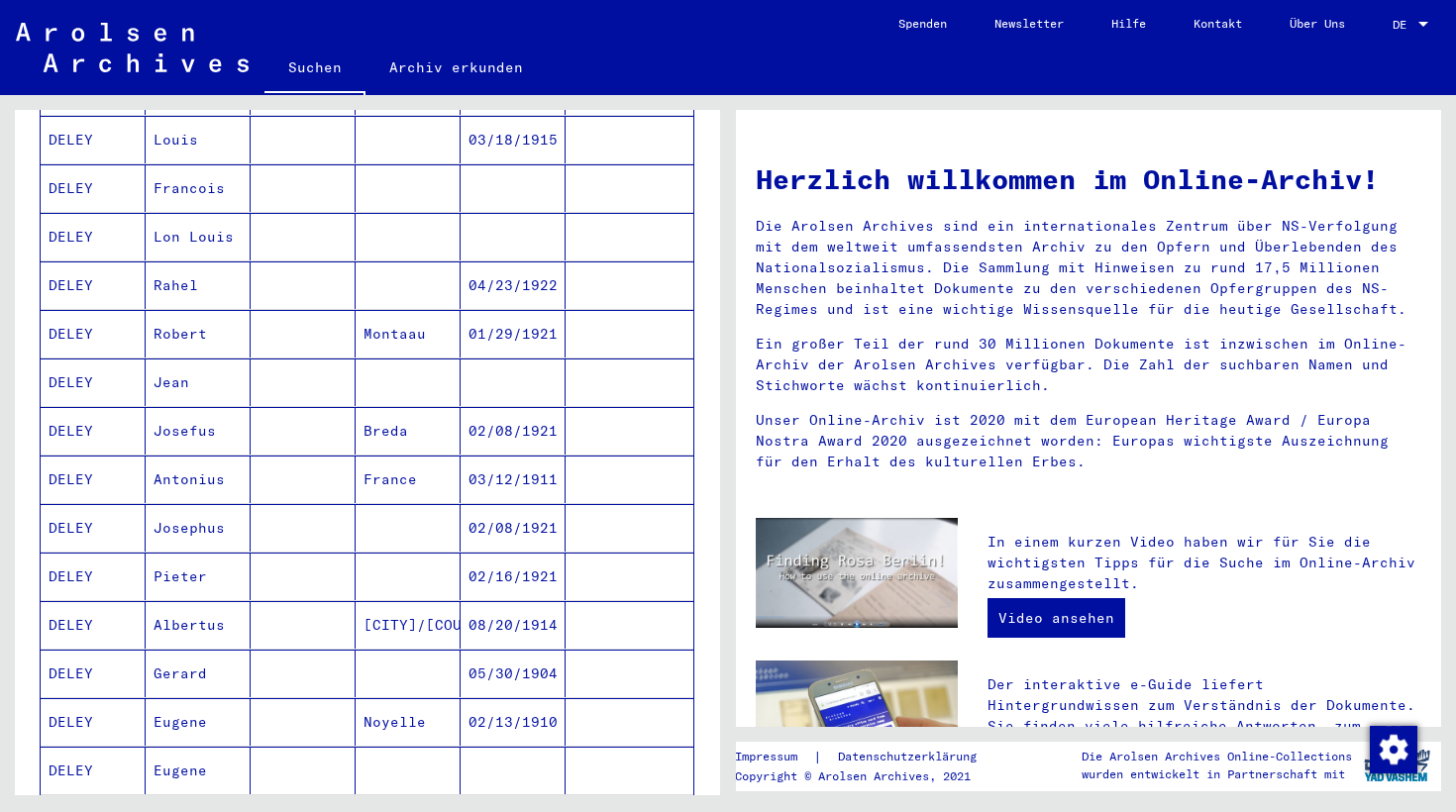 click on "Albertus" at bounding box center (198, 673) 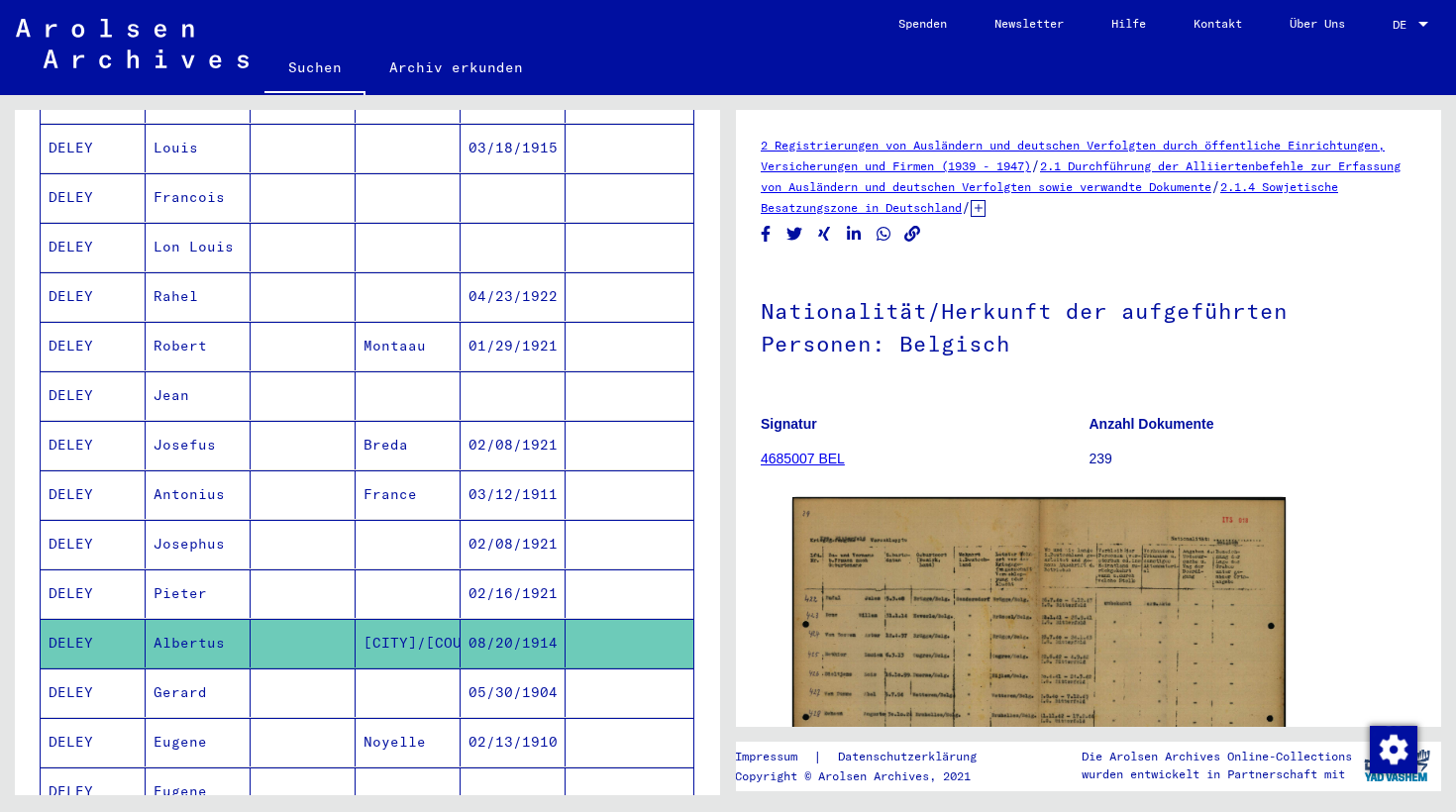 scroll, scrollTop: 0, scrollLeft: 0, axis: both 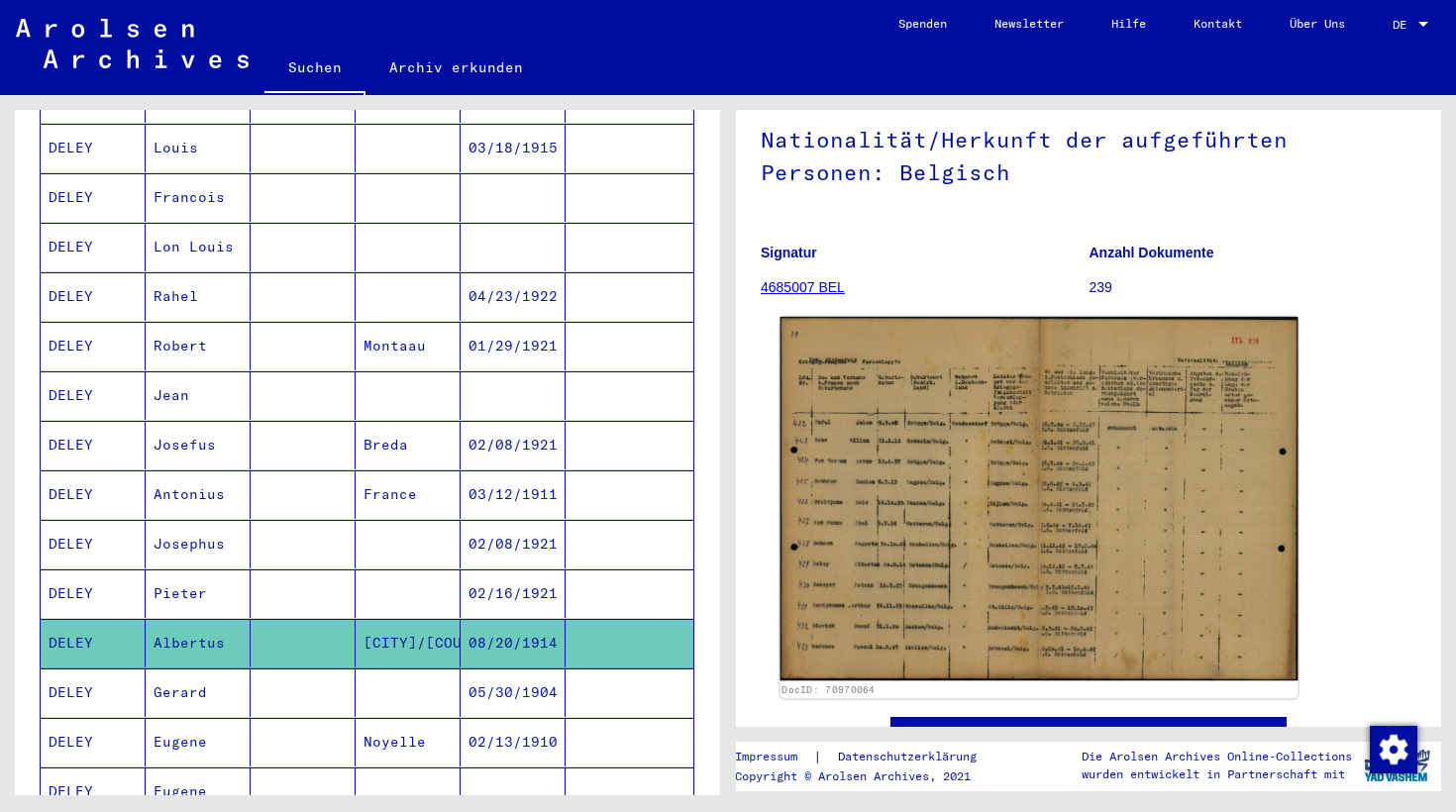 click 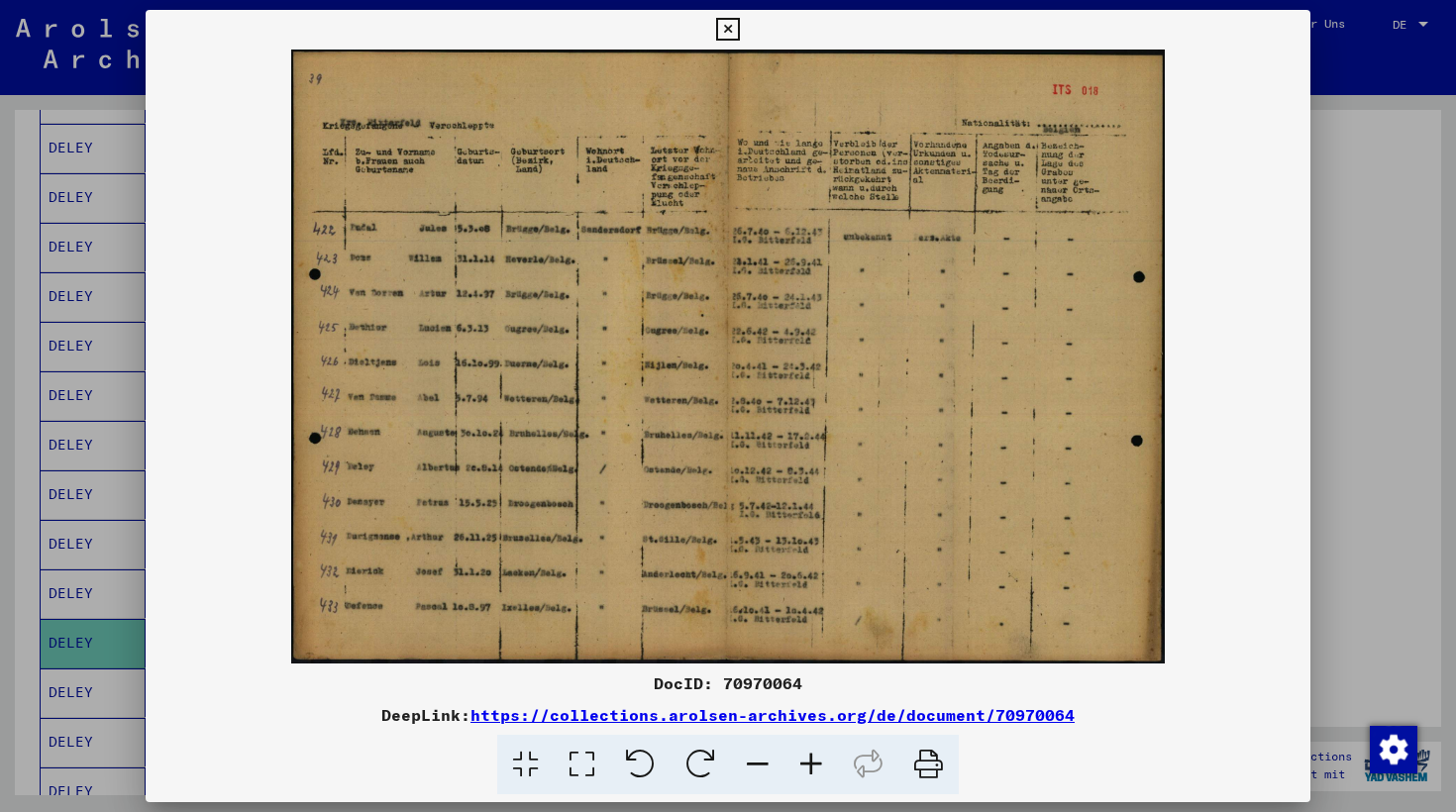 scroll, scrollTop: 0, scrollLeft: 0, axis: both 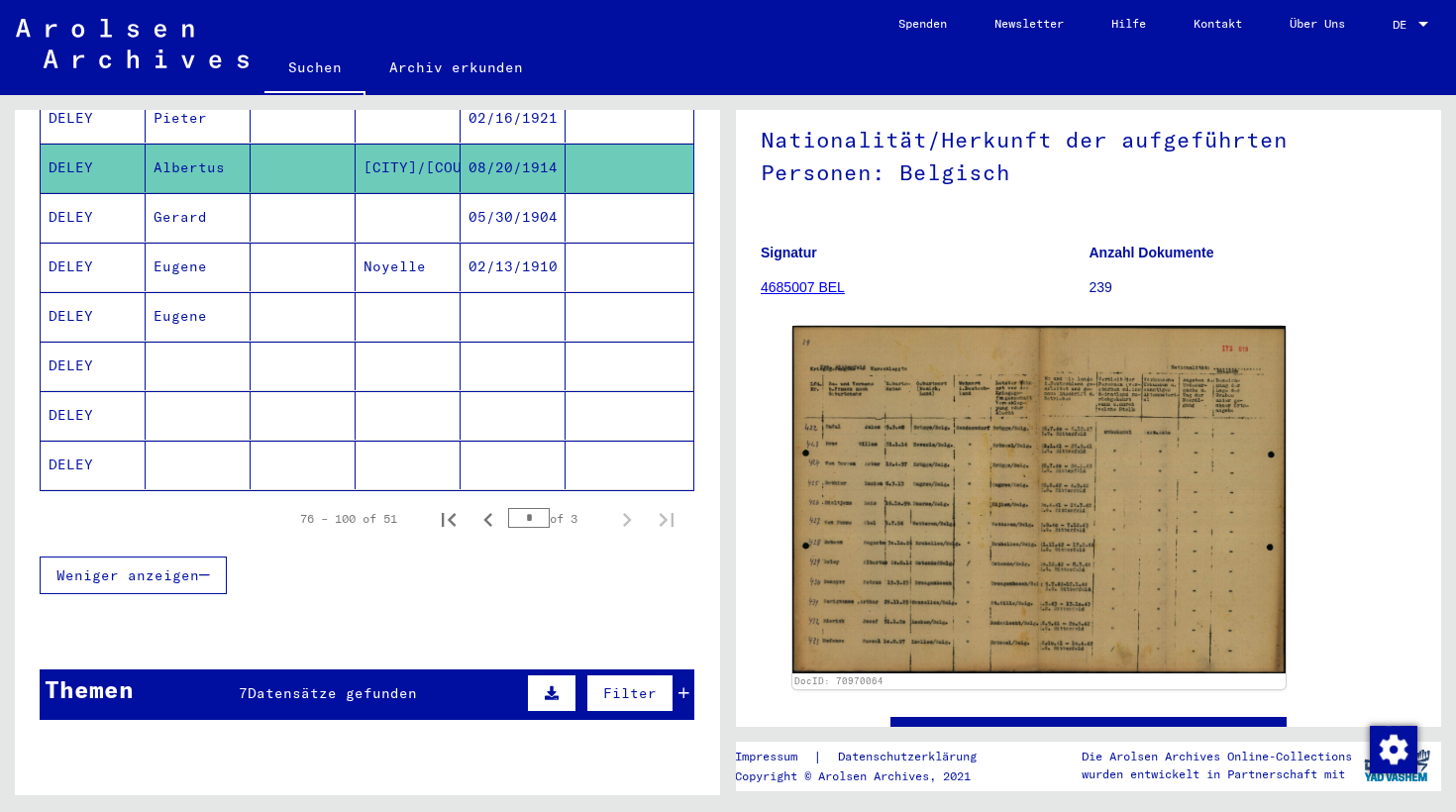 click on "DELEY" at bounding box center [93, 415] 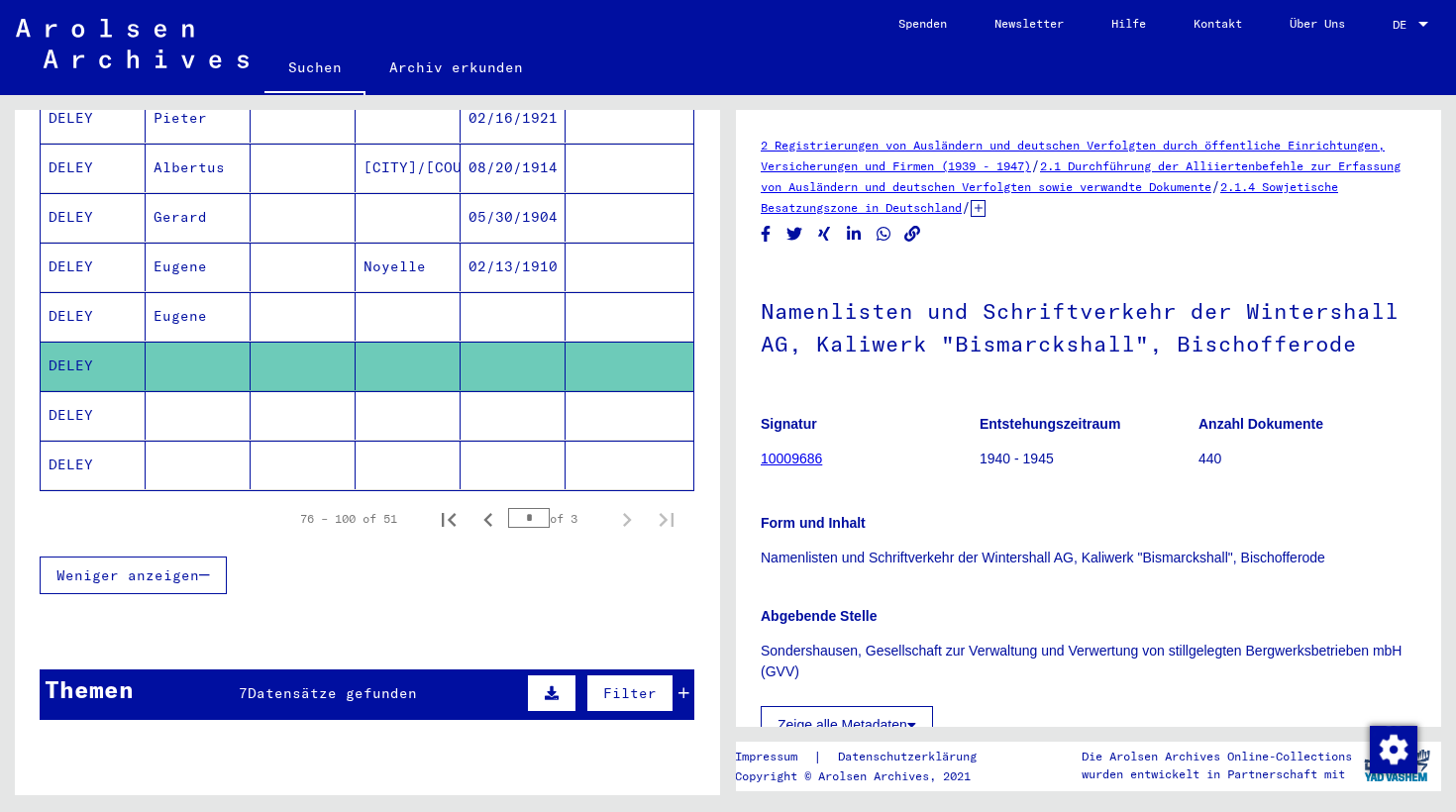 scroll, scrollTop: 0, scrollLeft: 0, axis: both 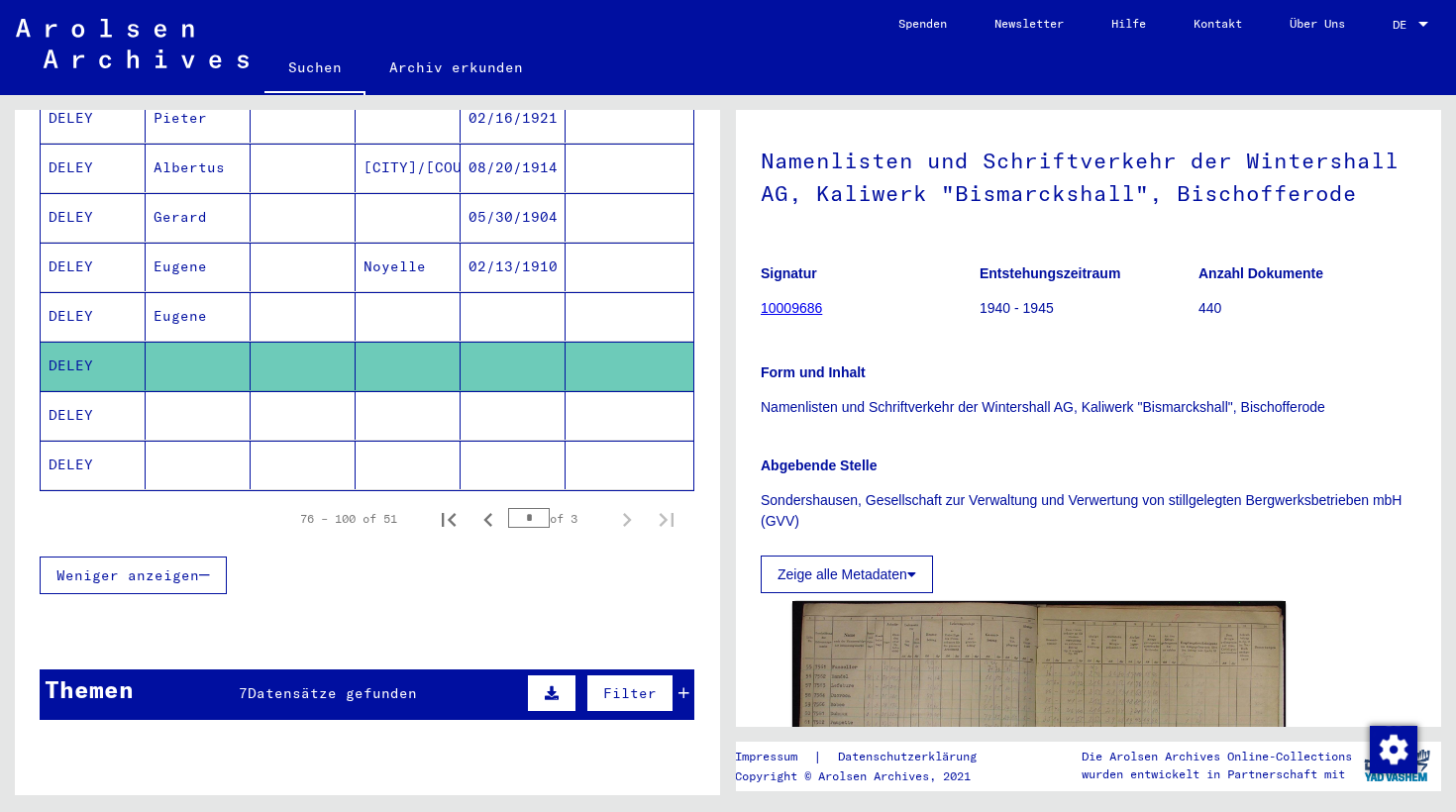 click on "DELEY" at bounding box center [93, 464] 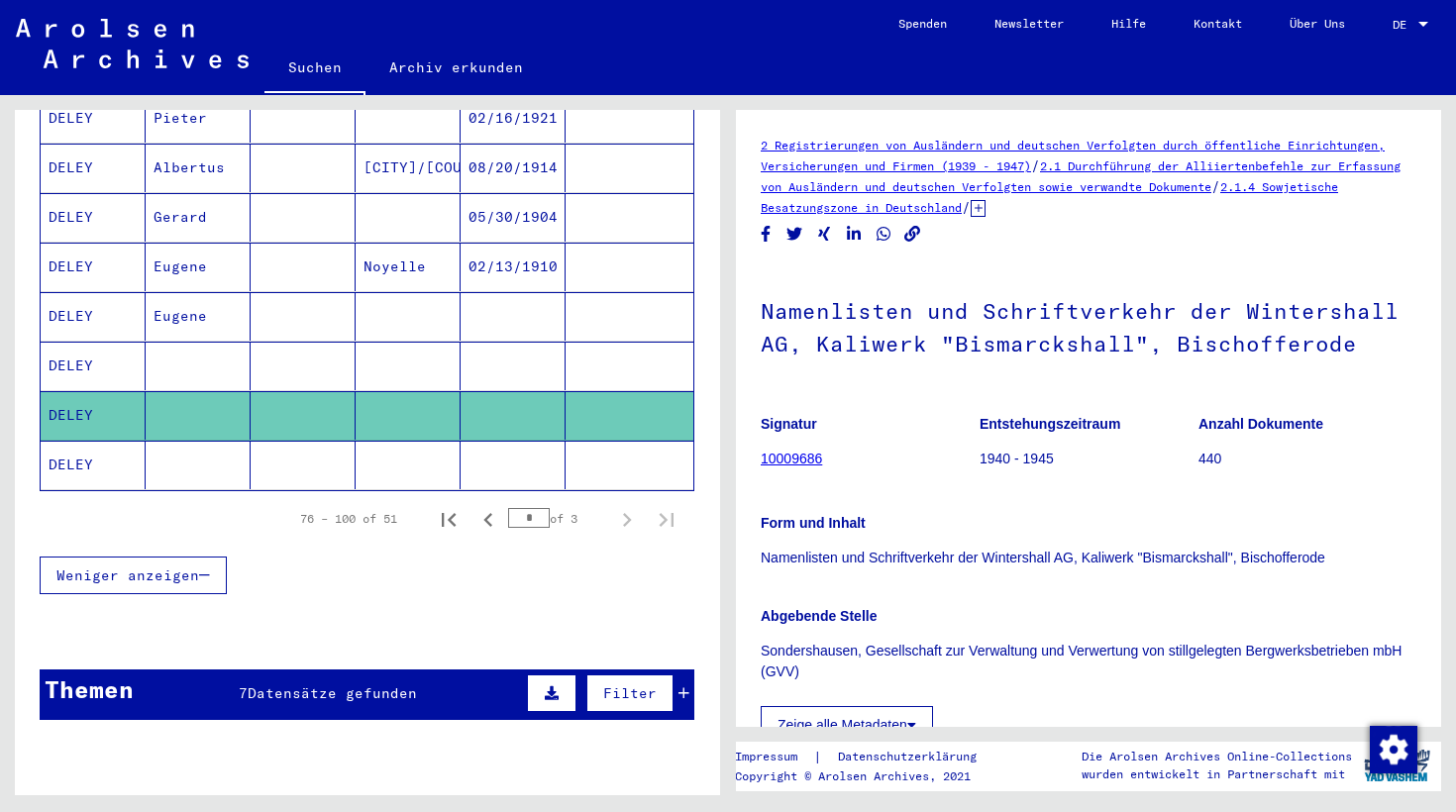 scroll, scrollTop: 0, scrollLeft: 0, axis: both 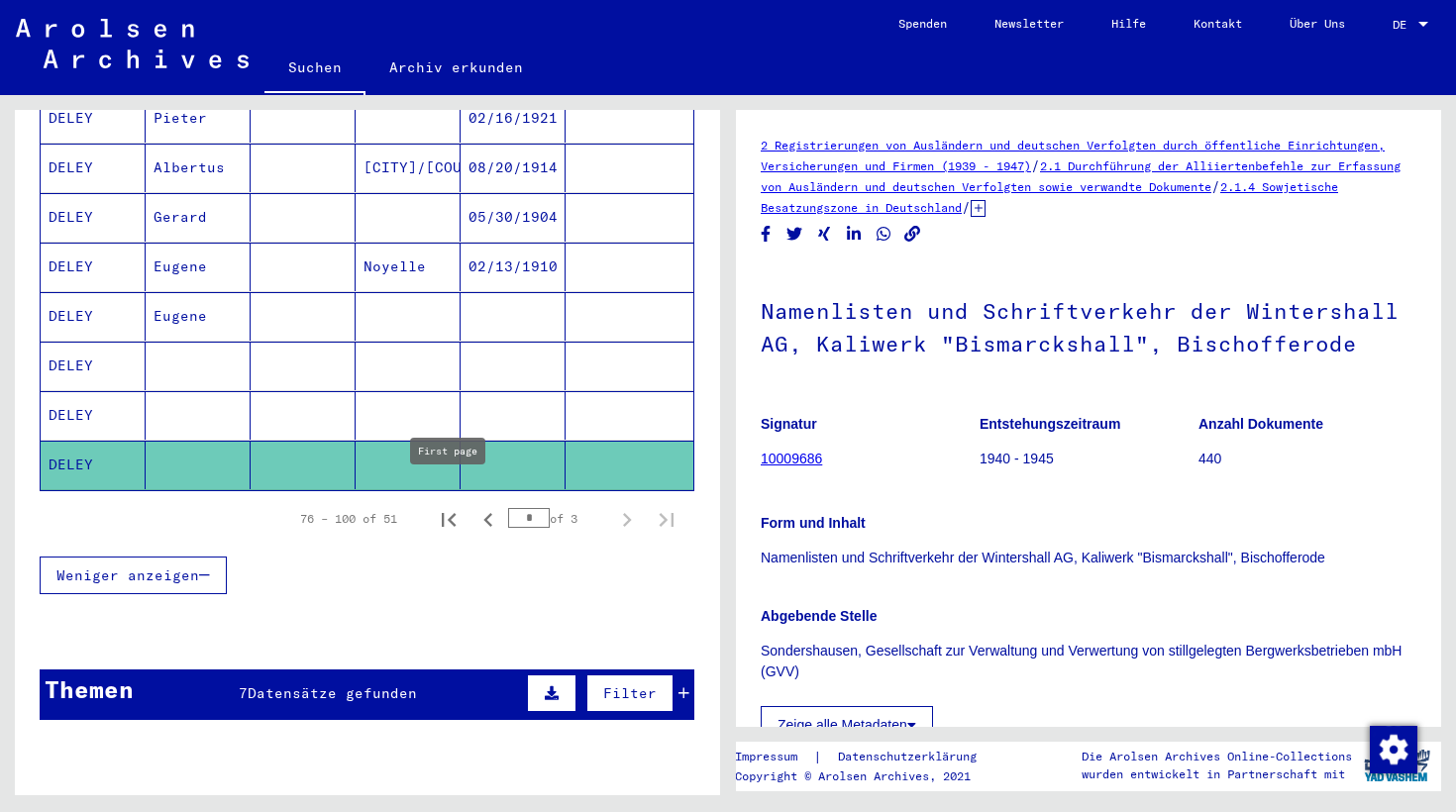 click 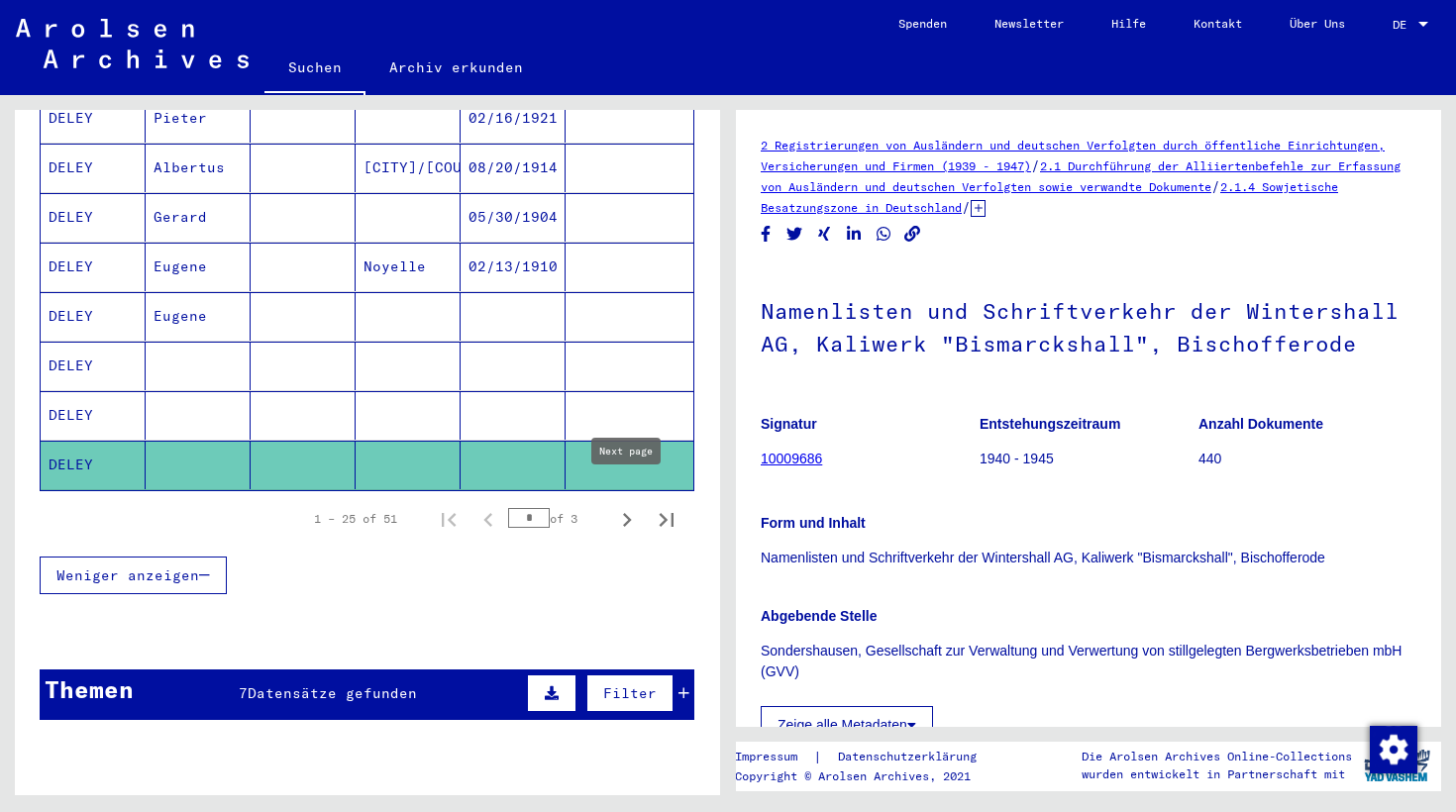 click 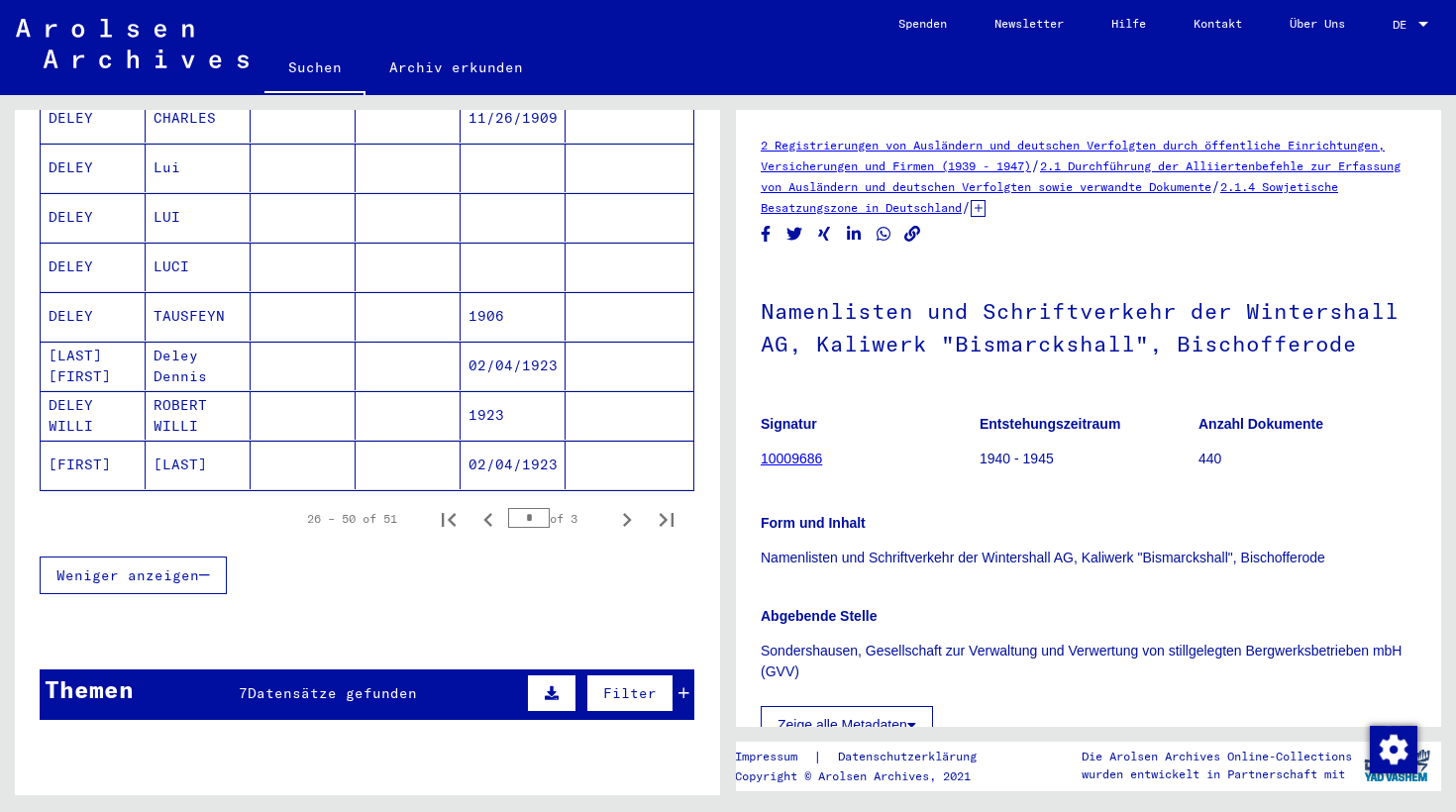 click 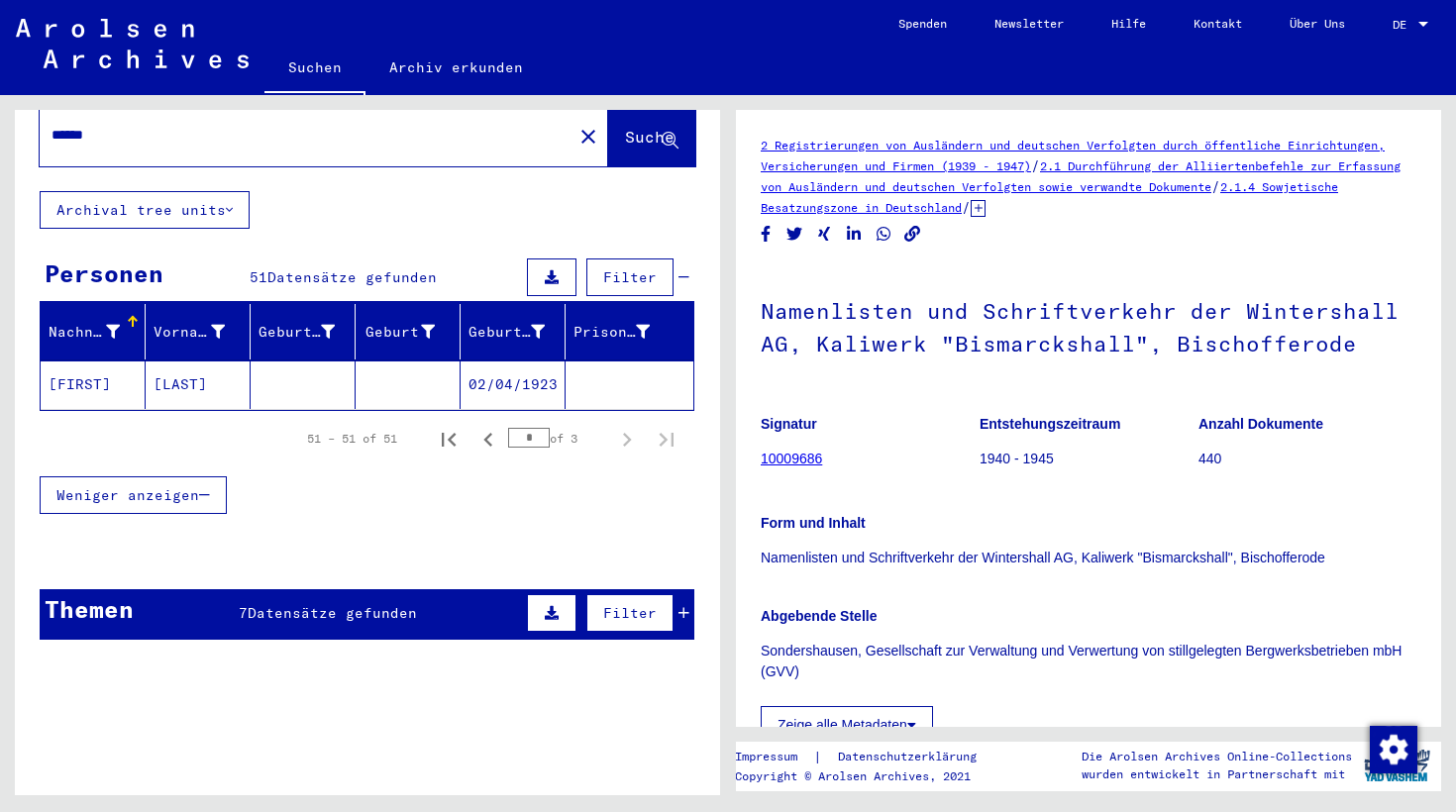 scroll, scrollTop: 0, scrollLeft: 0, axis: both 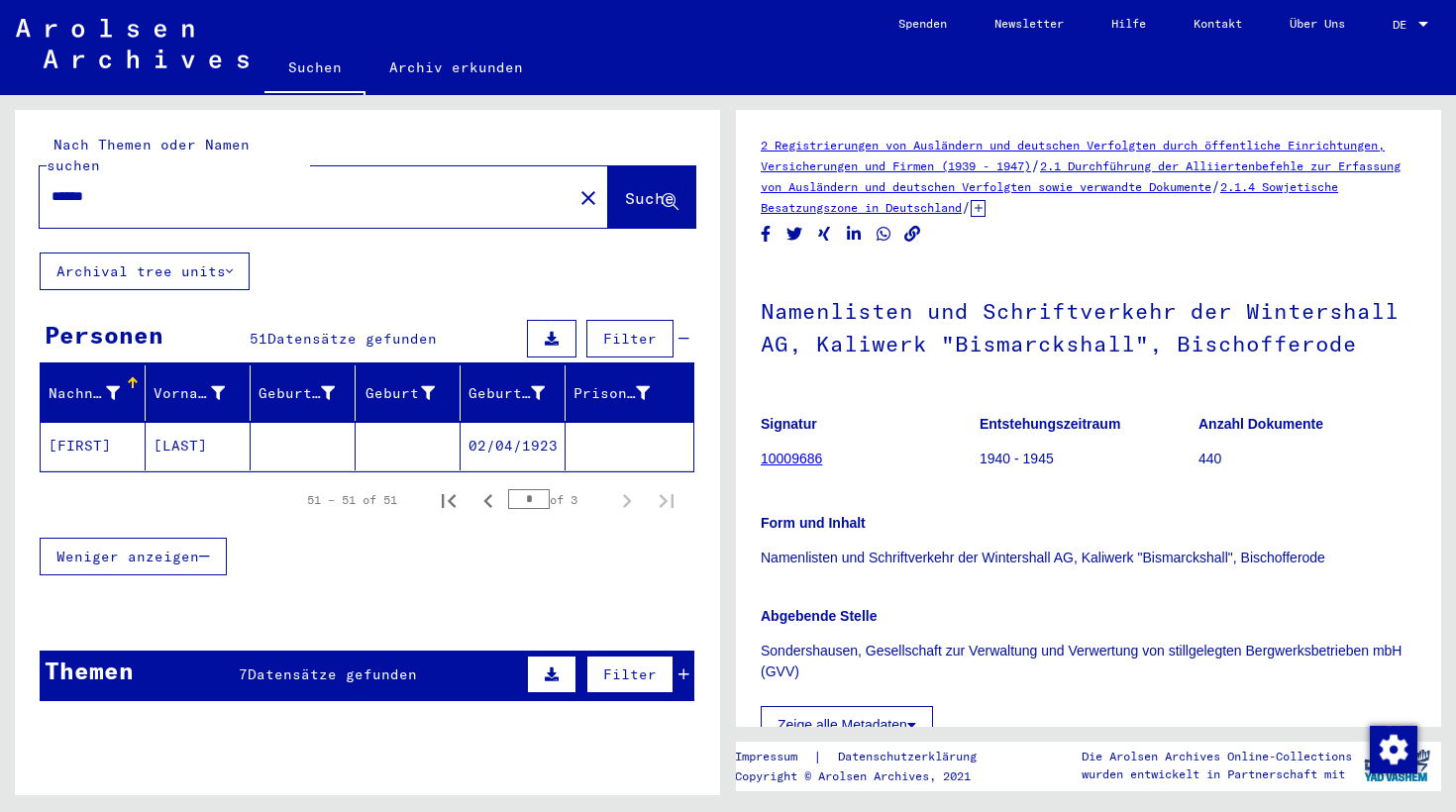 click on "close" 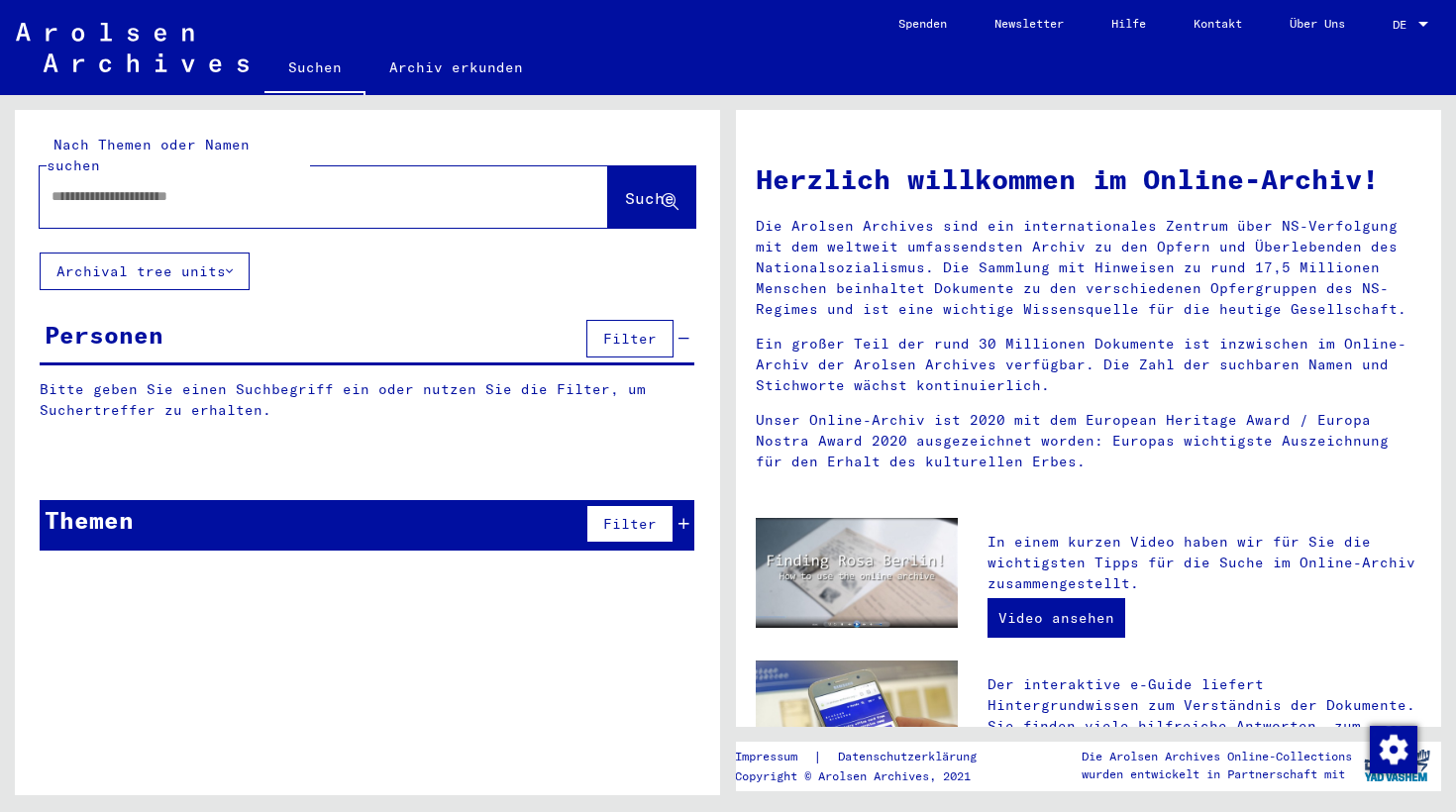 click at bounding box center (300, 196) 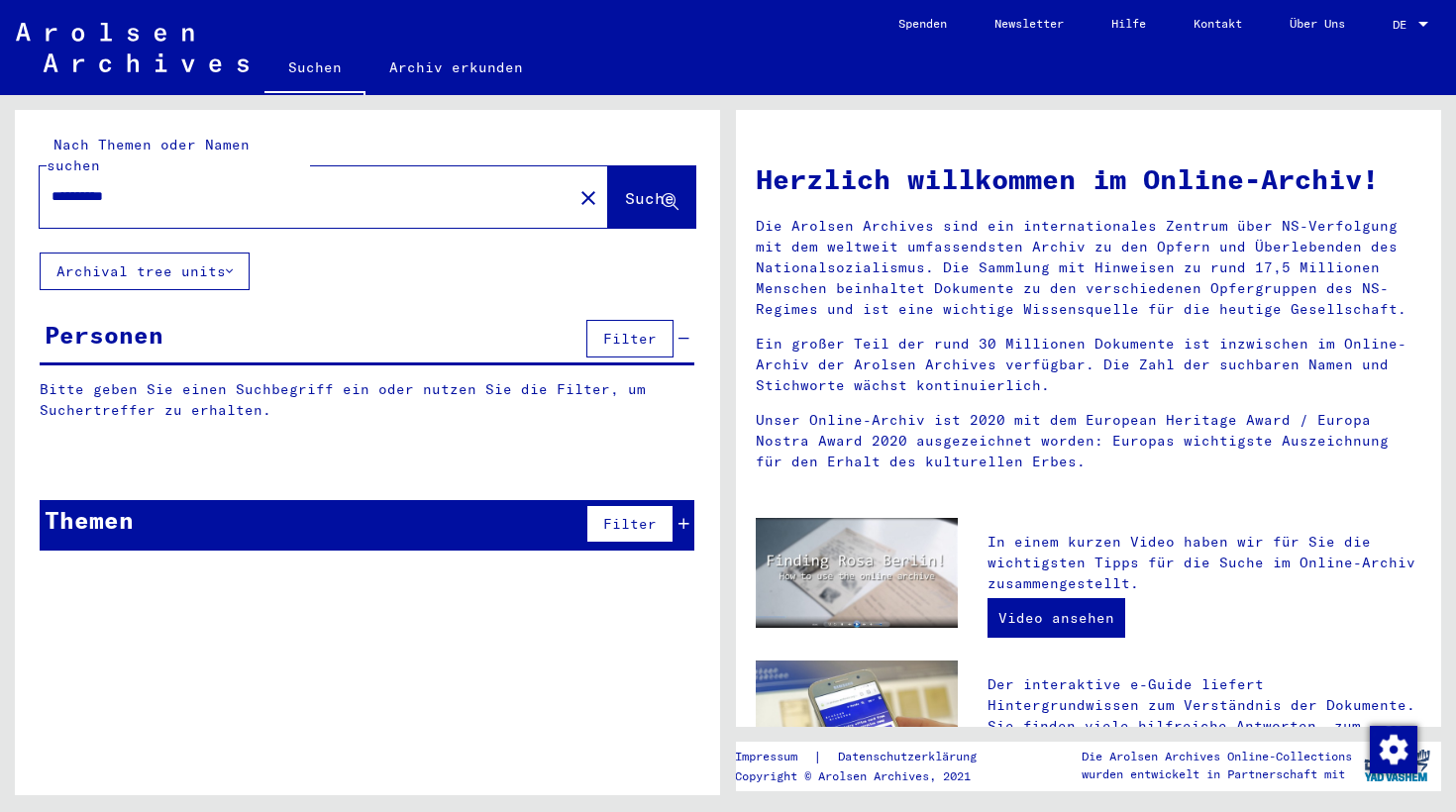 type on "**********" 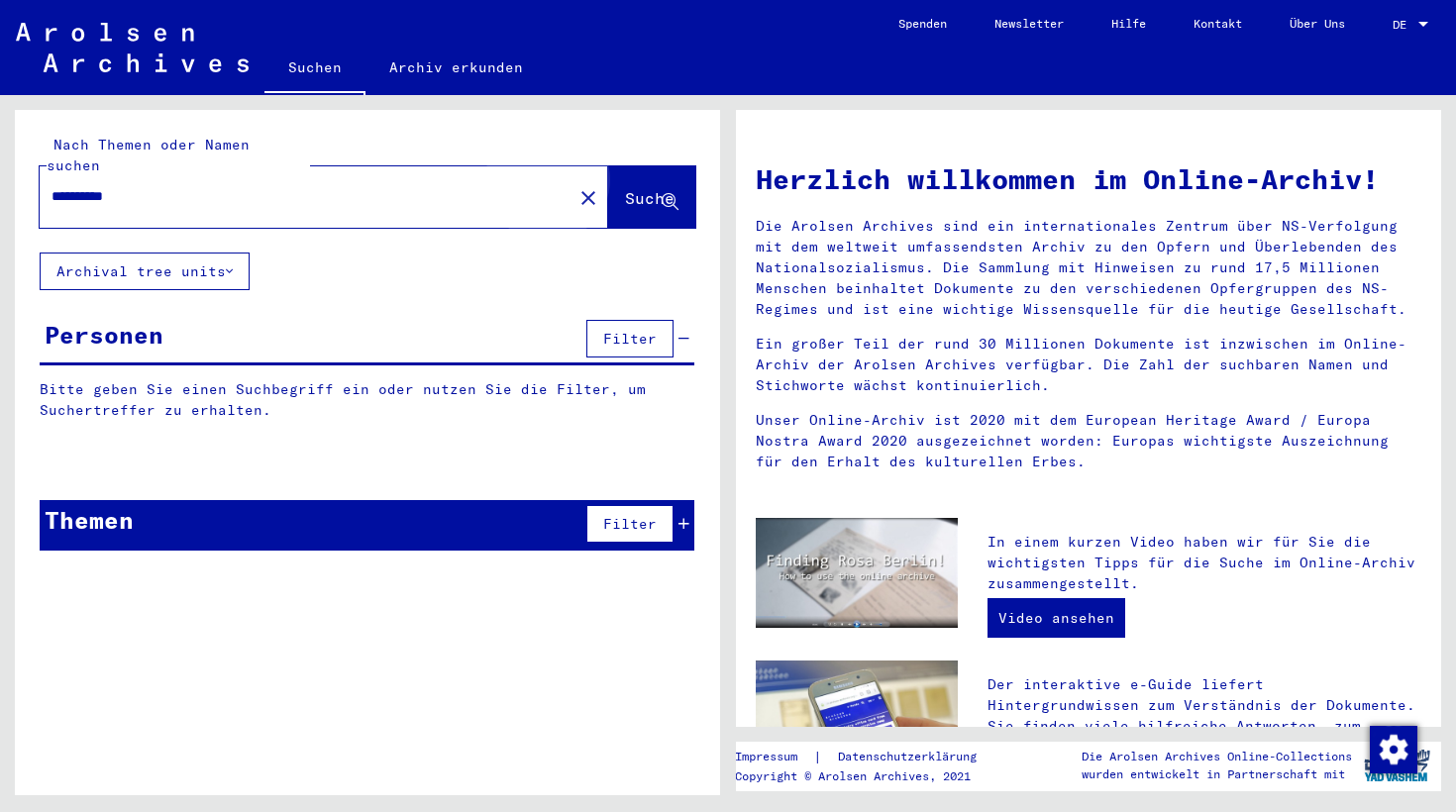 click on "Suche" 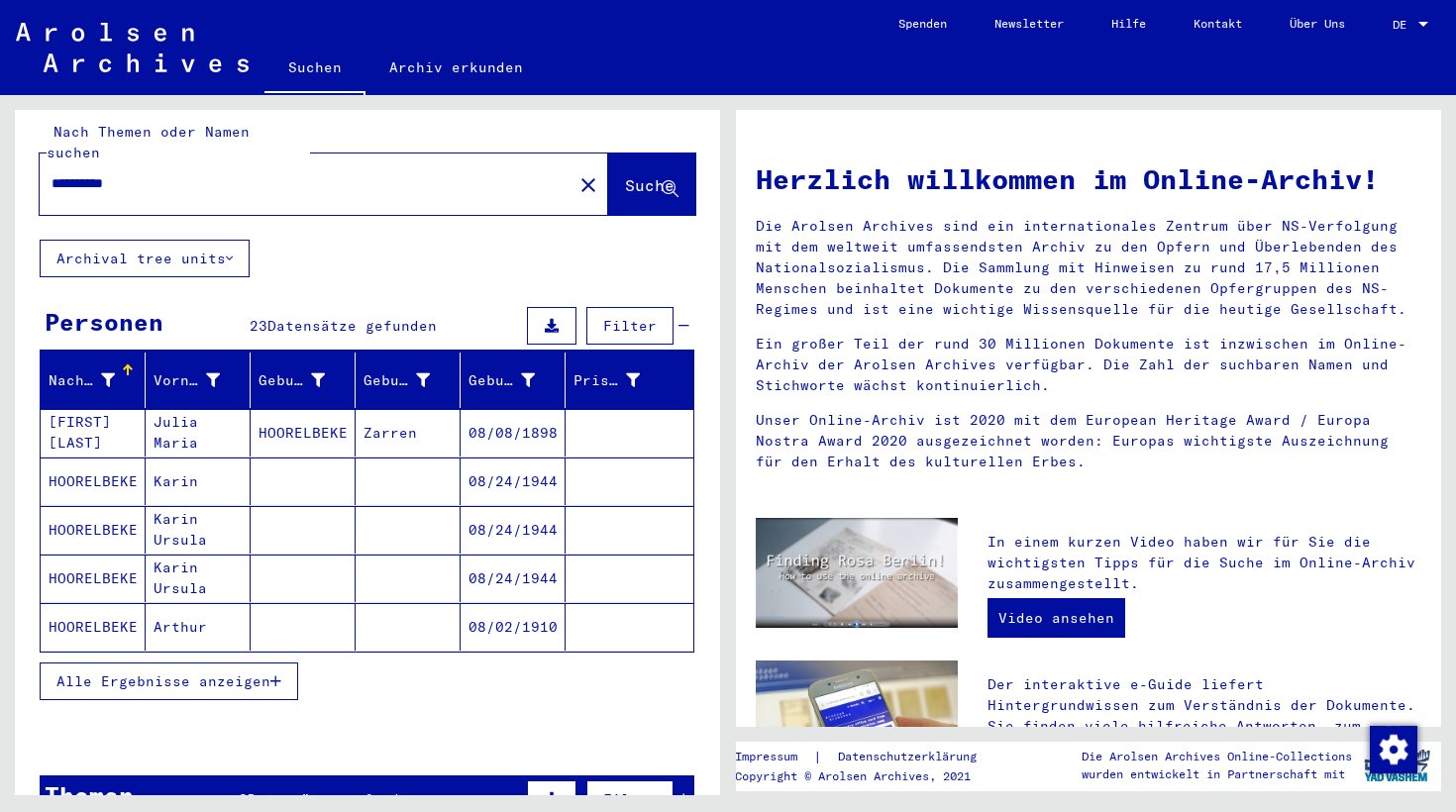 scroll, scrollTop: 24, scrollLeft: 0, axis: vertical 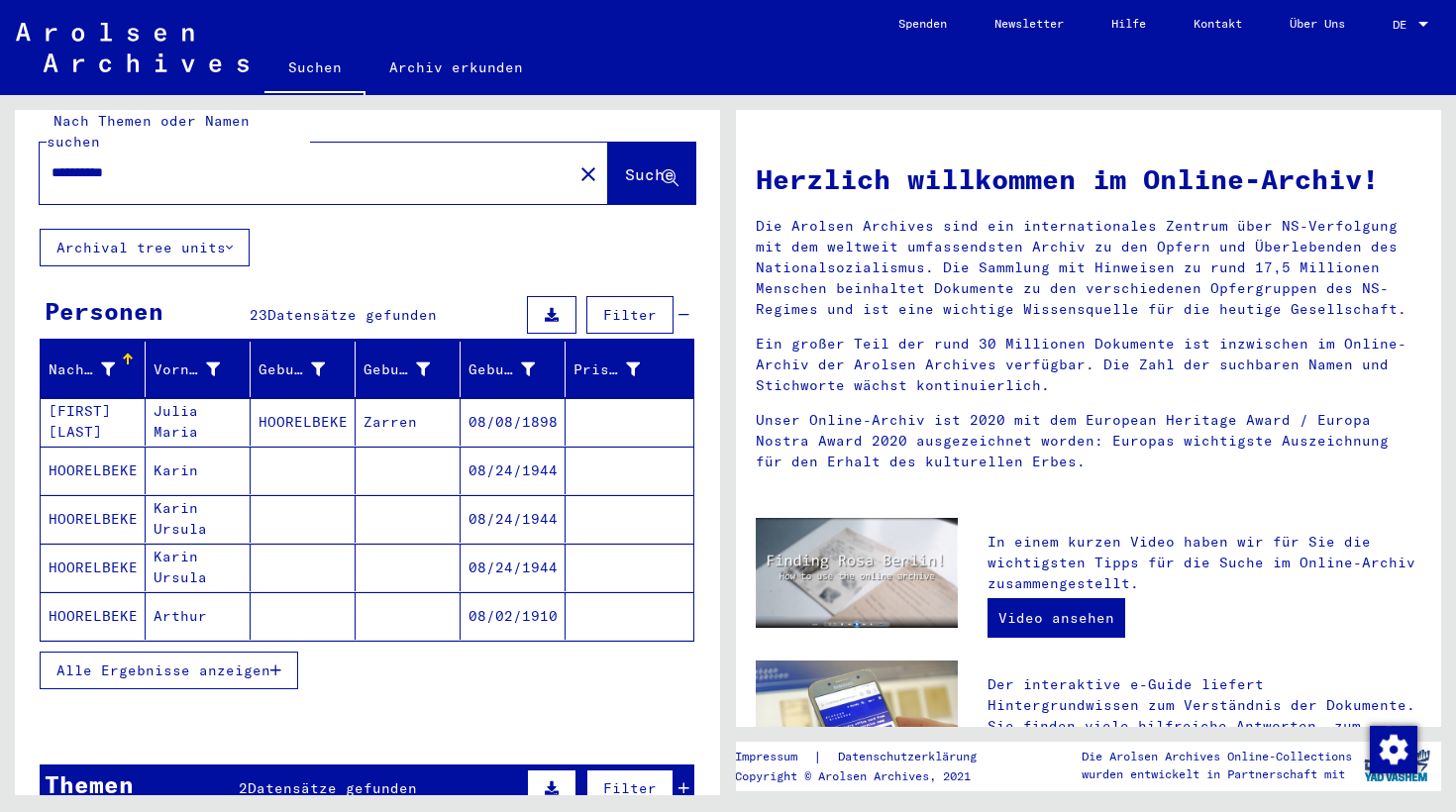 click on "Alle Ergebnisse anzeigen" at bounding box center (163, 670) 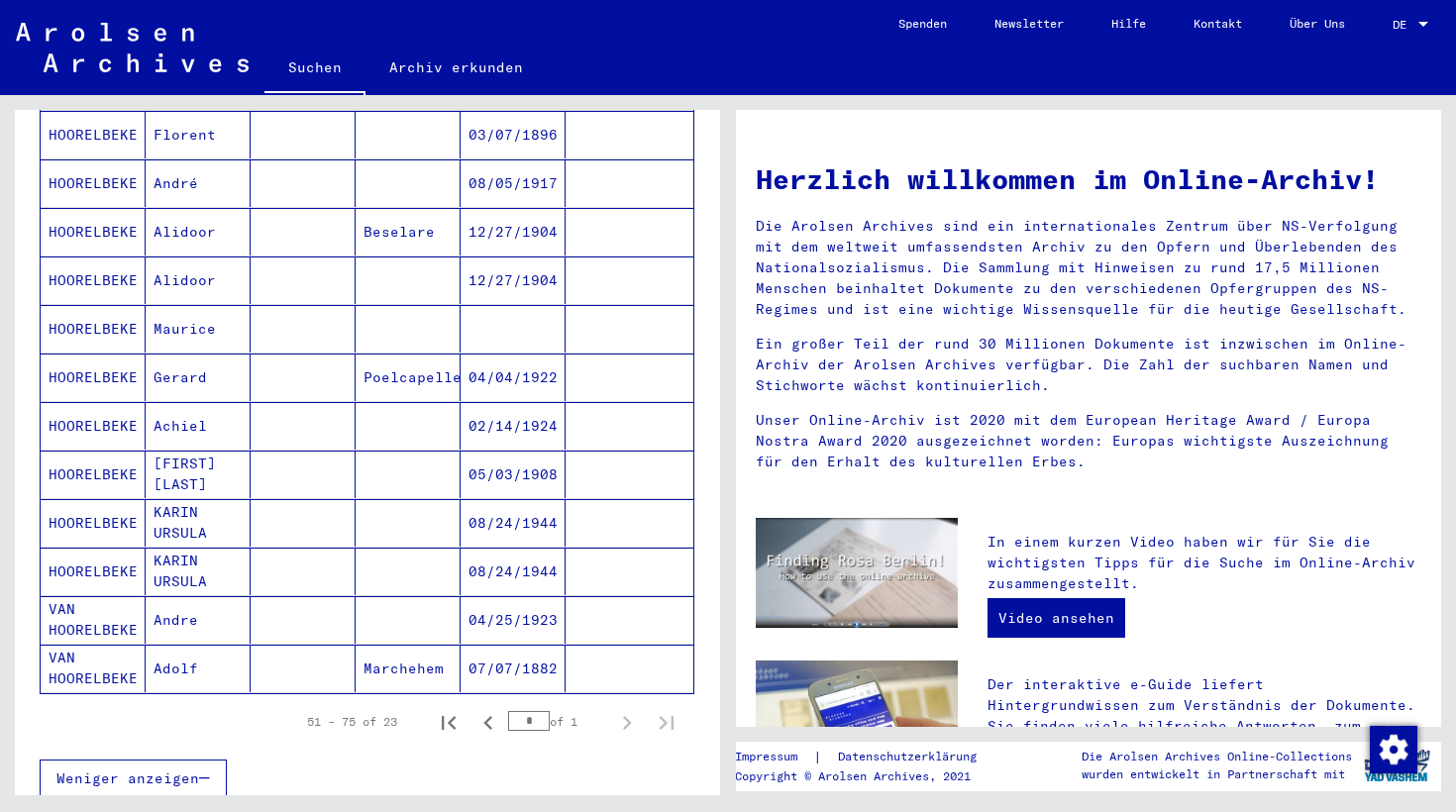 scroll, scrollTop: 866, scrollLeft: 0, axis: vertical 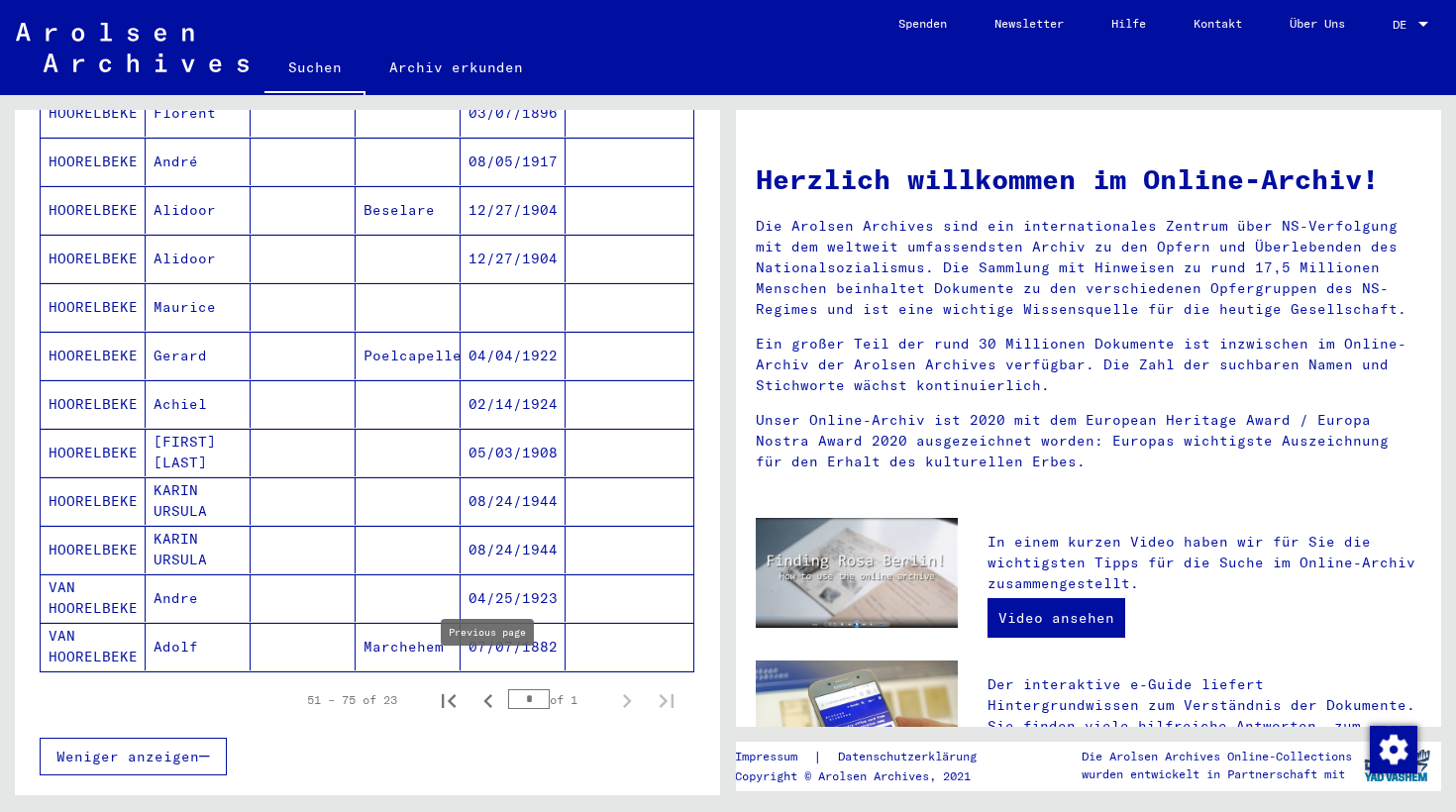 click 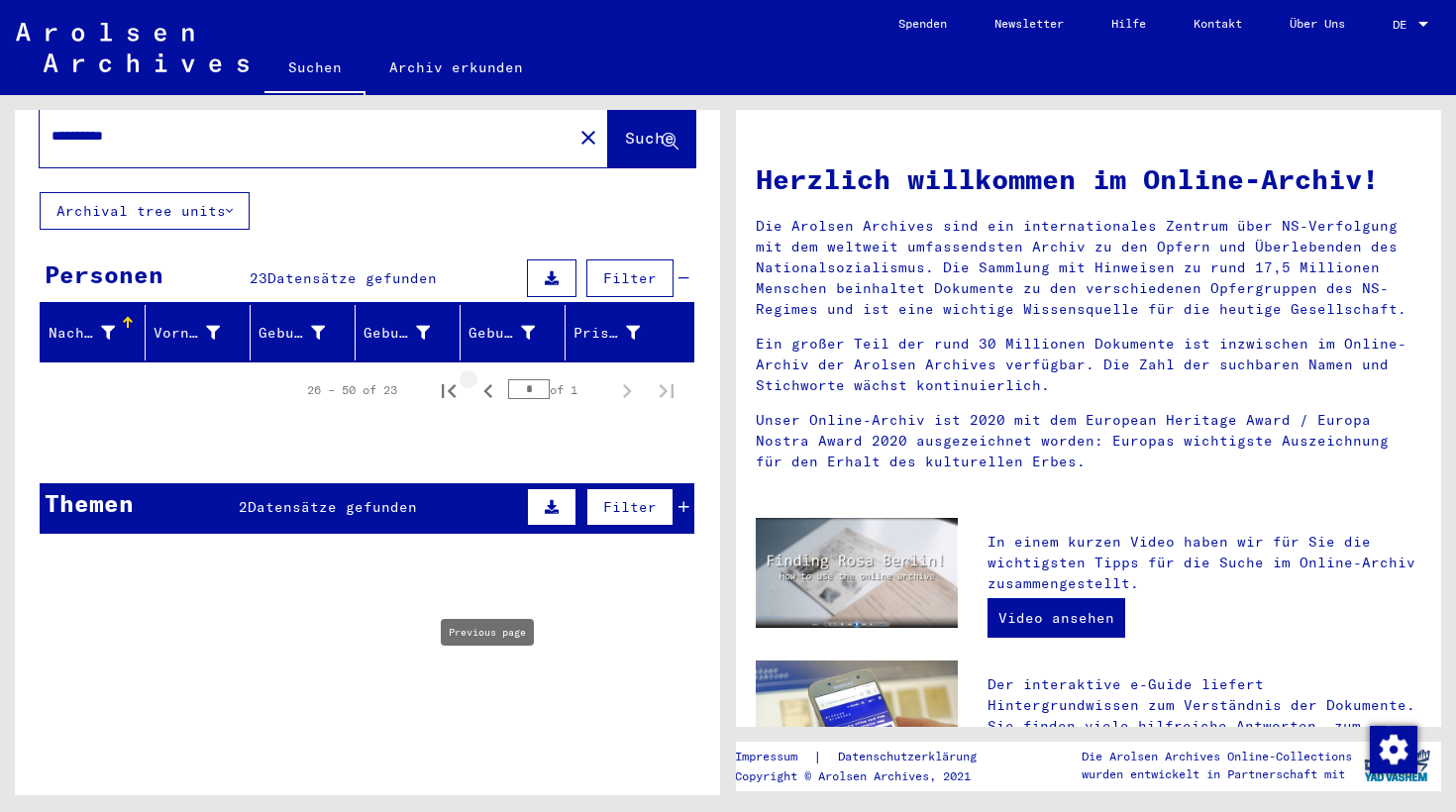 scroll, scrollTop: 40, scrollLeft: 0, axis: vertical 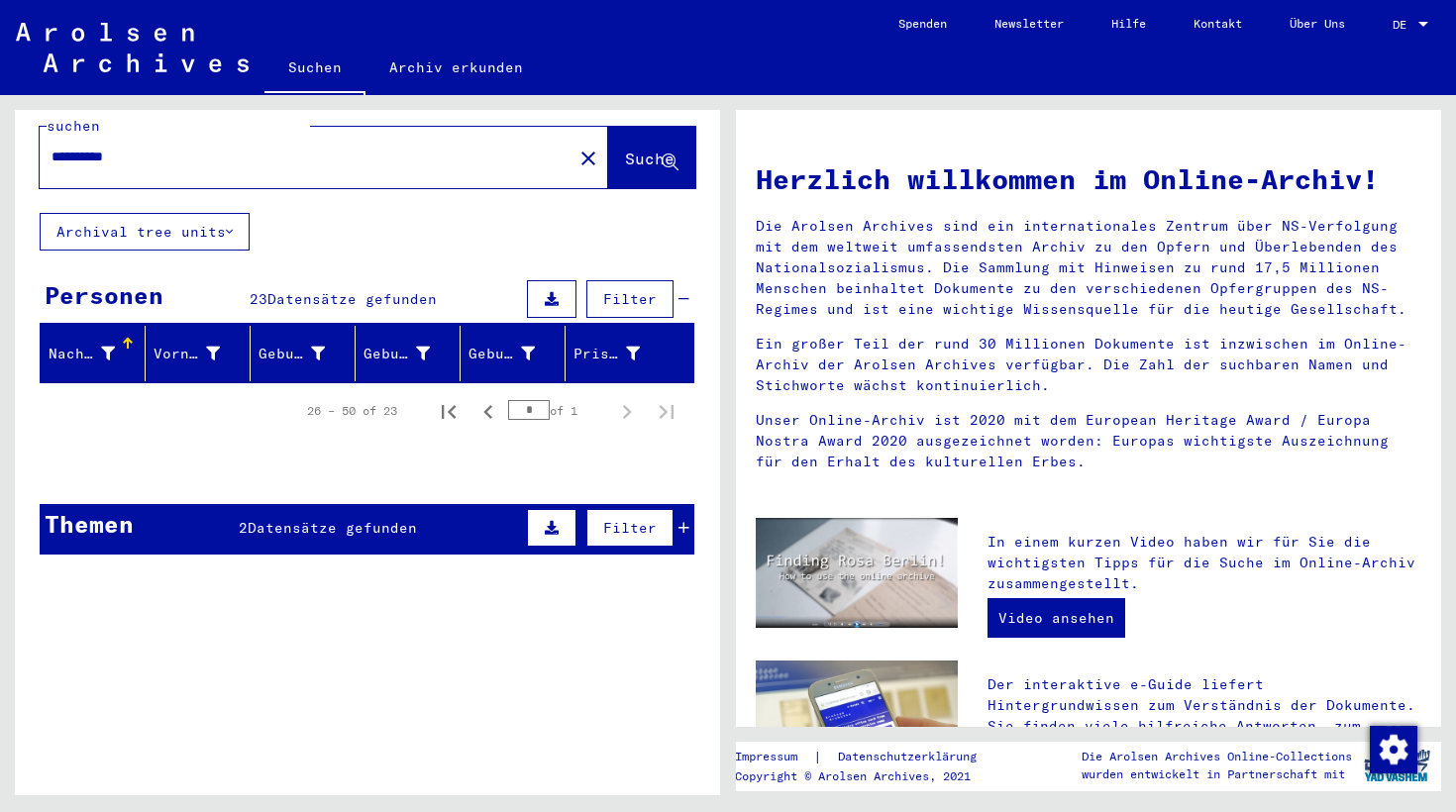 click on "Suche" 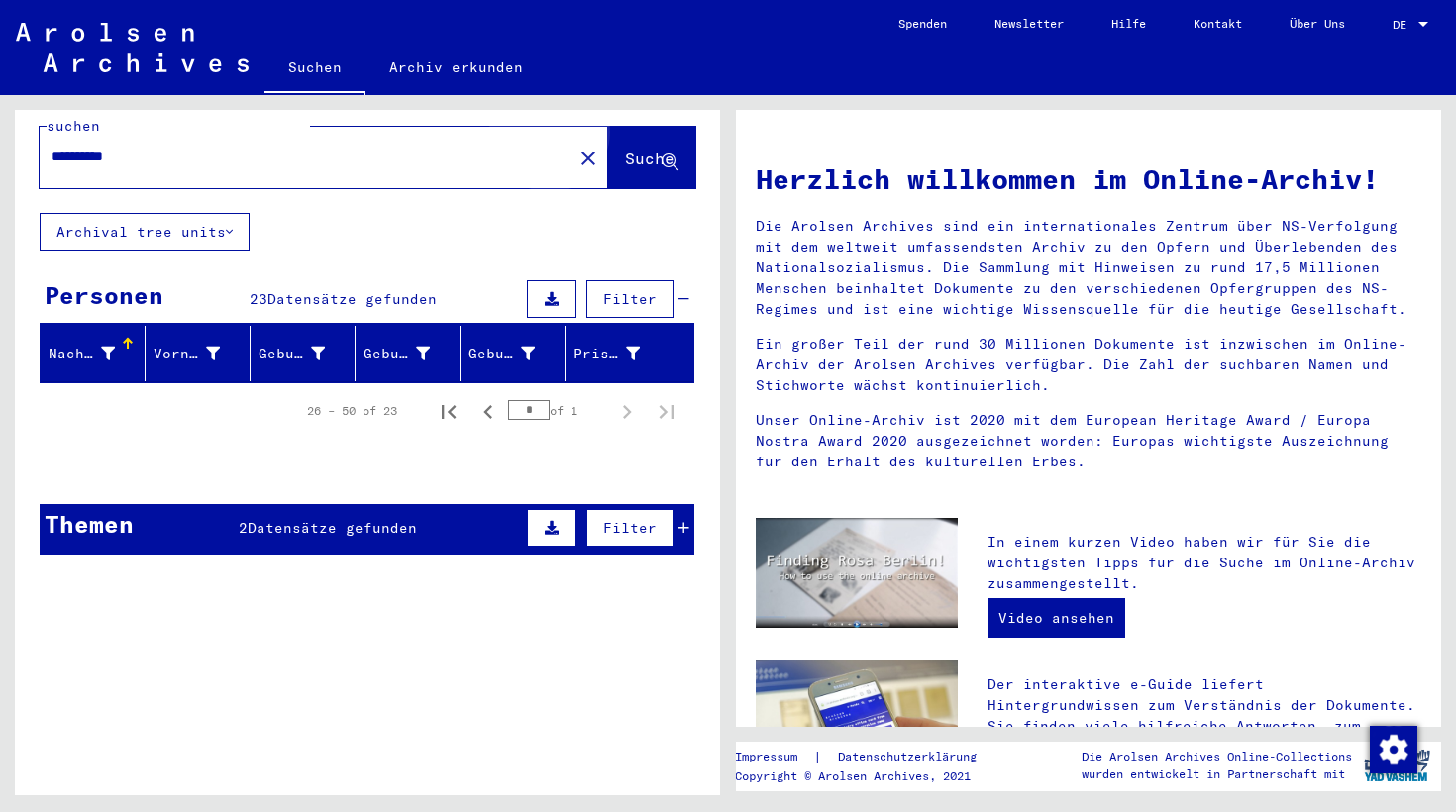 click on "Suche" 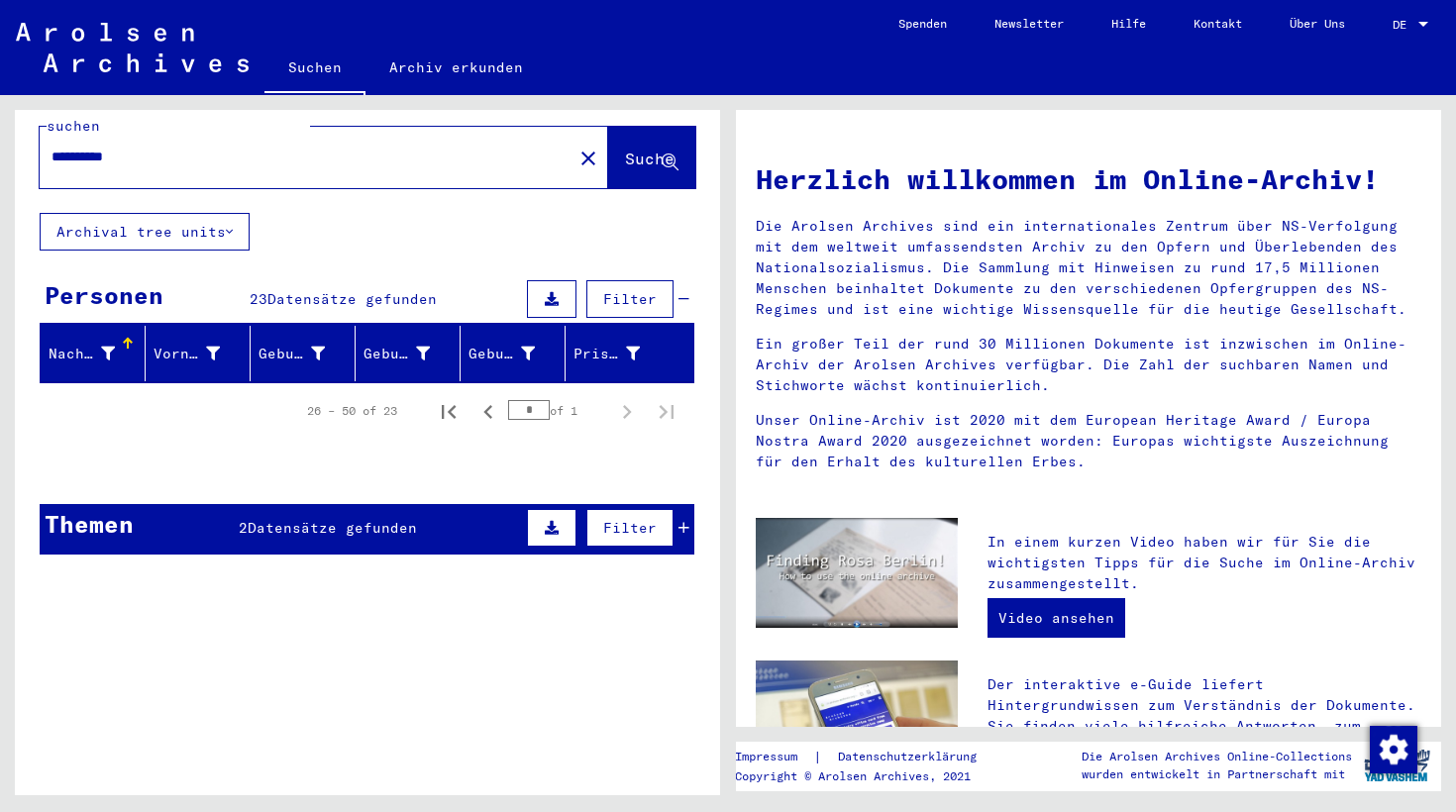click on "Suche" 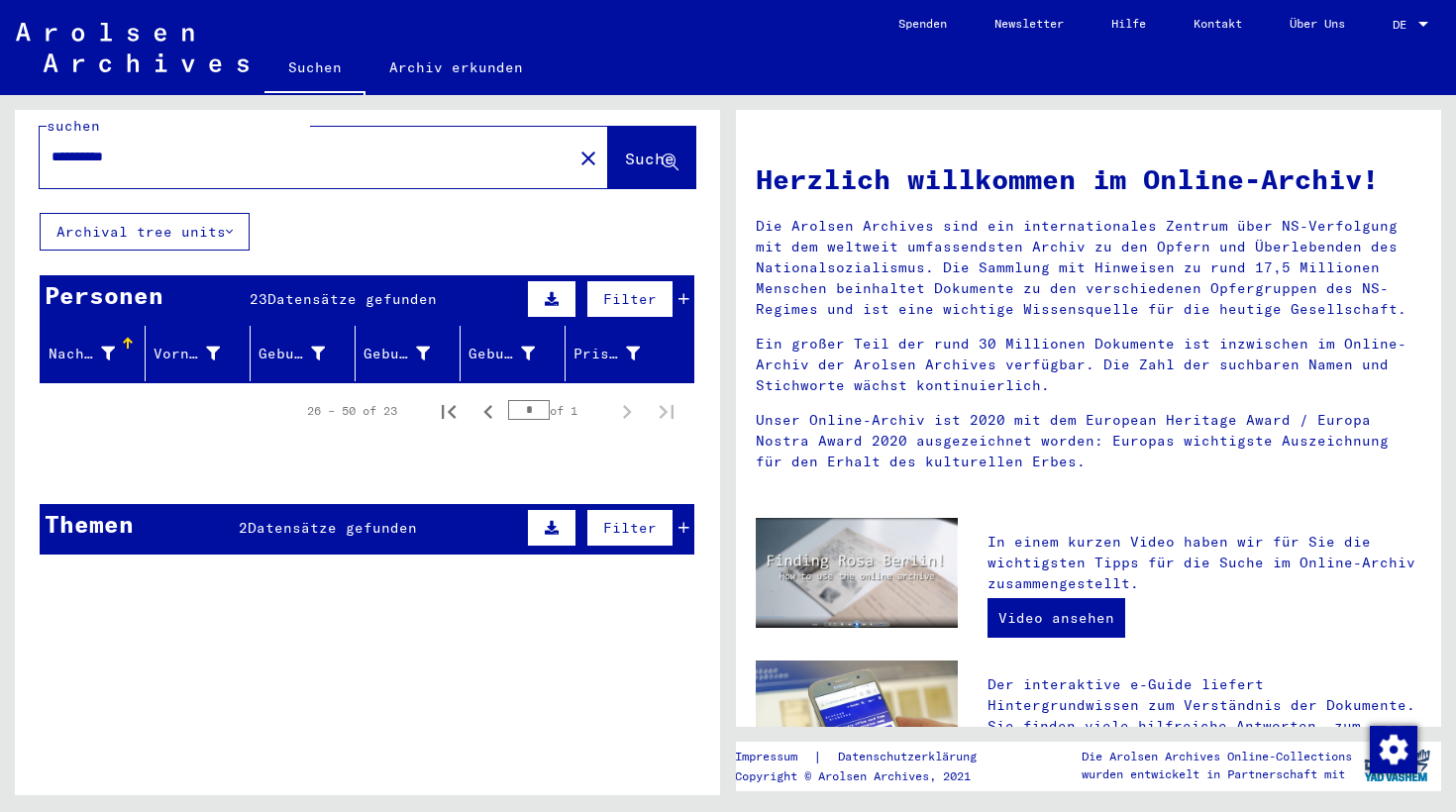 scroll, scrollTop: 0, scrollLeft: 0, axis: both 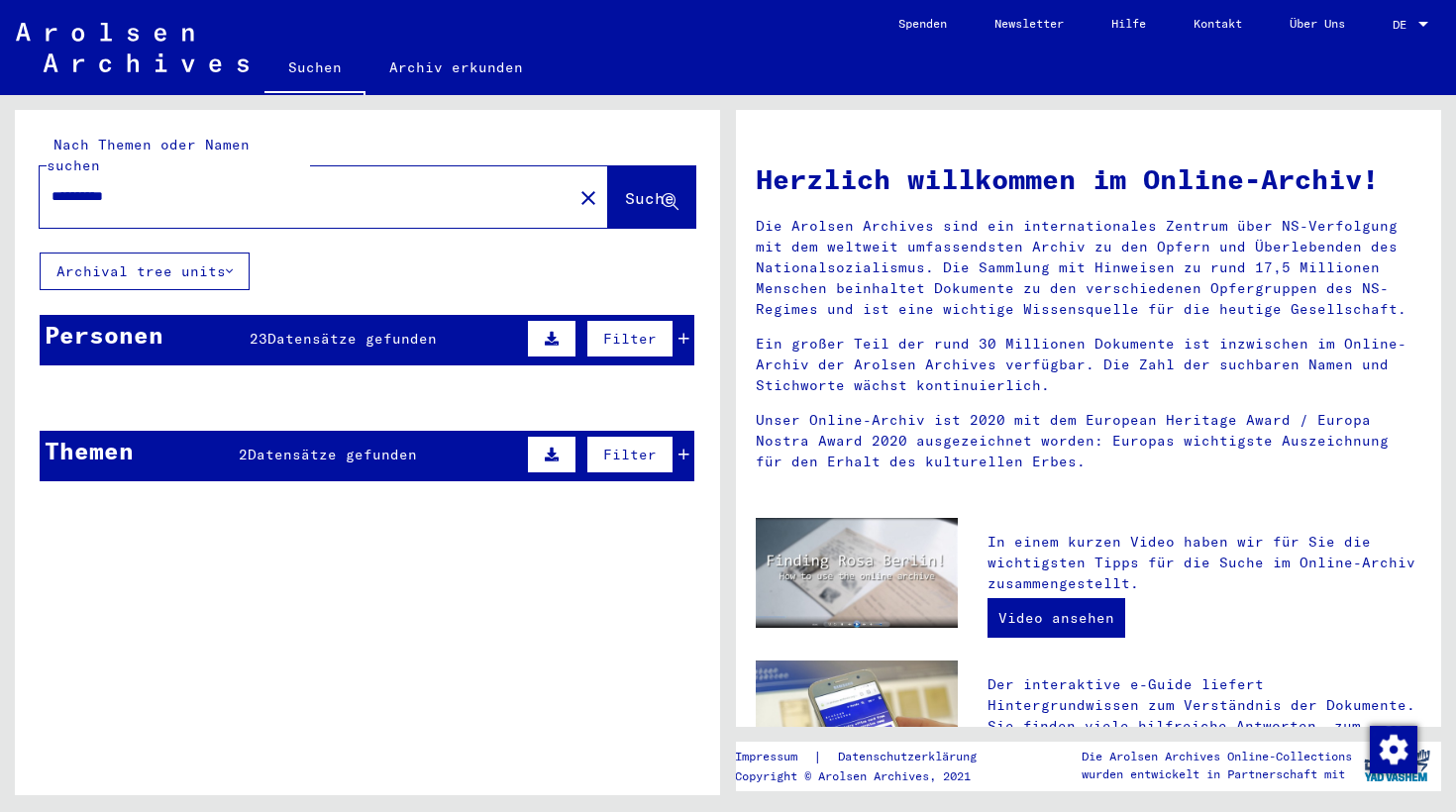 click on "26 – 50 of 23  *  of 1" at bounding box center [484, 451] 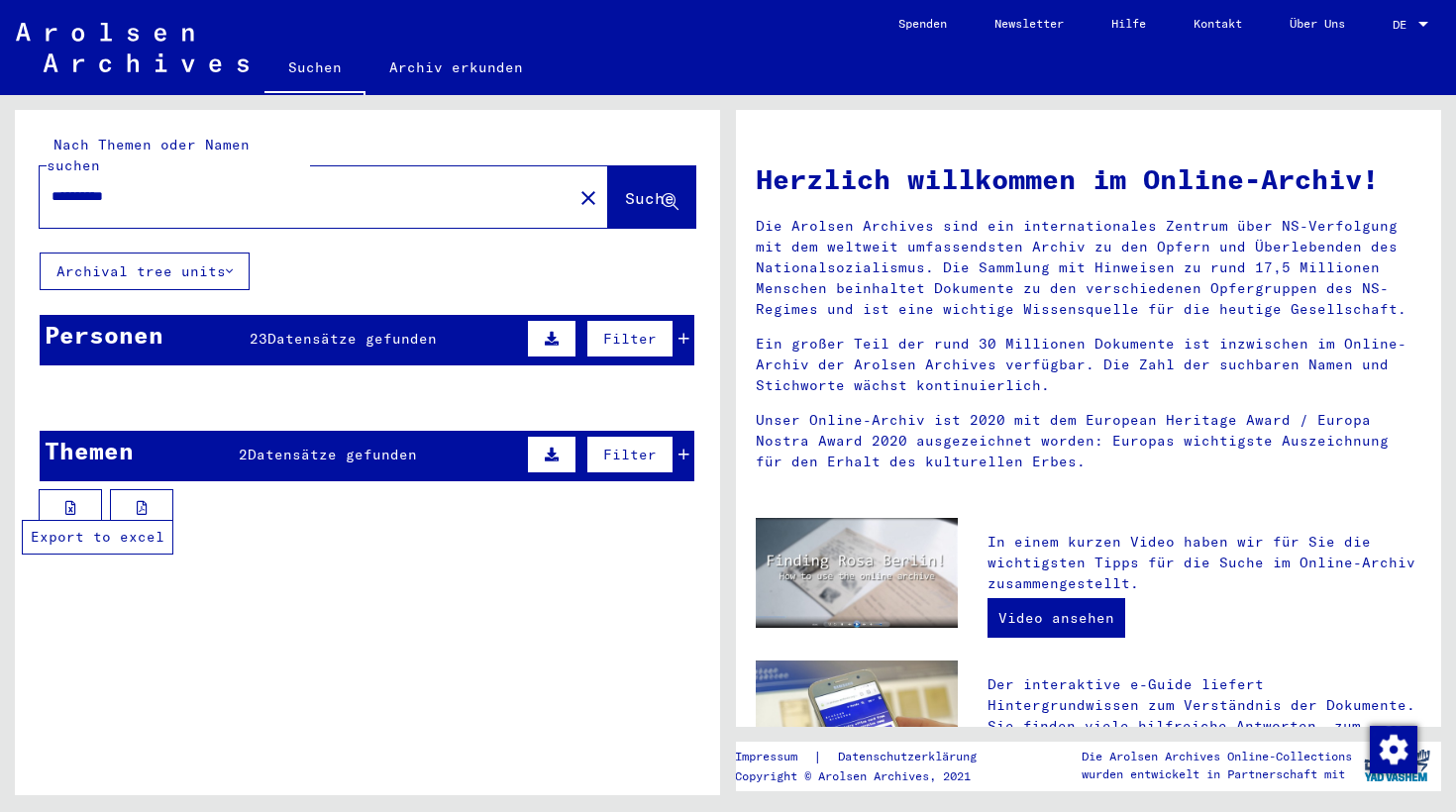 click at bounding box center [70, 508] 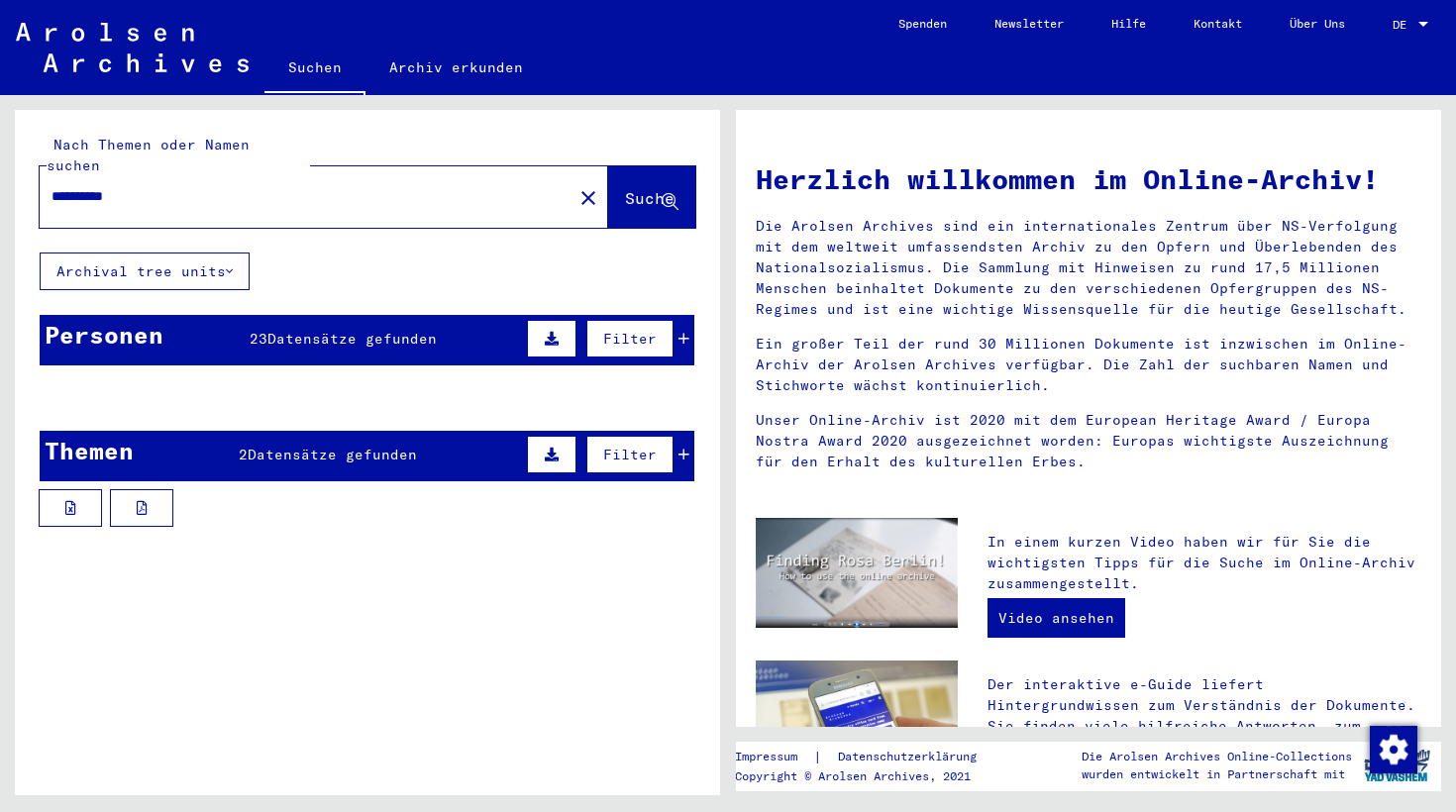 click on "Datensätze gefunden" at bounding box center [352, 339] 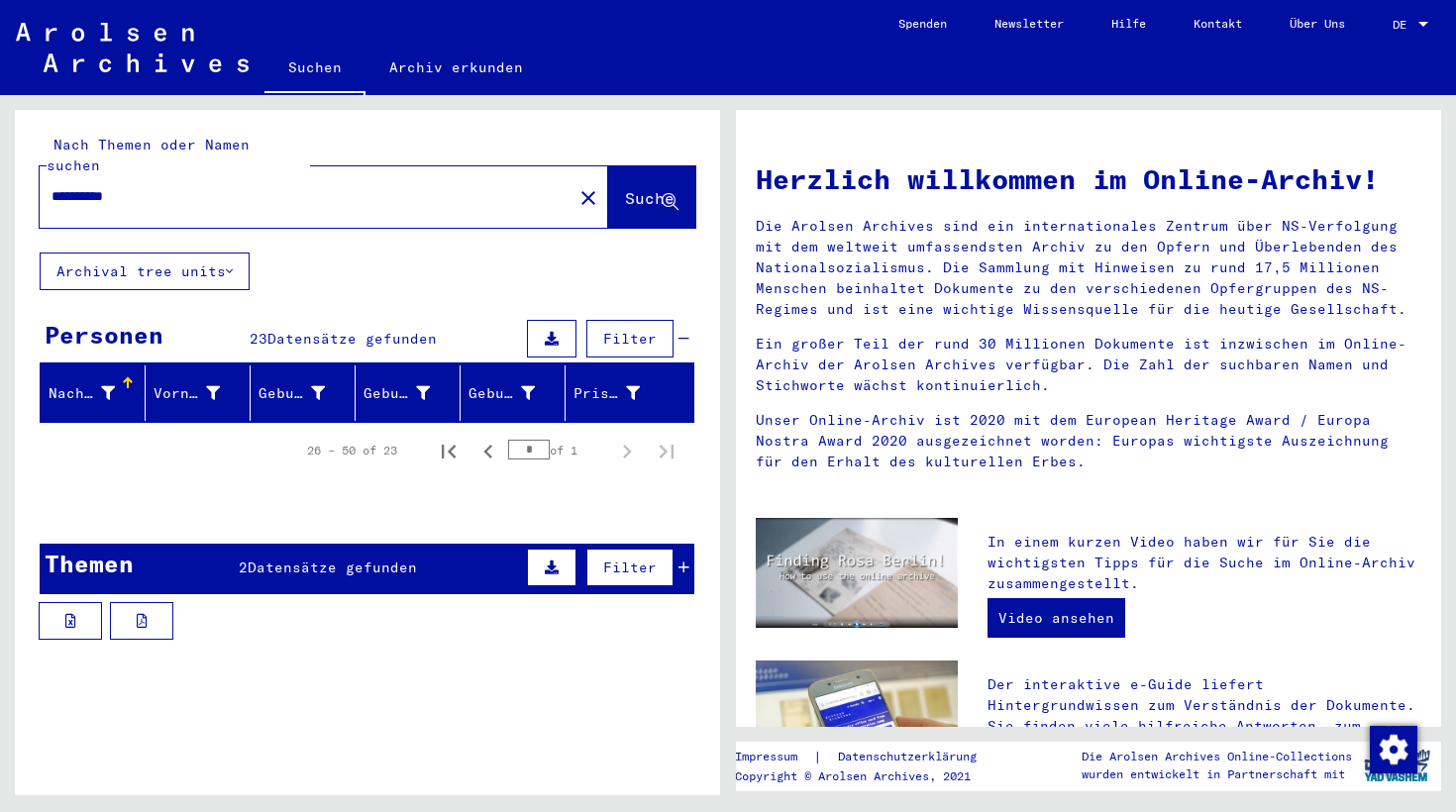 click on "Suche" 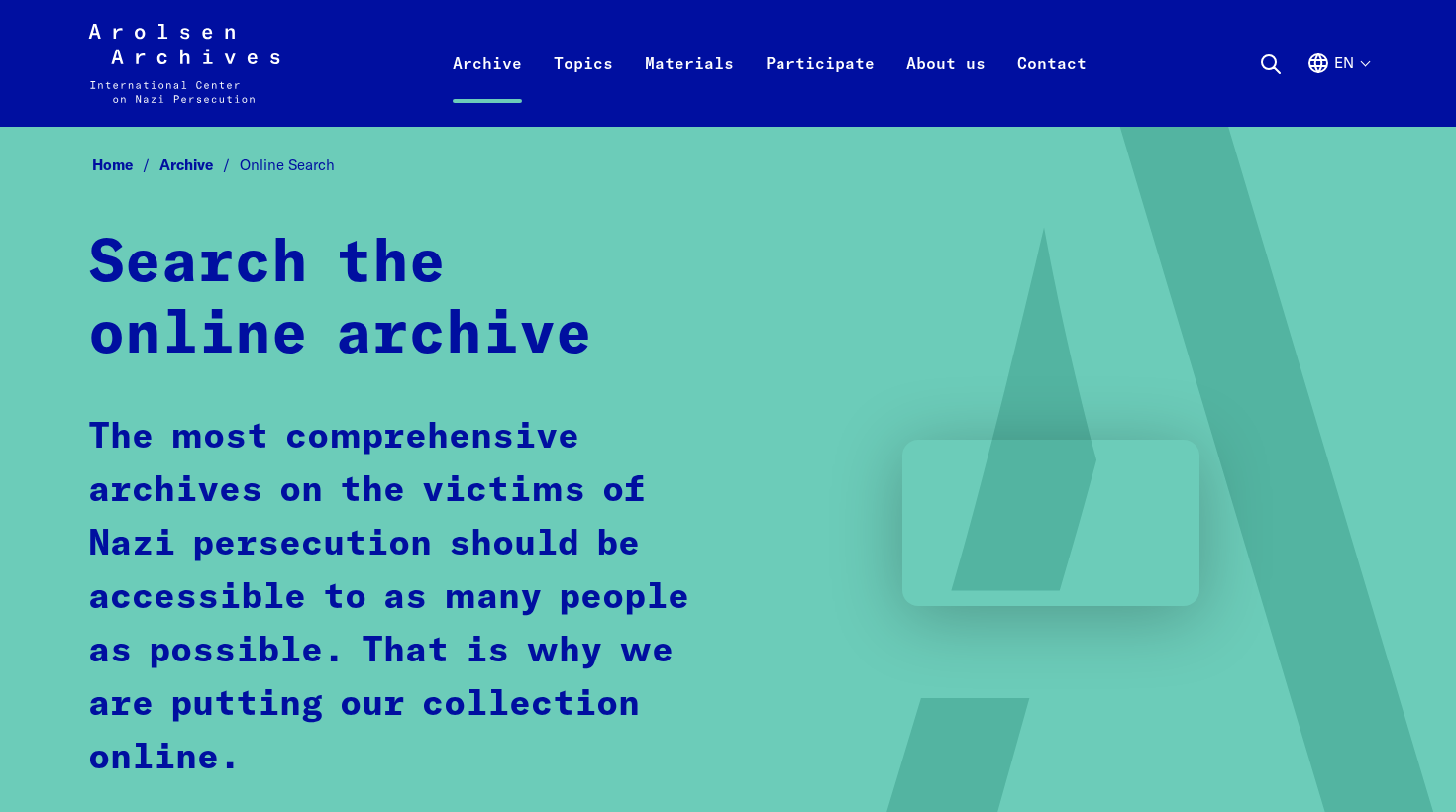 scroll, scrollTop: 0, scrollLeft: 0, axis: both 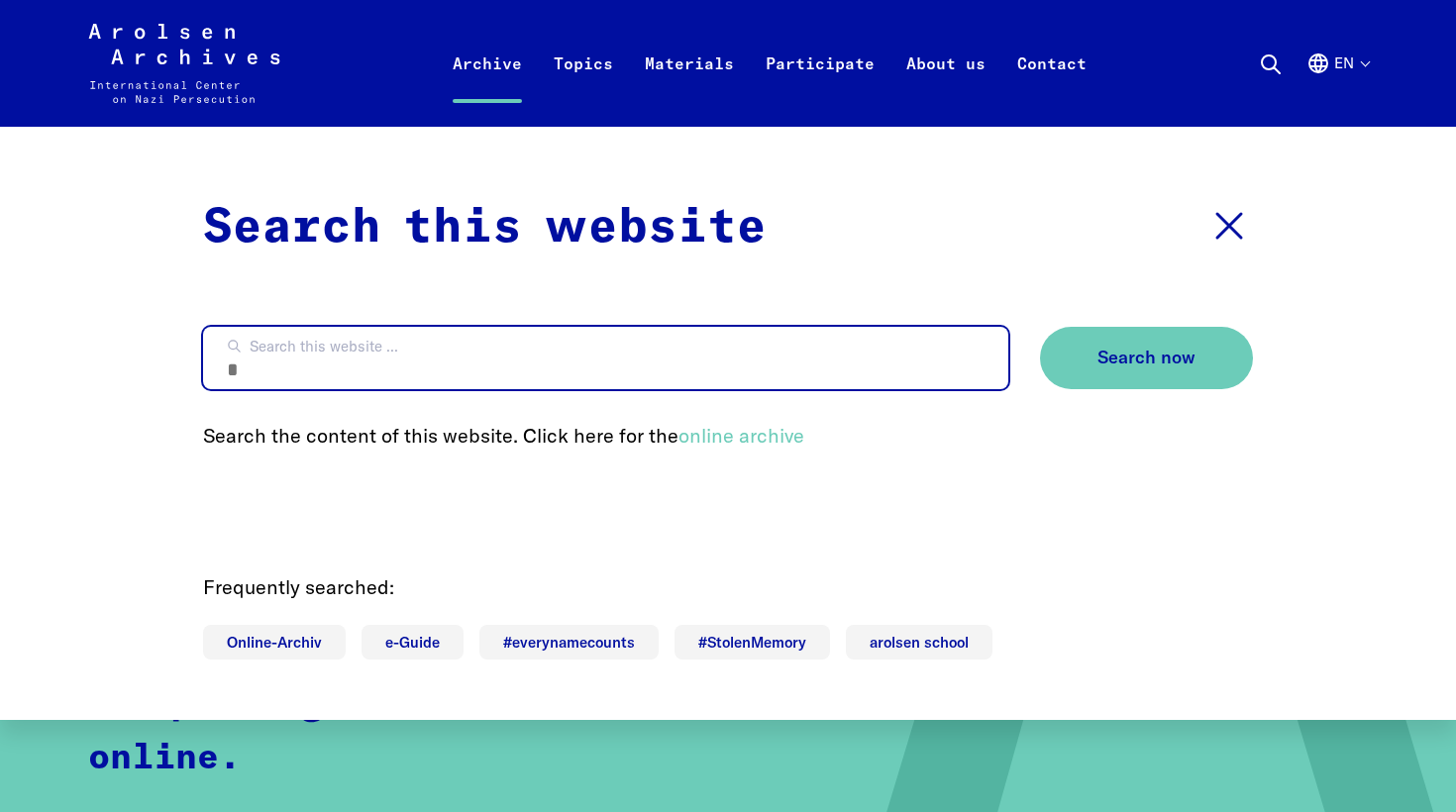 click on "Search this website ..." at bounding box center (605, 357) 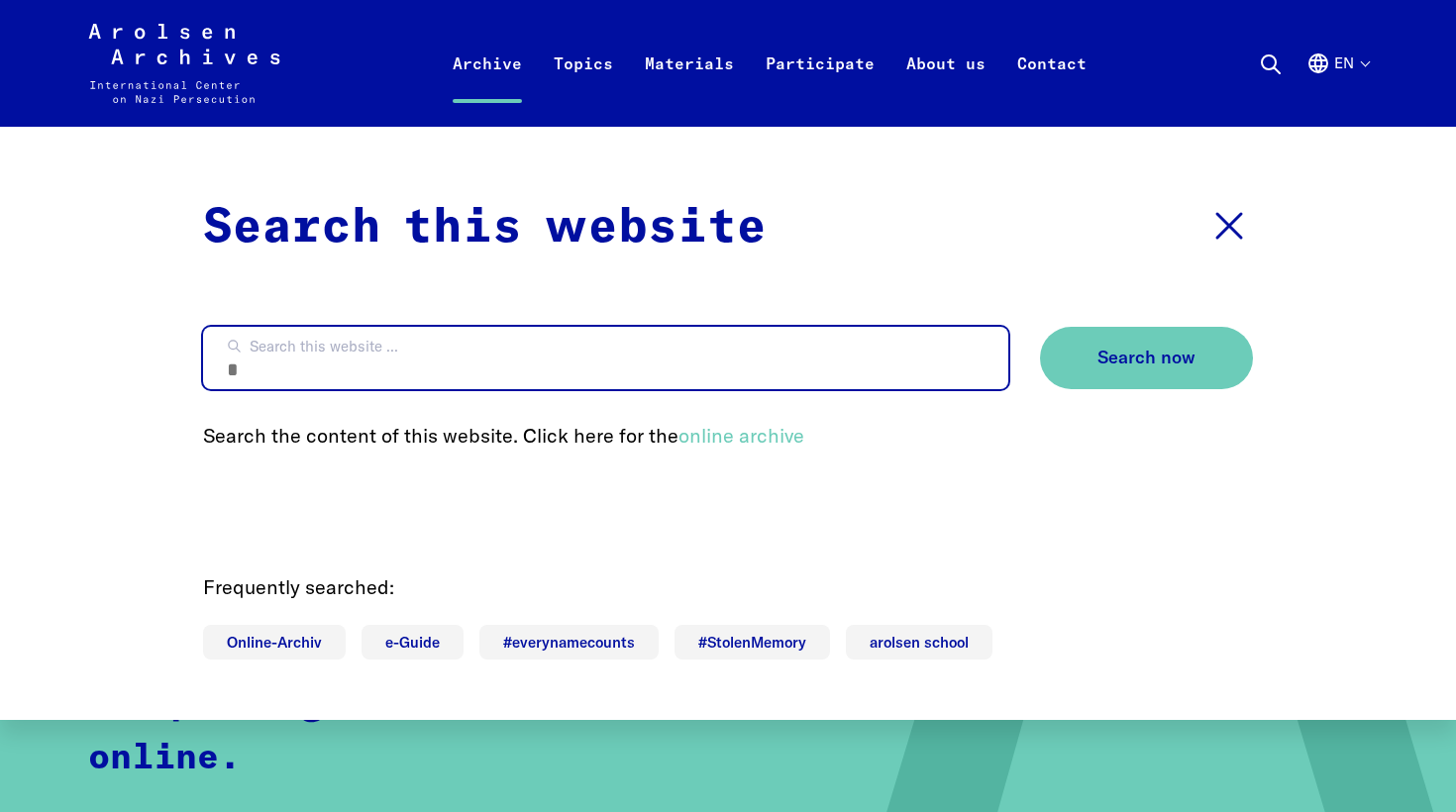 click on "Search this website ..." at bounding box center (605, 357) 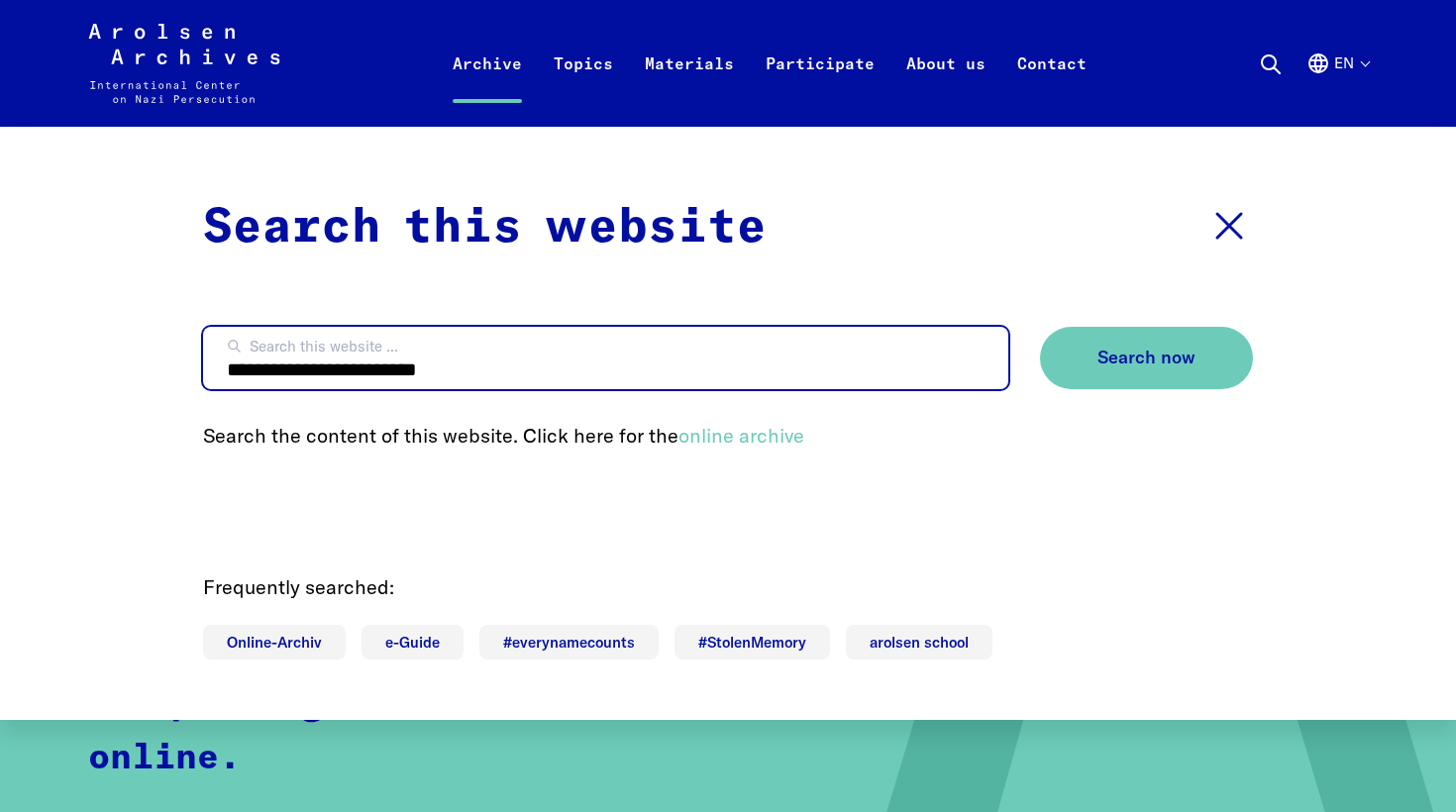 type on "**********" 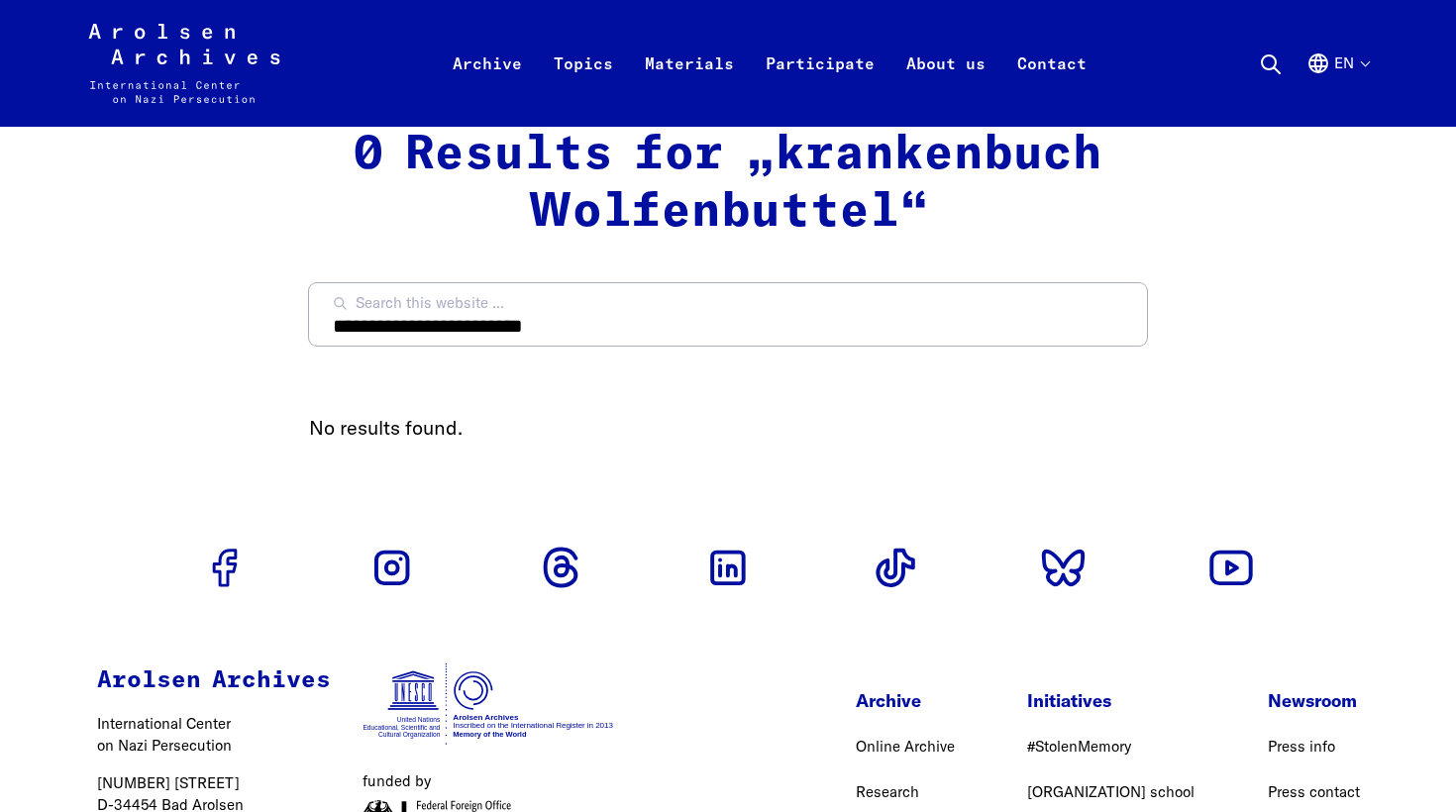 scroll, scrollTop: 0, scrollLeft: 0, axis: both 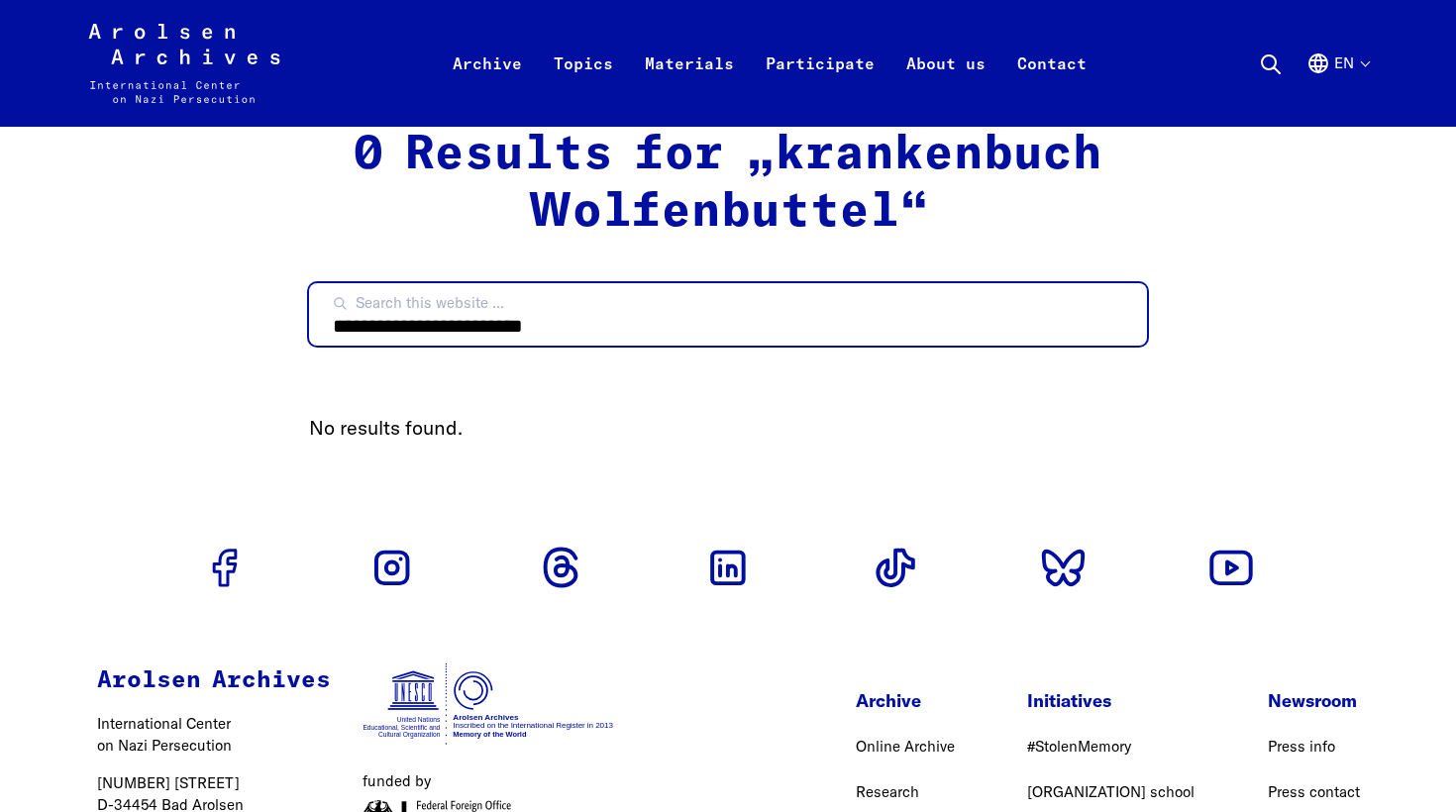drag, startPoint x: 449, startPoint y: 328, endPoint x: 263, endPoint y: 333, distance: 186.06719 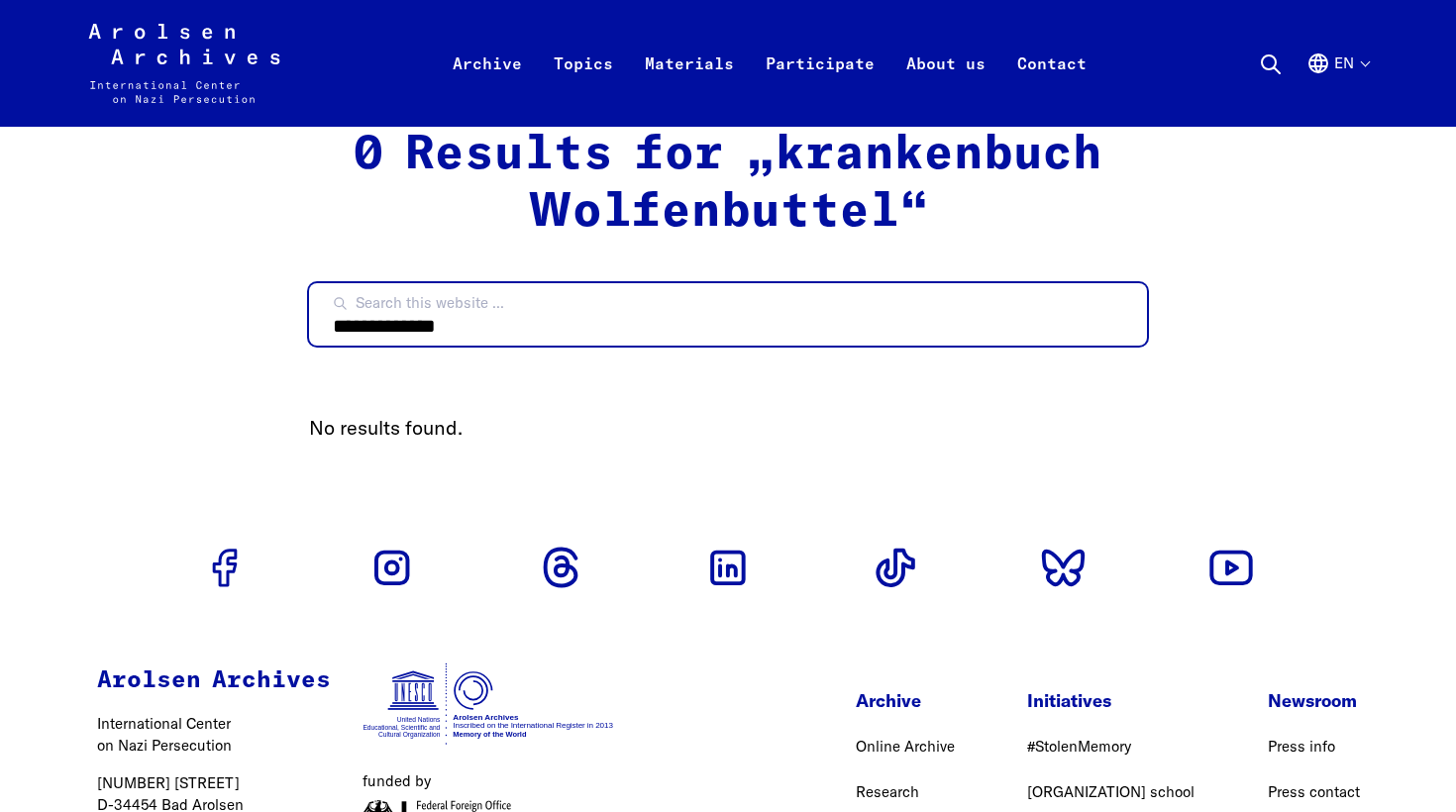 type on "**********" 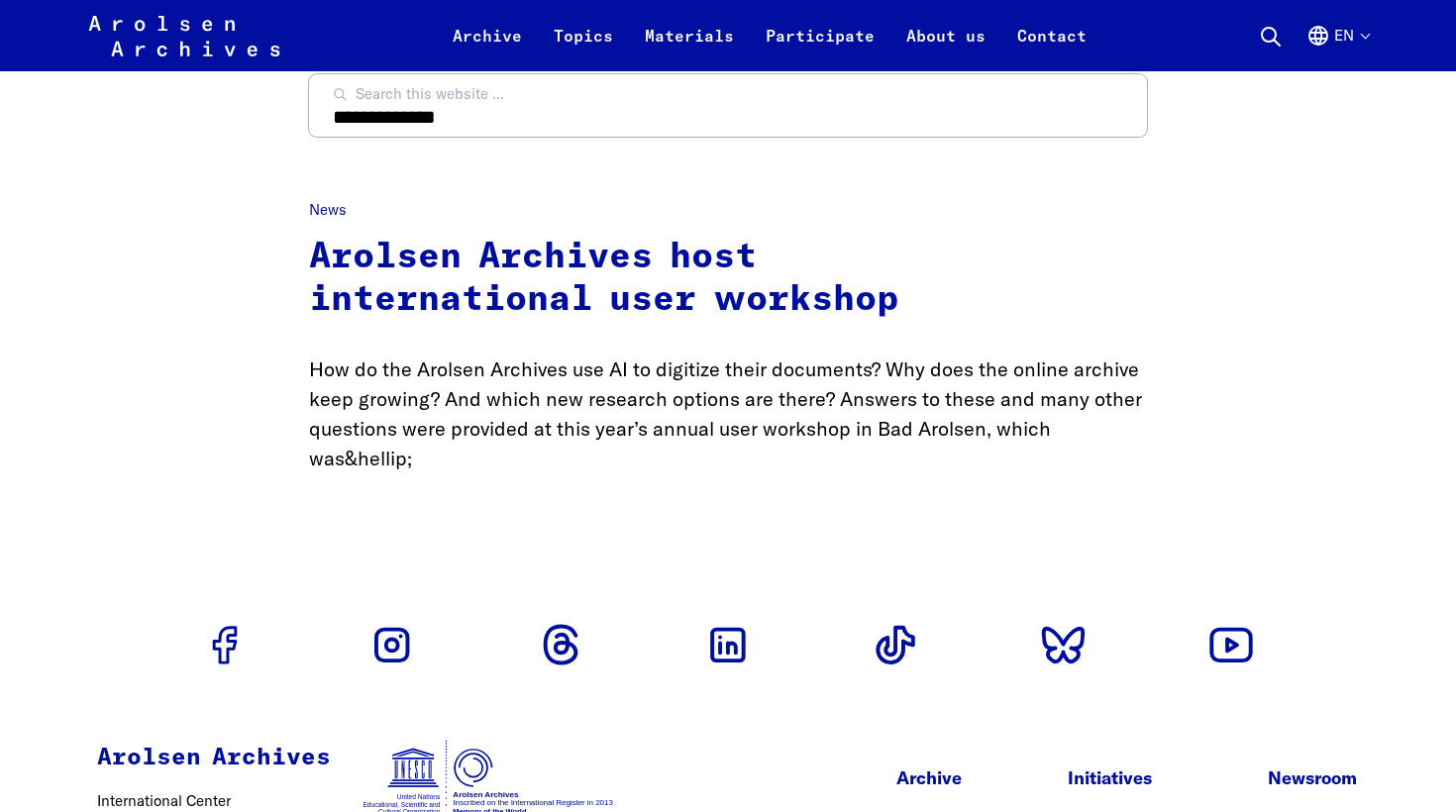 scroll, scrollTop: 0, scrollLeft: 0, axis: both 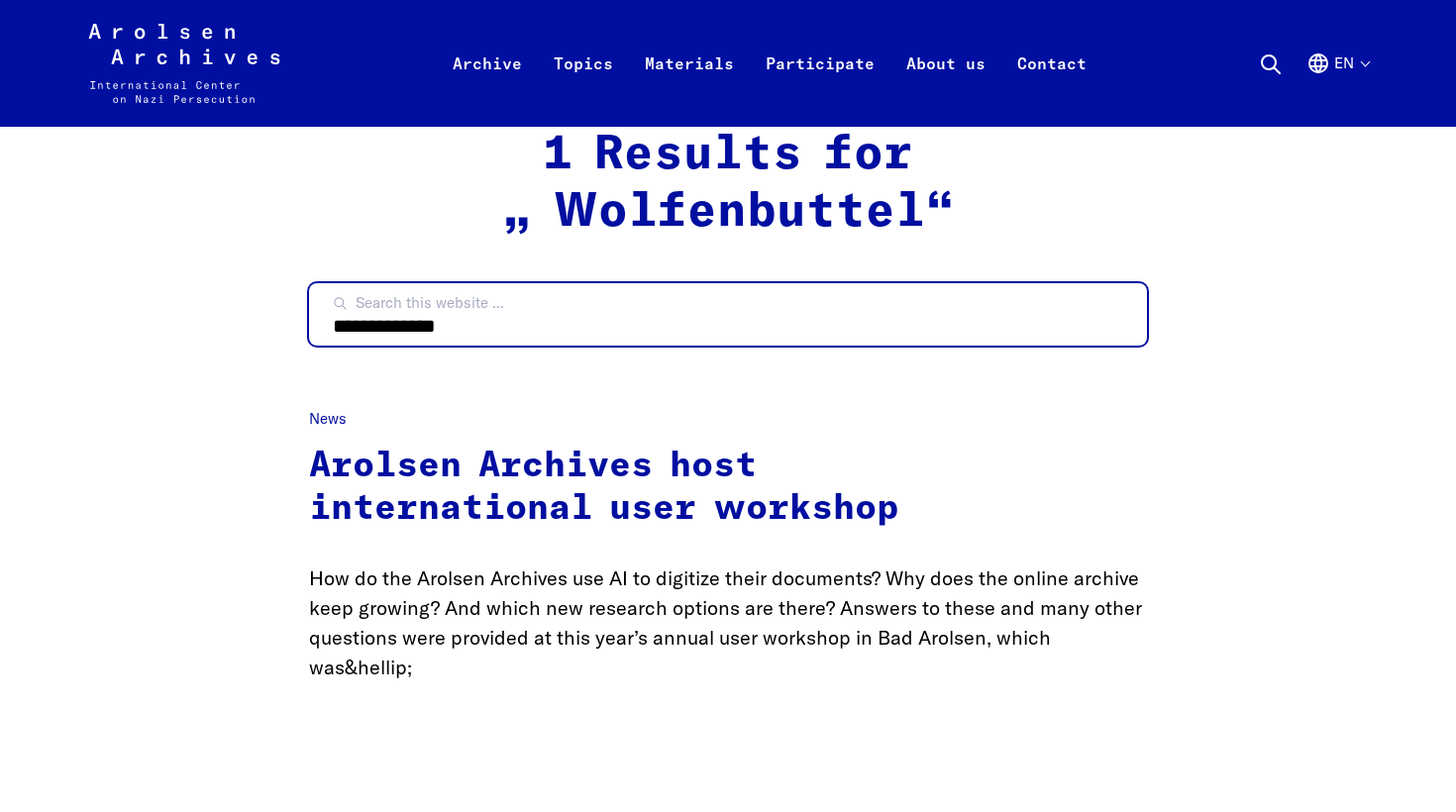 click on "**********" at bounding box center [728, 314] 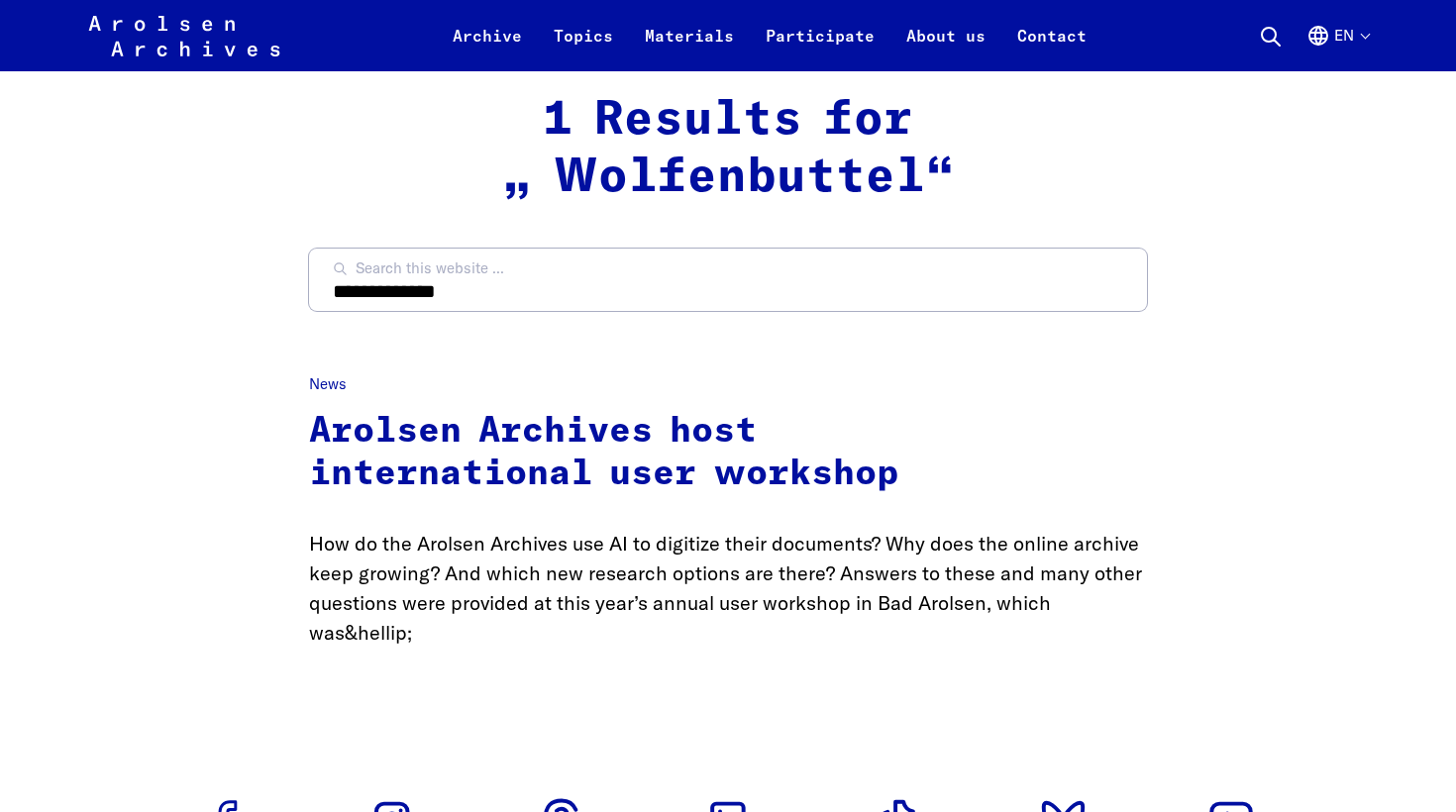 scroll, scrollTop: 0, scrollLeft: 0, axis: both 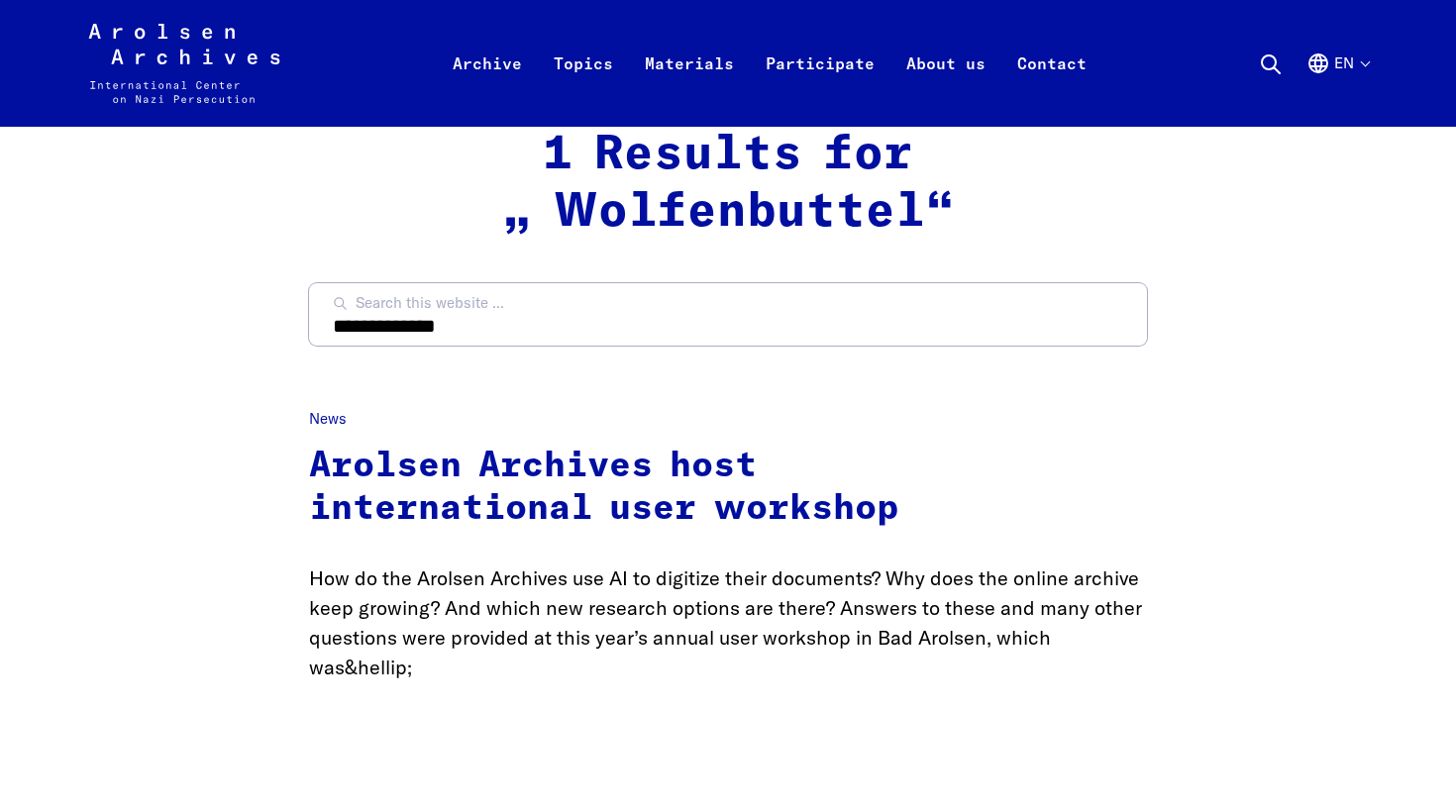 click on "1 Results for „ Wolfenbuttel“" at bounding box center [728, 183] 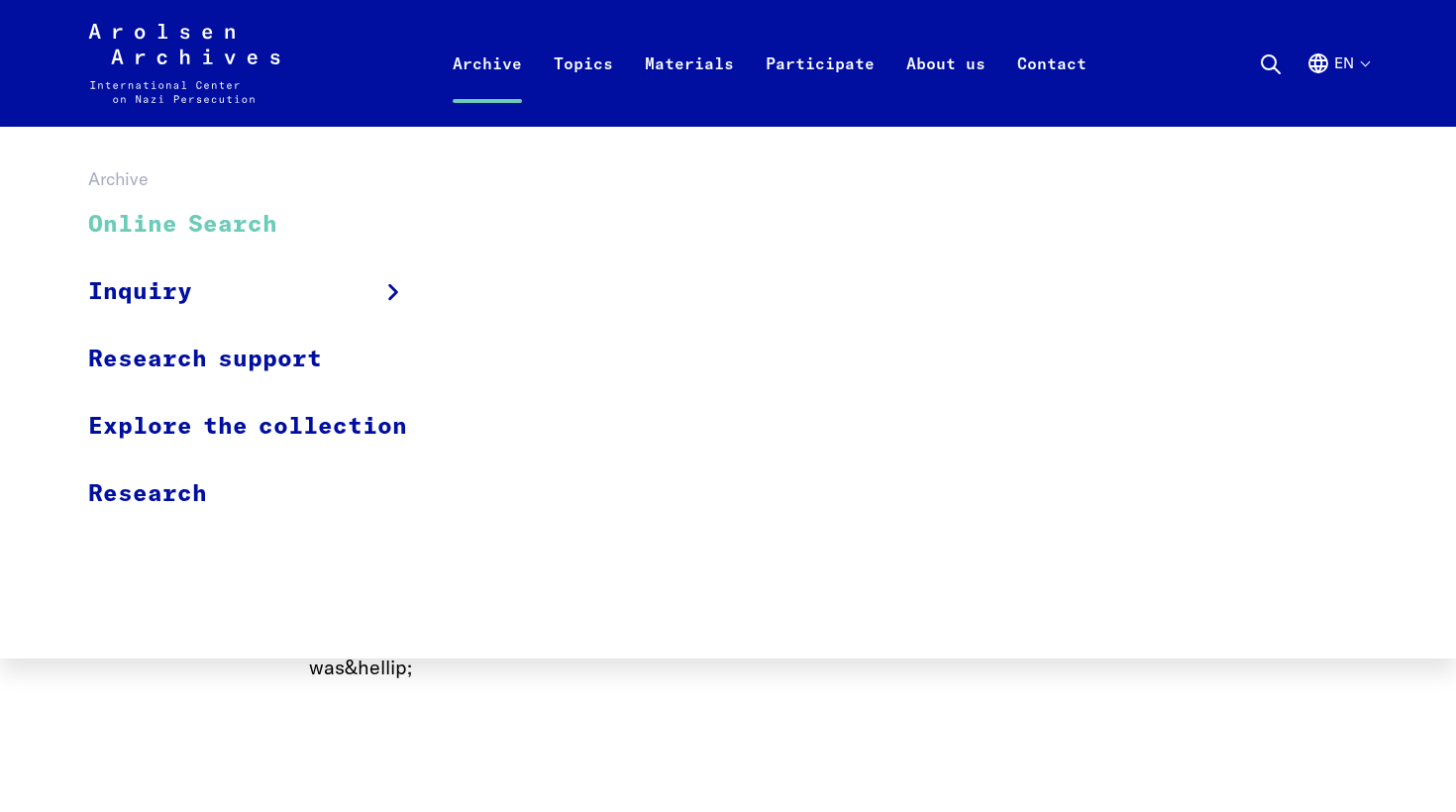click on "Online Search" at bounding box center (260, 225) 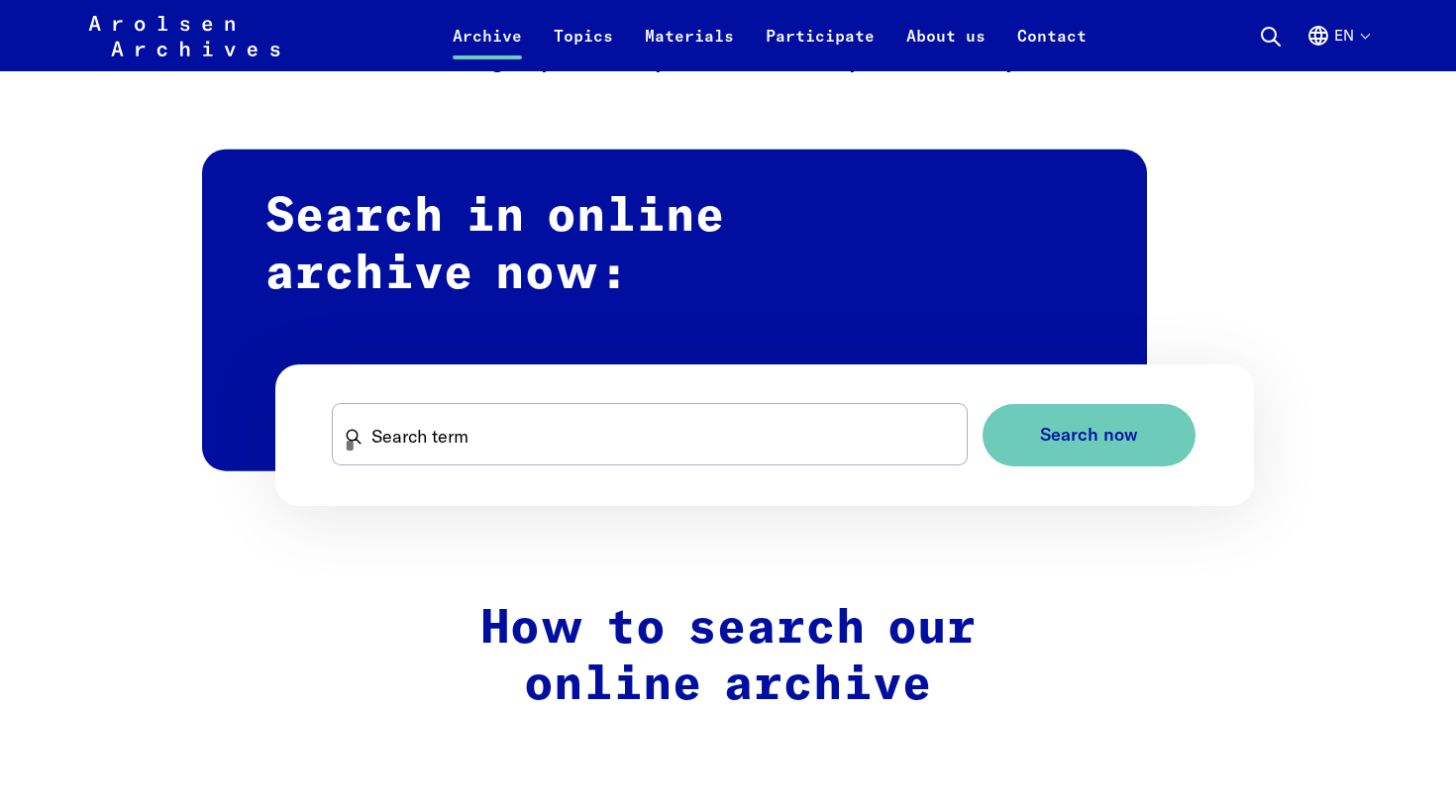 scroll, scrollTop: 1108, scrollLeft: 0, axis: vertical 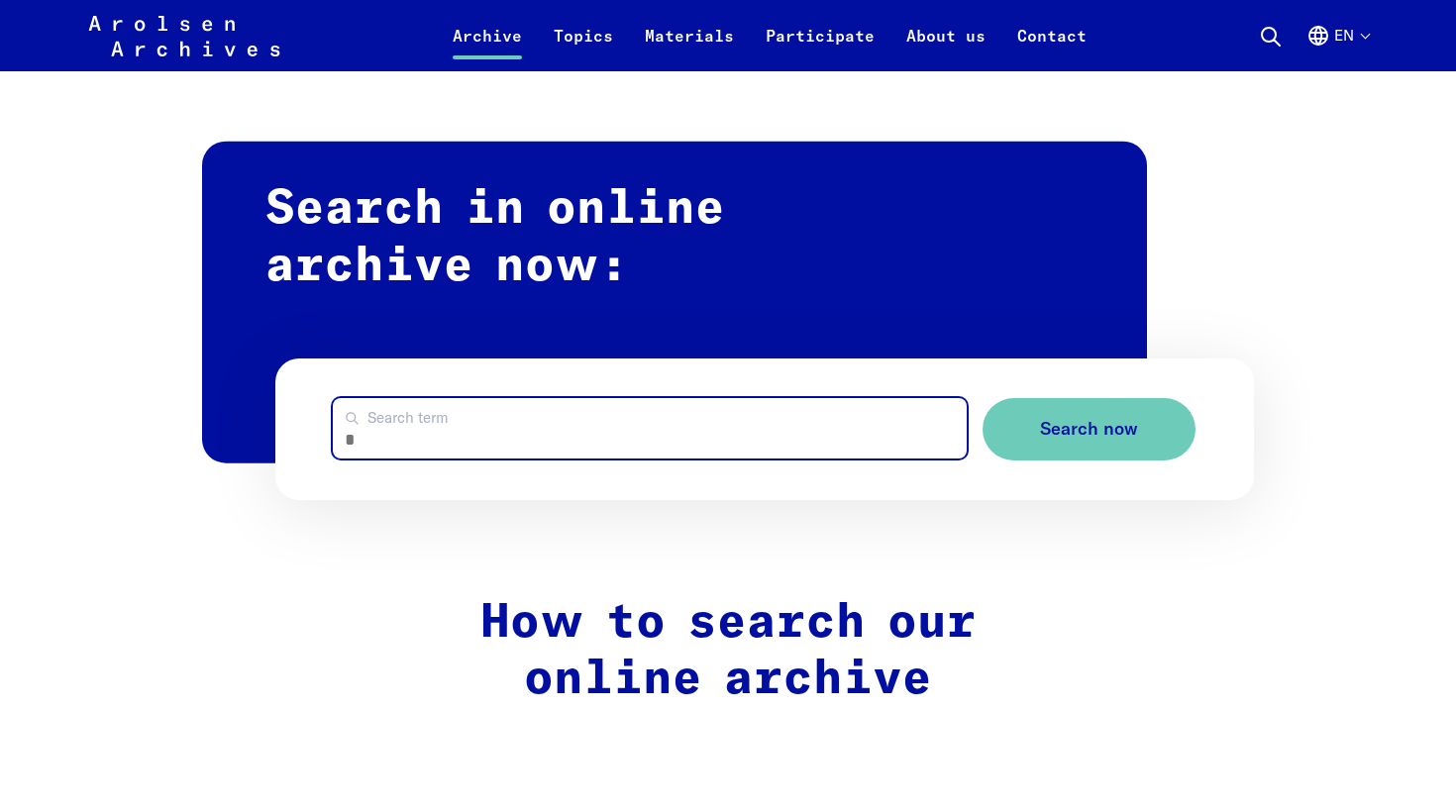 click on "Search term" at bounding box center (650, 428) 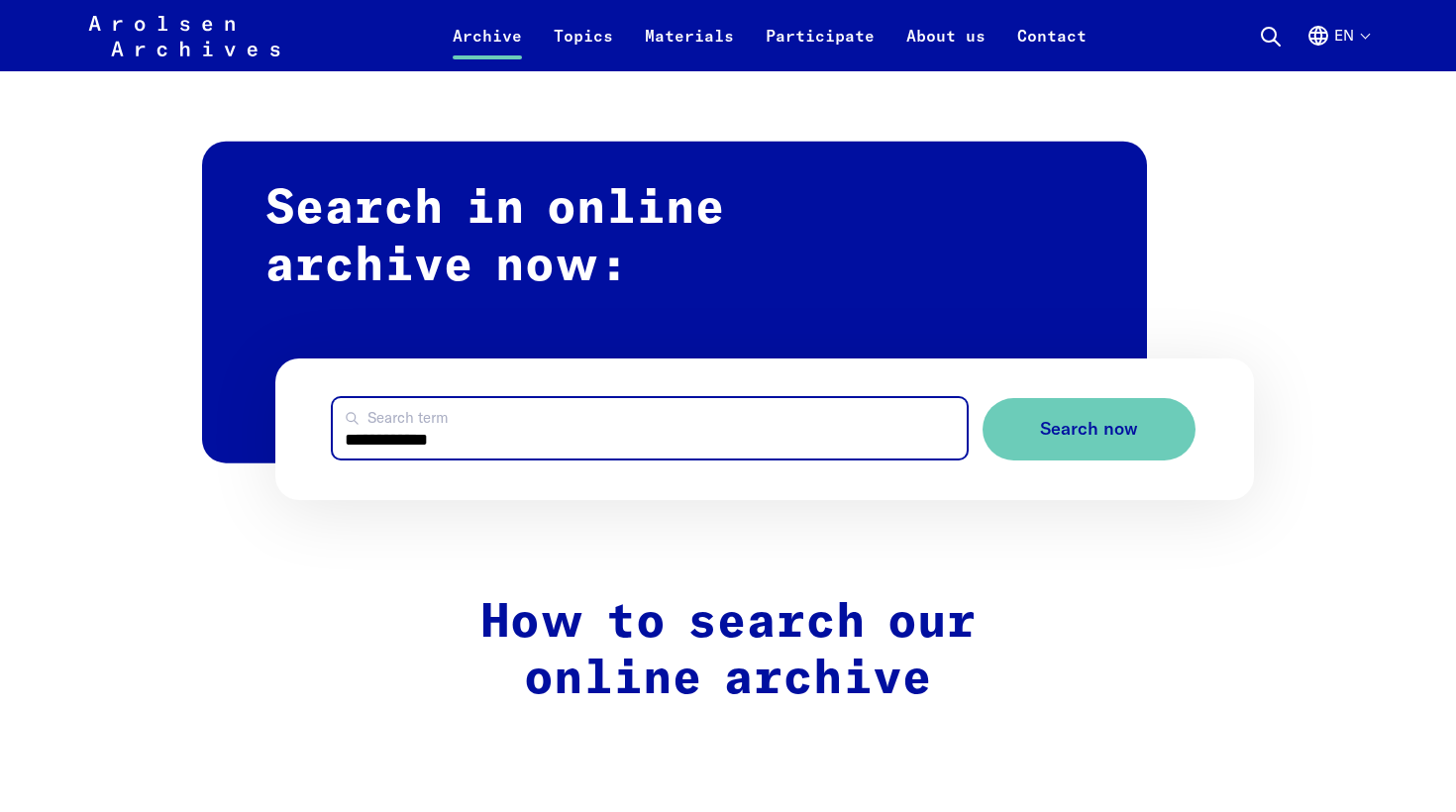 click on "Search now" at bounding box center (1089, 429) 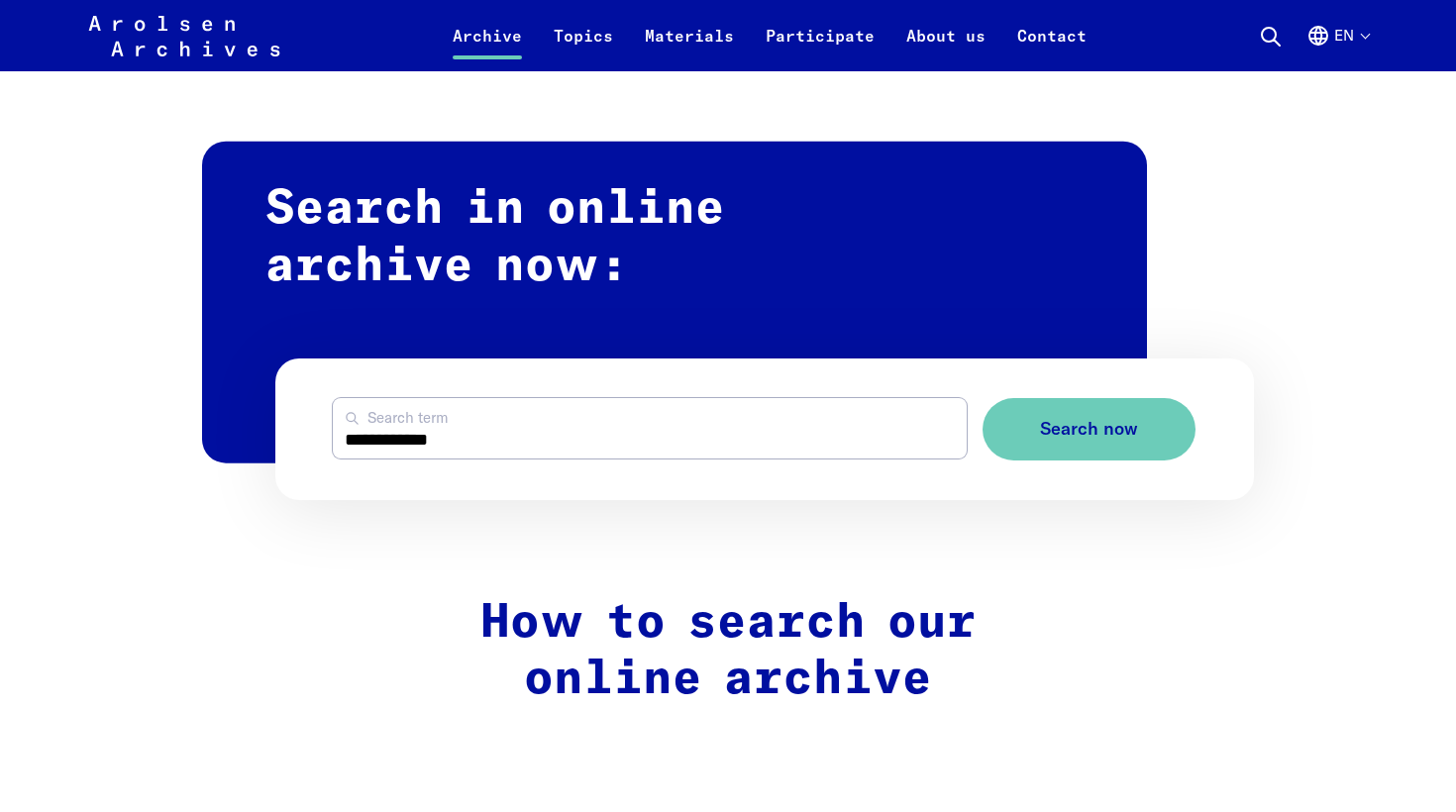 type on "**********" 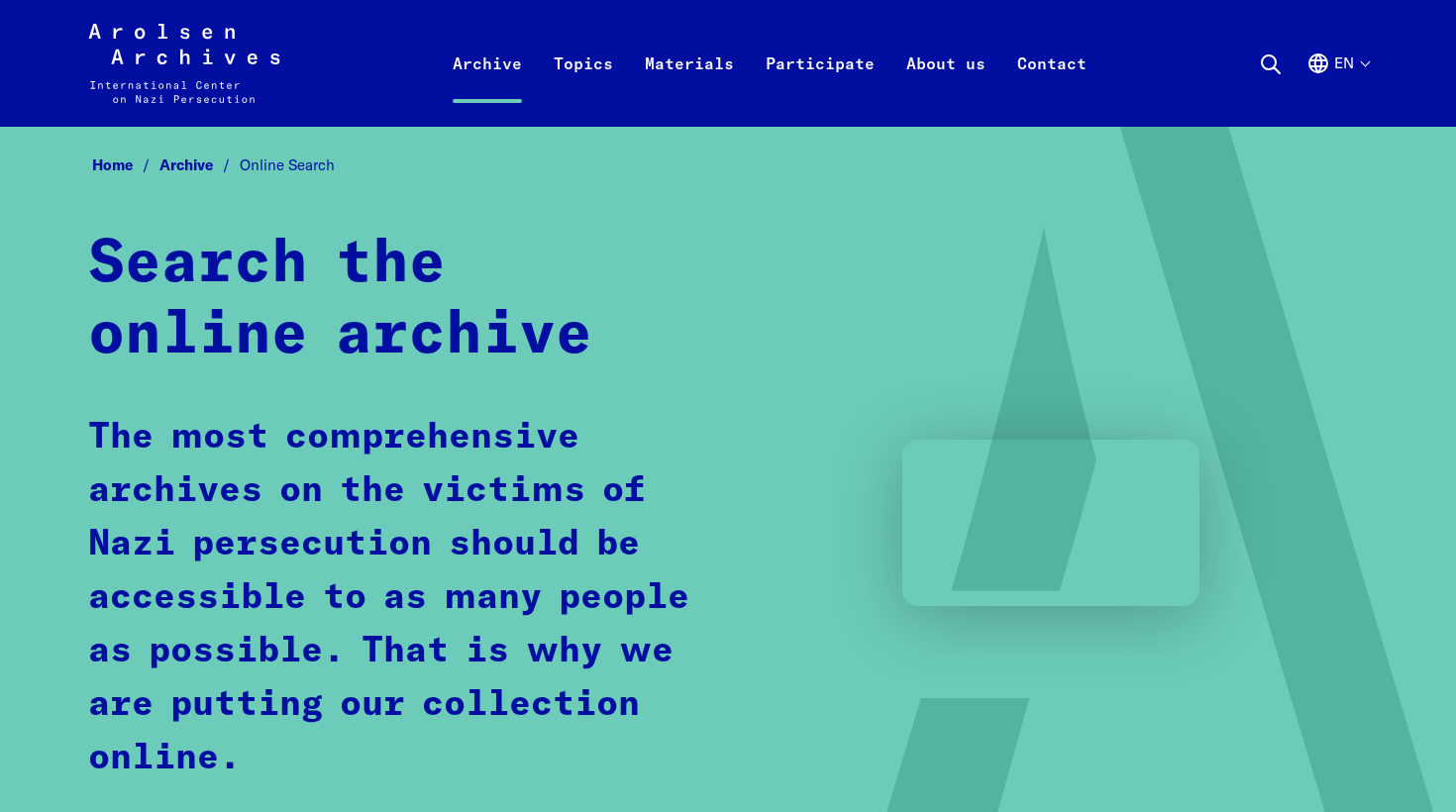 scroll, scrollTop: 0, scrollLeft: 0, axis: both 